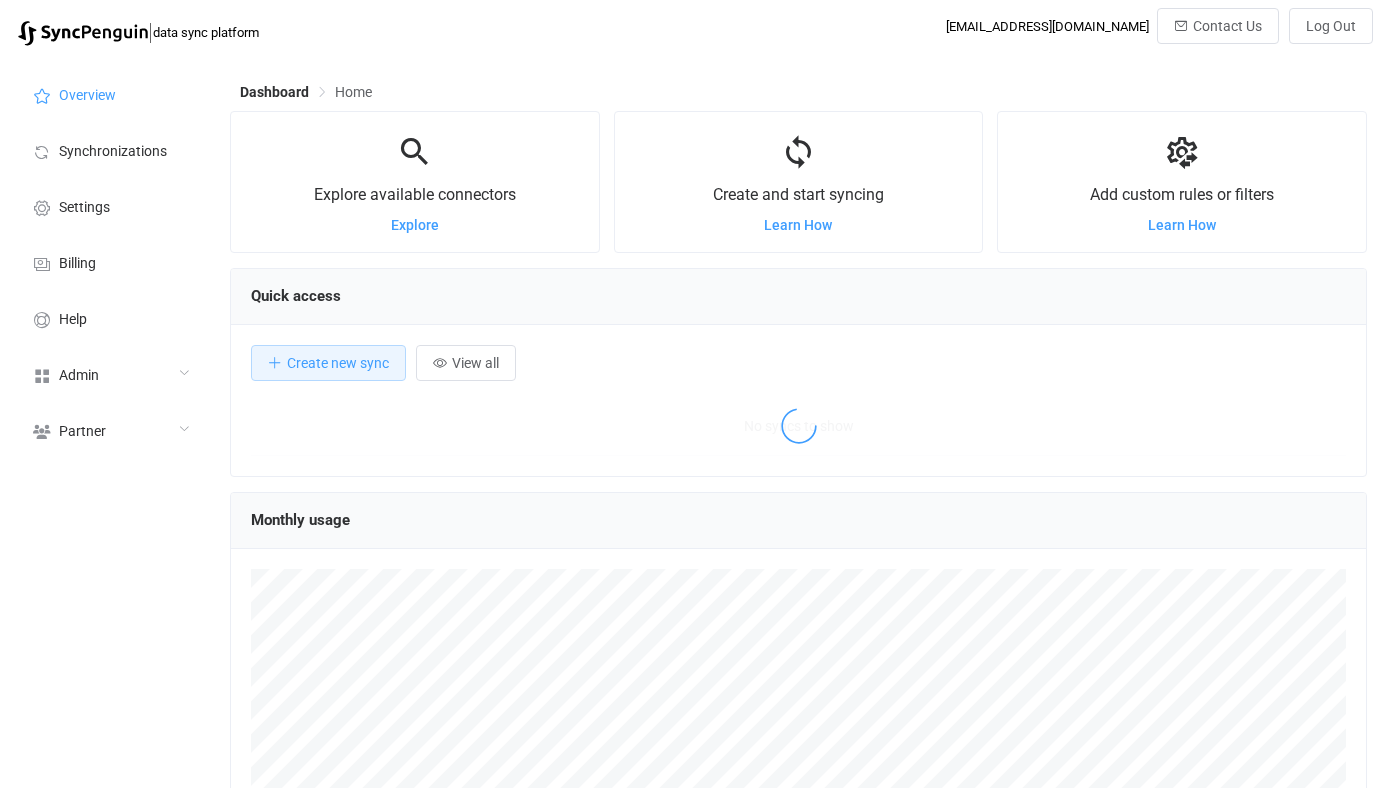 scroll, scrollTop: 0, scrollLeft: 0, axis: both 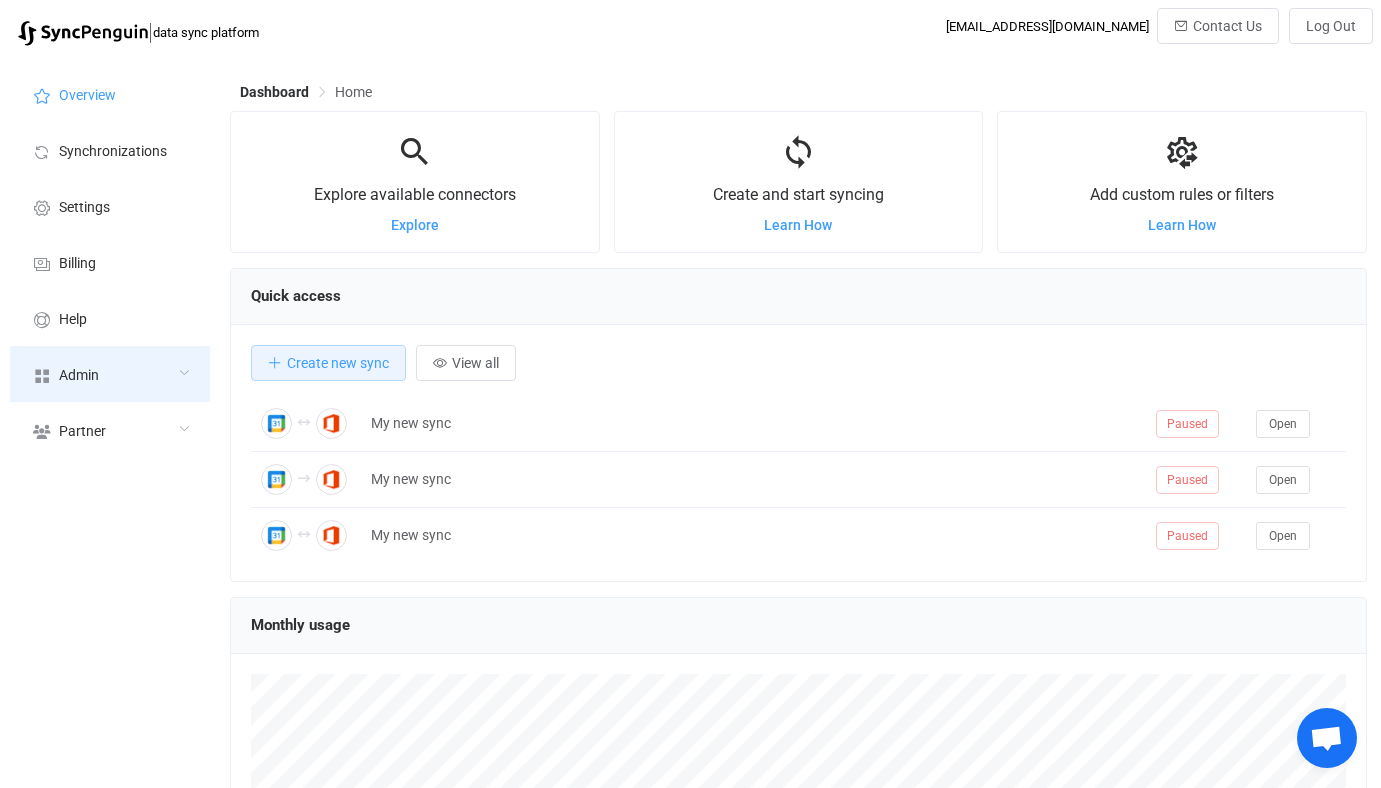 click on "Admin" at bounding box center [110, 374] 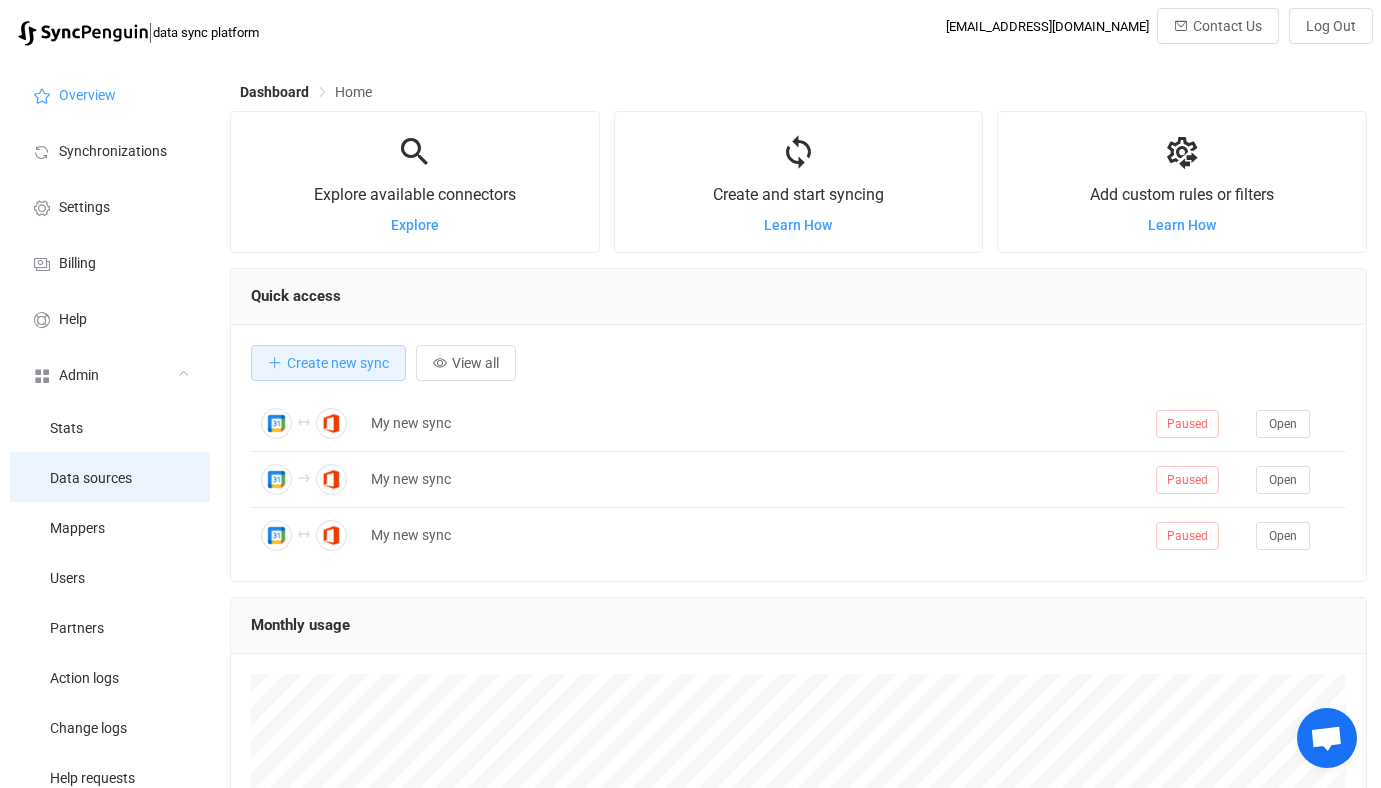 click on "Data sources" at bounding box center [110, 477] 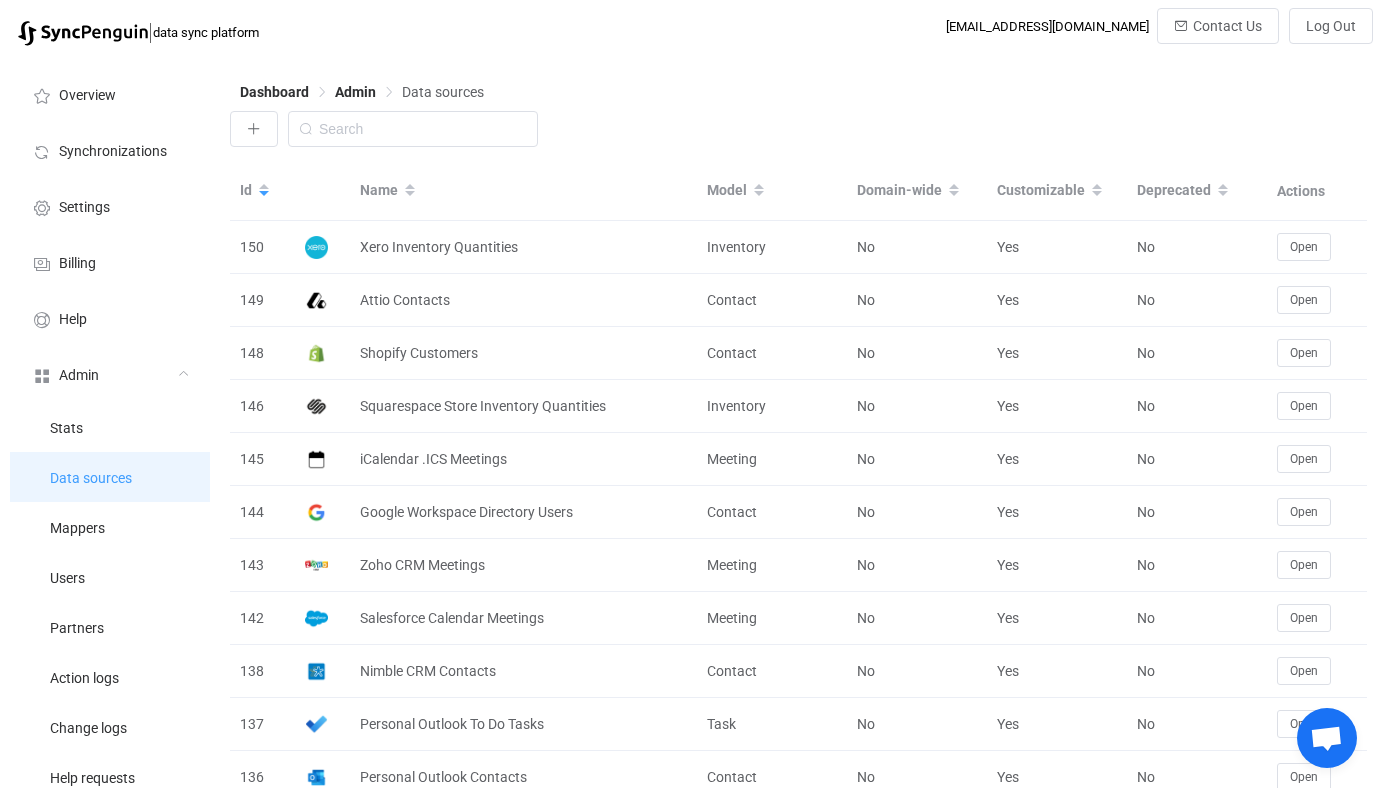 type 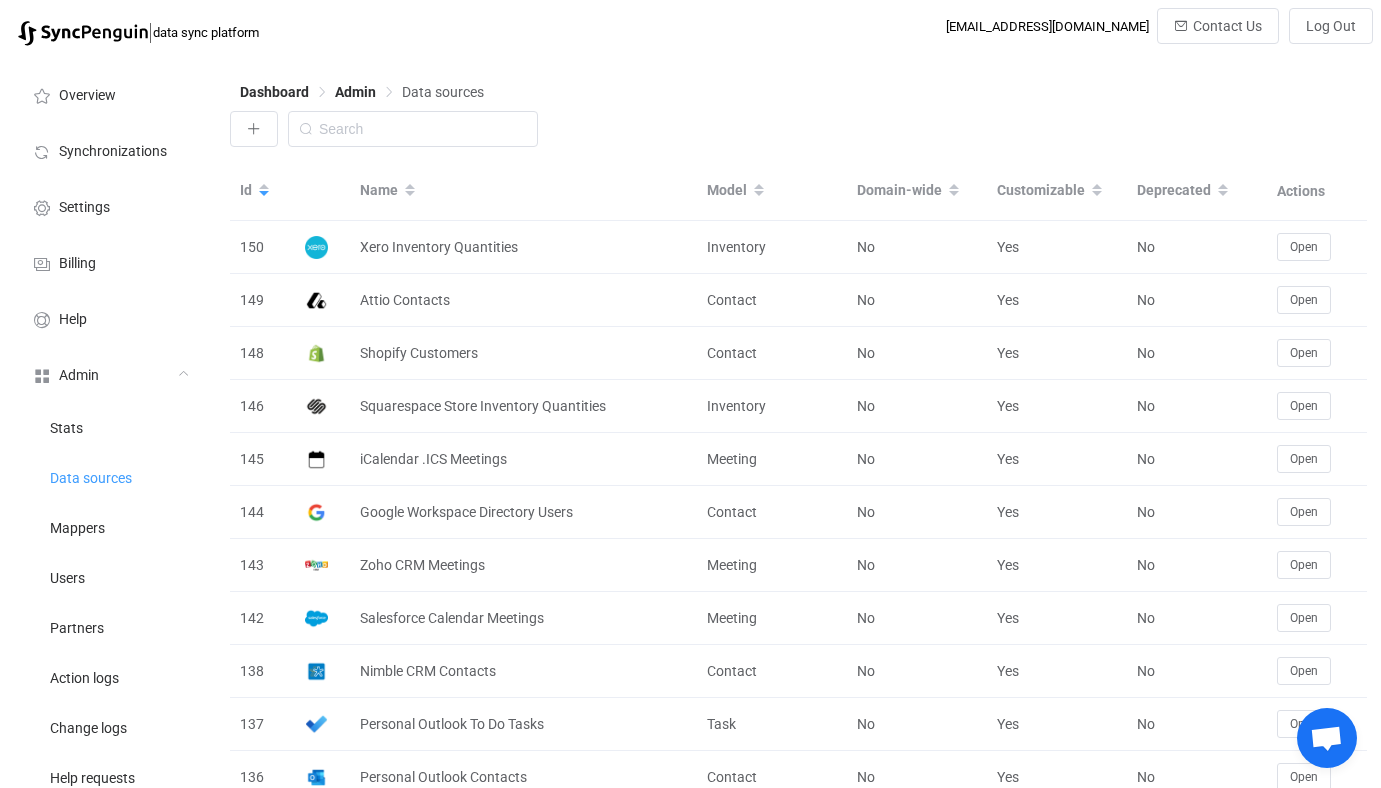 scroll, scrollTop: 914, scrollLeft: 0, axis: vertical 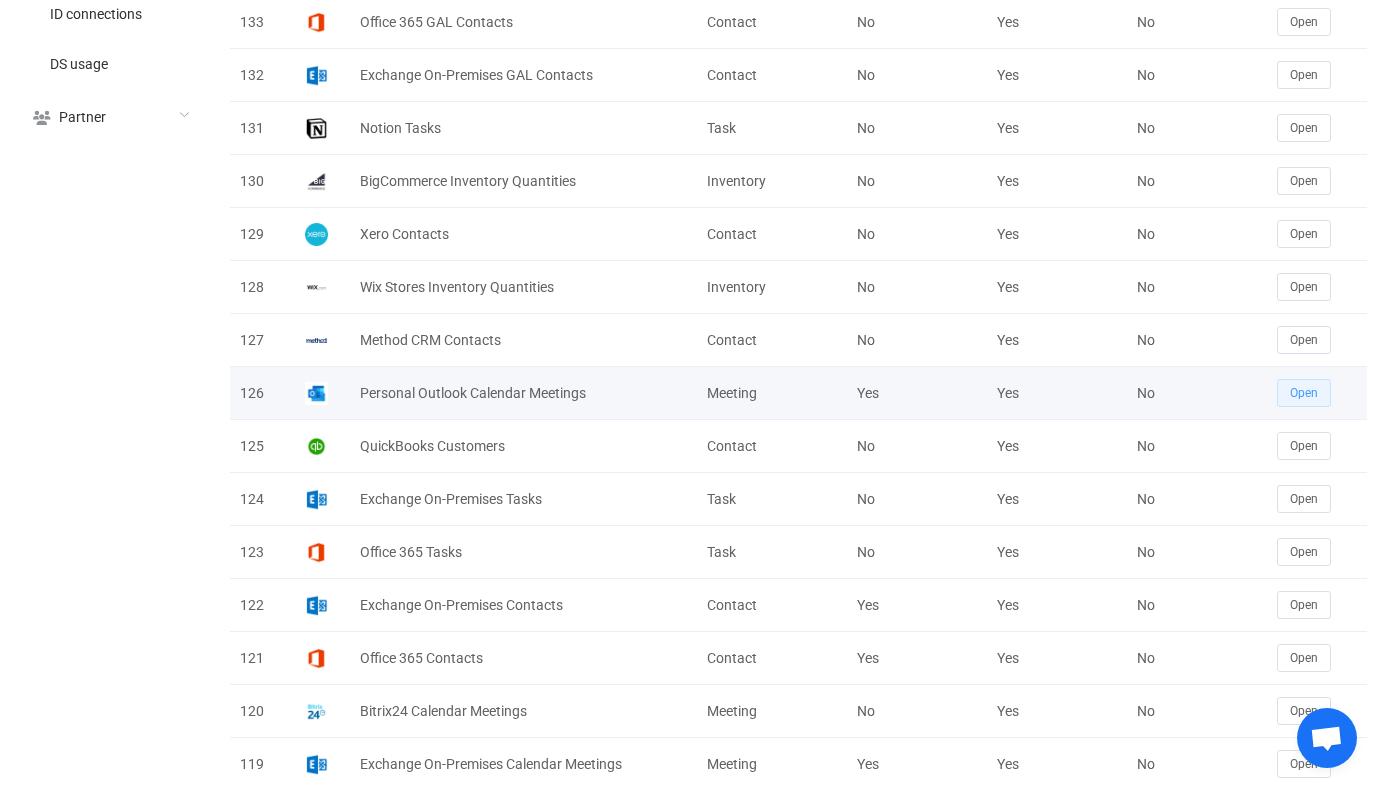 click on "Open" at bounding box center [1304, 393] 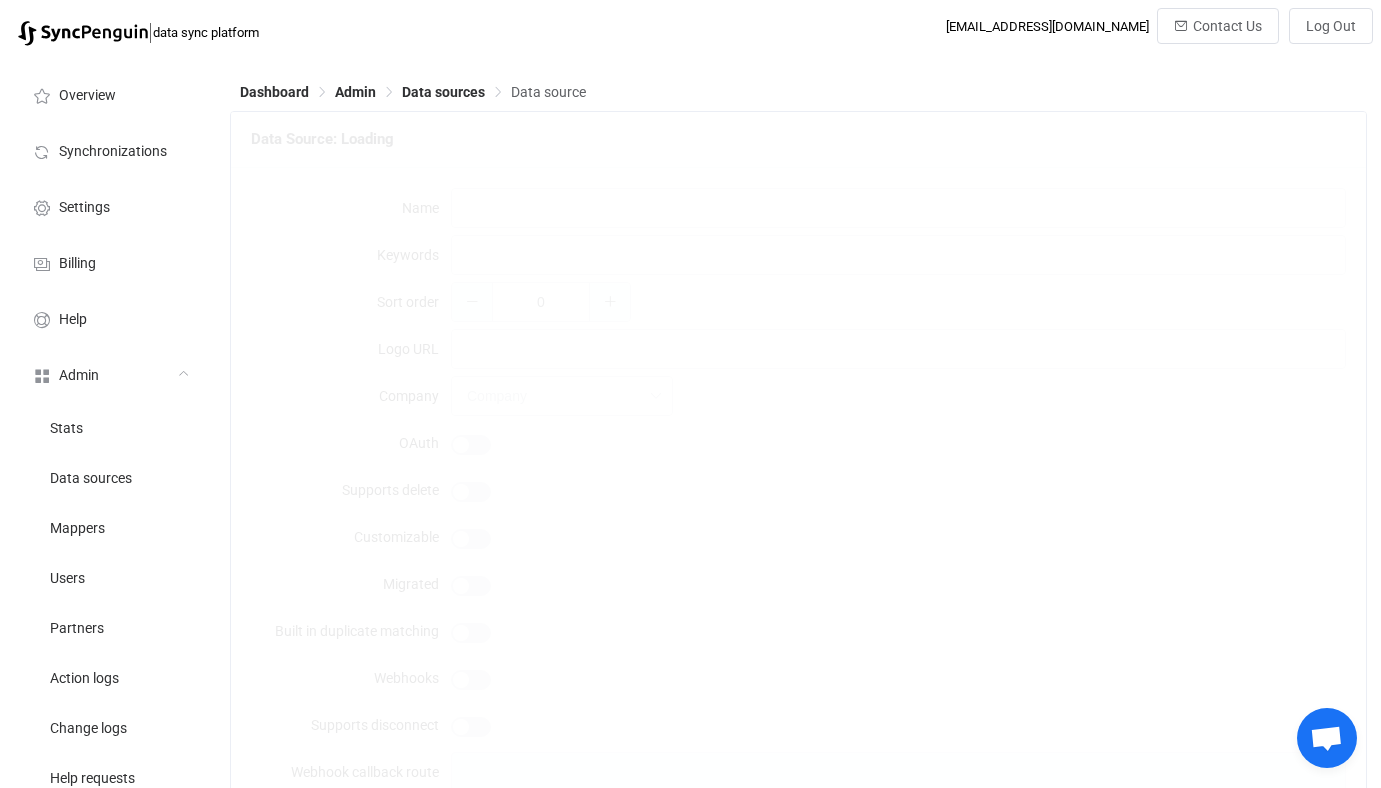 type on "Personal Outlook Calendar Meetings" 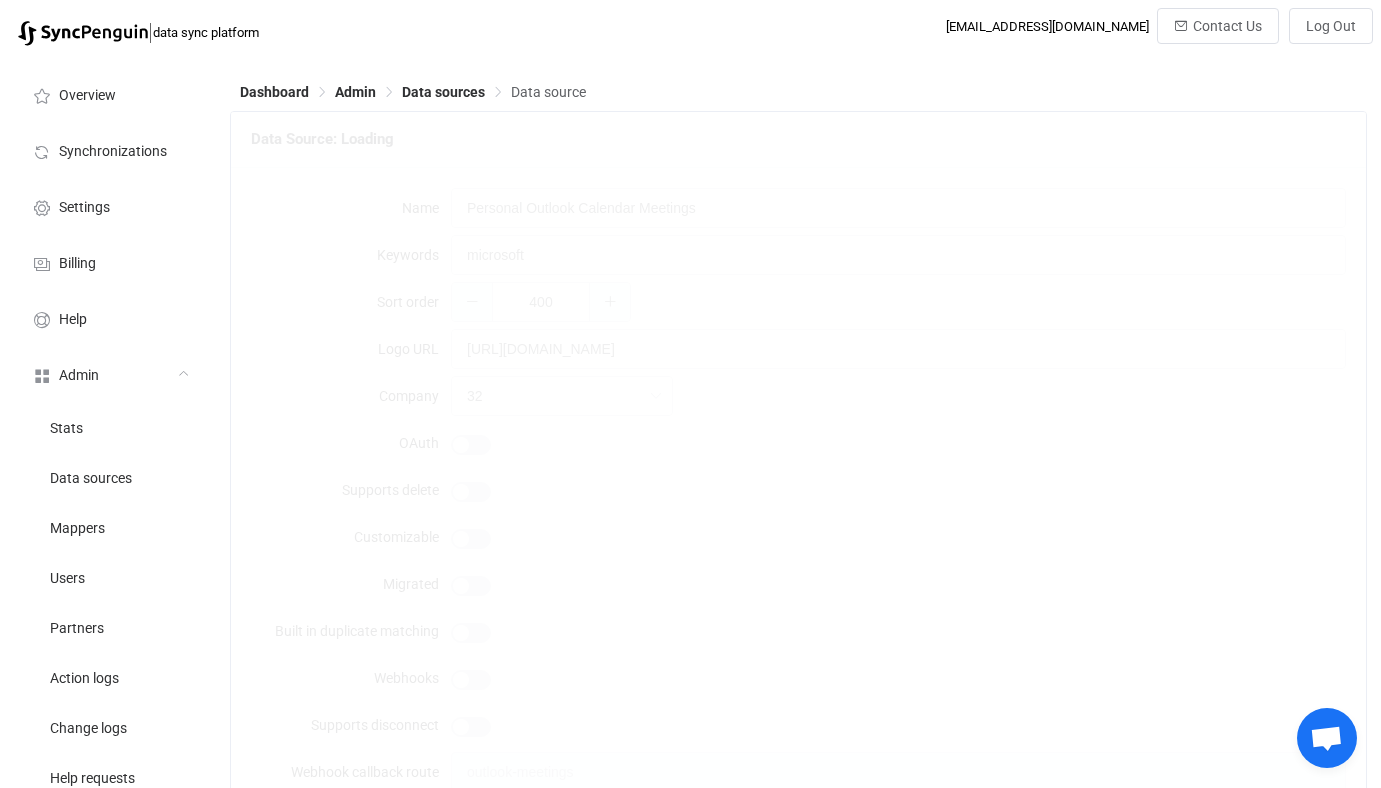 type on "[DOMAIN_NAME]" 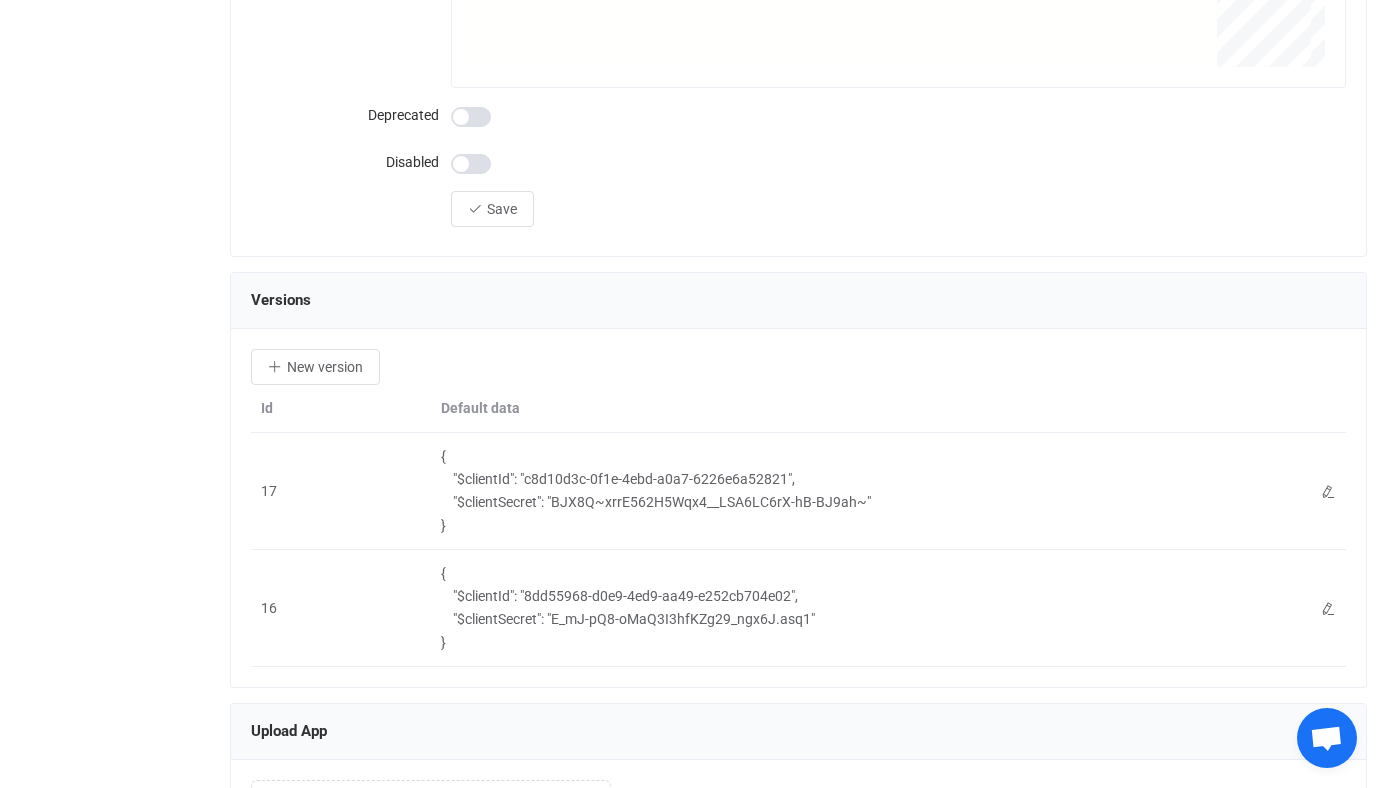 scroll, scrollTop: 2915, scrollLeft: 0, axis: vertical 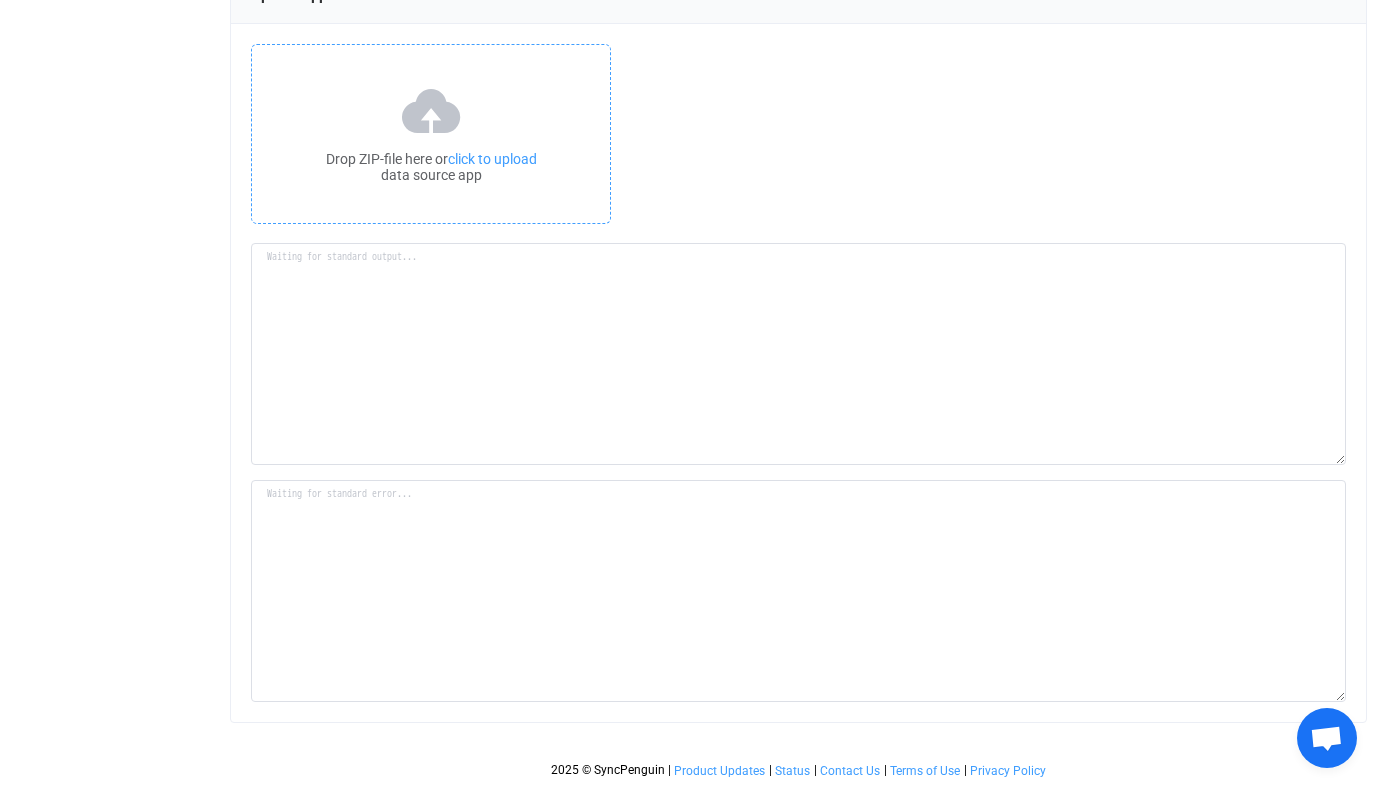 click on "Drop ZIP-file here or  click to upload  data source app" at bounding box center [431, 134] 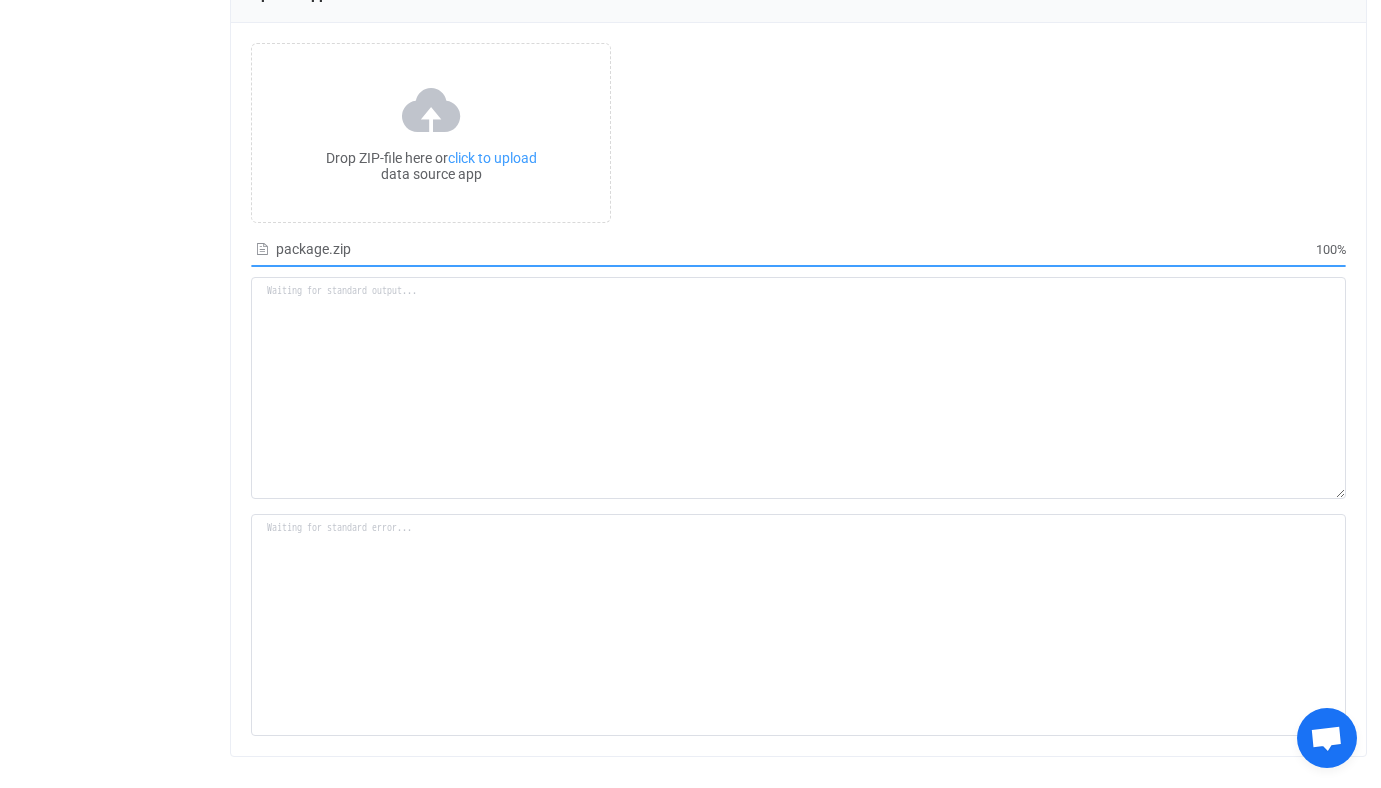 type on "Building resource app...
/srv/www/syncpenguin-api/Env/Temp/a0c5b068-121d-4828-92c4-3073d58d47cf/src.zip
/srv/www/syncpenguin-api/Env/DataSource/126
Archive:  /srv/www/syncpenguin-api/Env/Temp/a0c5b068-121d-4828-92c4-3073d58d47cf/src.zip
inflating: /srv/www/syncpenguin-api/Env/DataSource/126/constants.js
inflating: /srv/www/syncpenguin-api/Env/DataSource/126/access.js
inflating: /srv/www/syncpenguin-api/Env/DataSource/126/dataSourceApp.js
inflating: /srv/www/syncpenguin-api/Env/DataSource/126/dataService.js
inflating: /srv/www/syncpenguin-api/Env/DataSource/126/account.json
inflating: /srv/www/syncpenguin-api/Env/DataSource/126/in.json
inflating: /srv/www/syncpenguin-api/Env/DataSource/126/package-lock.json
inflating: /srv/www/syncpenguin-api/Env/DataSource/126/package.json
inflating: /srv/www/syncpenguin-api/Env/DataSource/126/fieldsService.js
Installing packages...
added 22 packages, and audited 23 packages in 1s
4 packages are looking for funding
run `npm fund` for..." 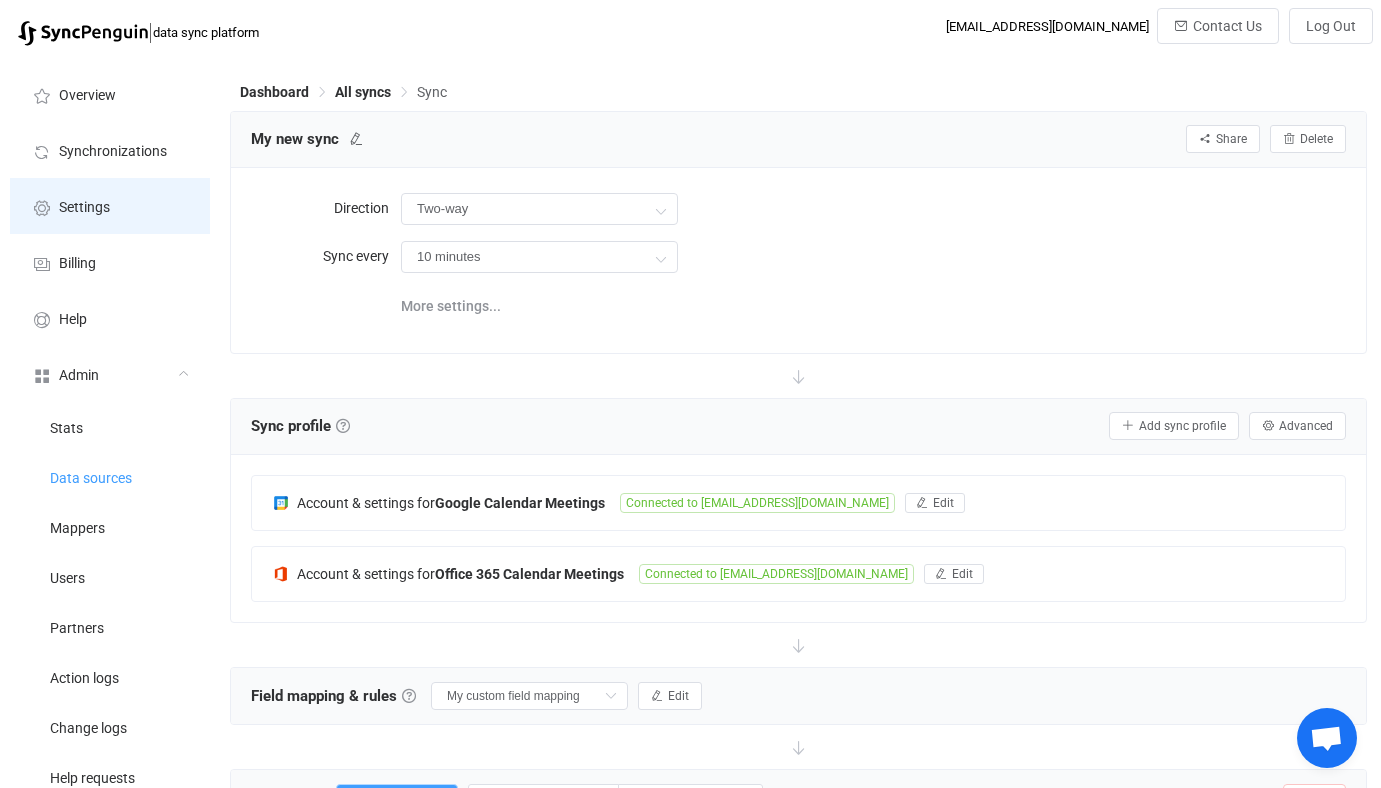 scroll, scrollTop: 0, scrollLeft: 0, axis: both 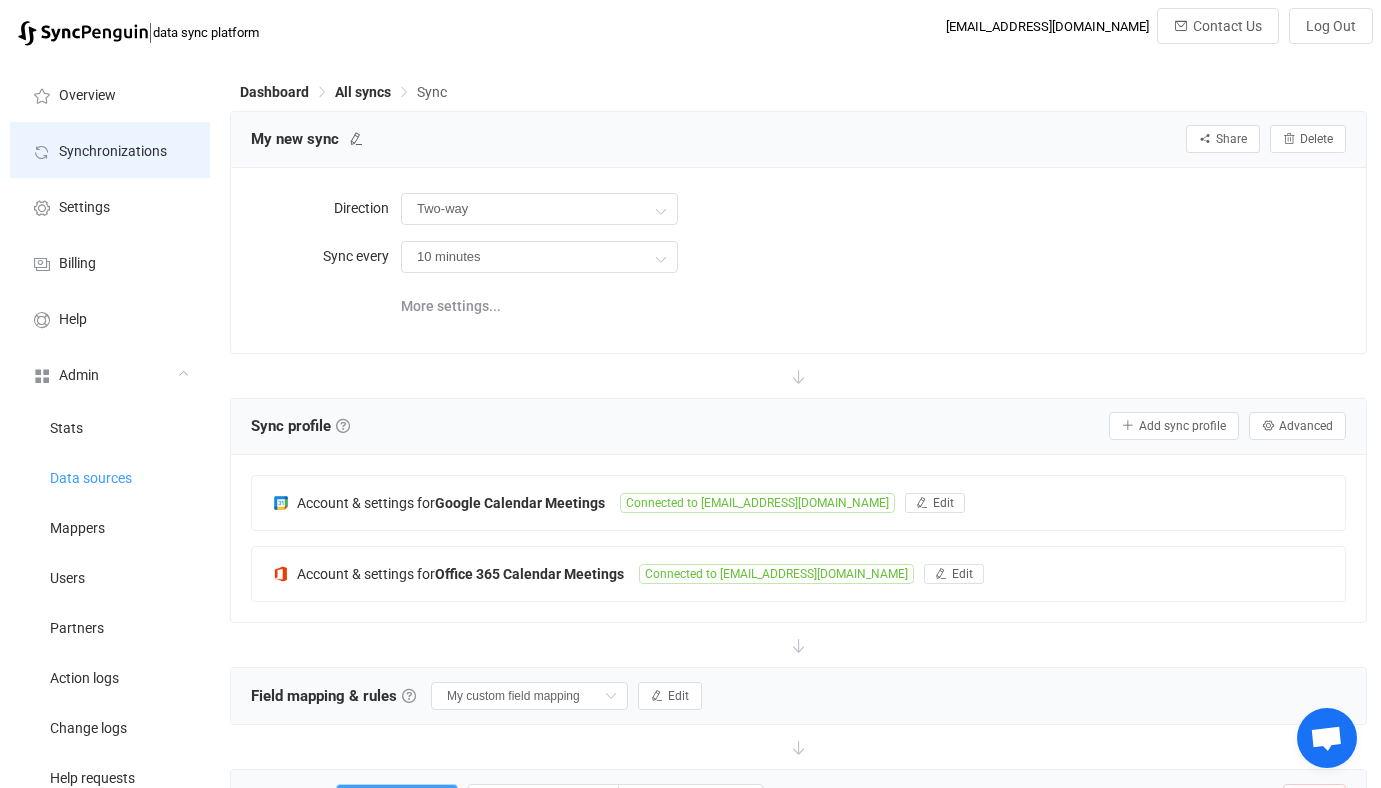 click on "Synchronizations" at bounding box center (113, 152) 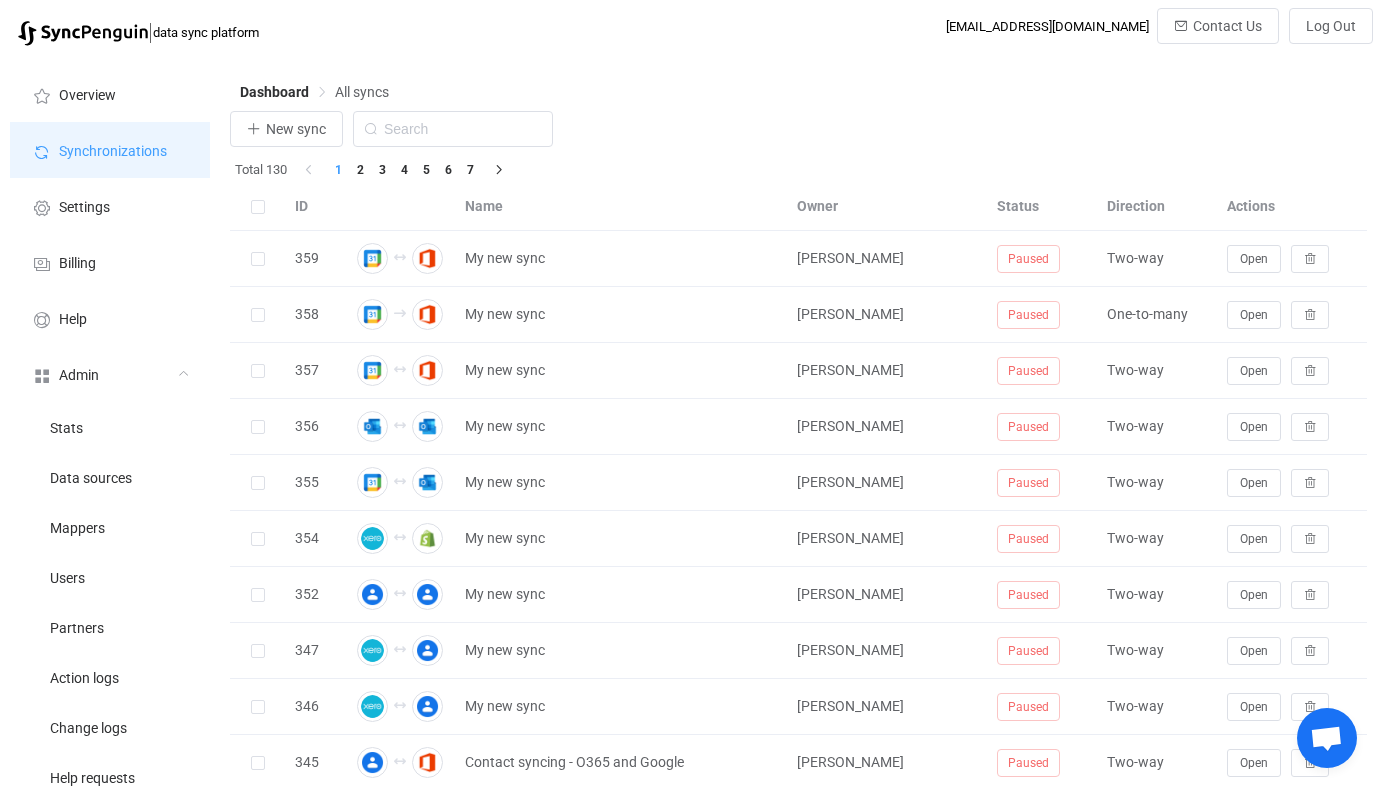 click on "Synchronizations" at bounding box center (113, 152) 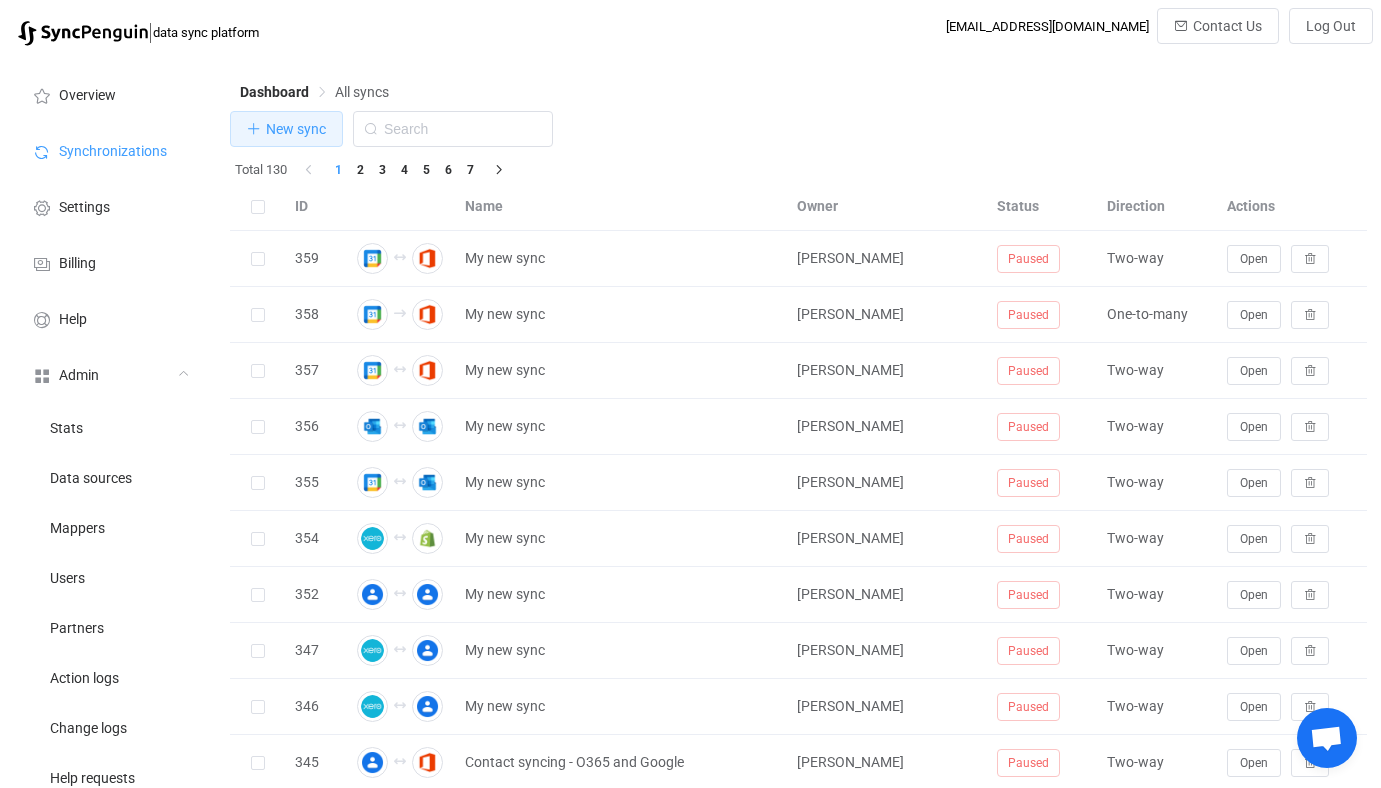 click on "New sync" at bounding box center (286, 129) 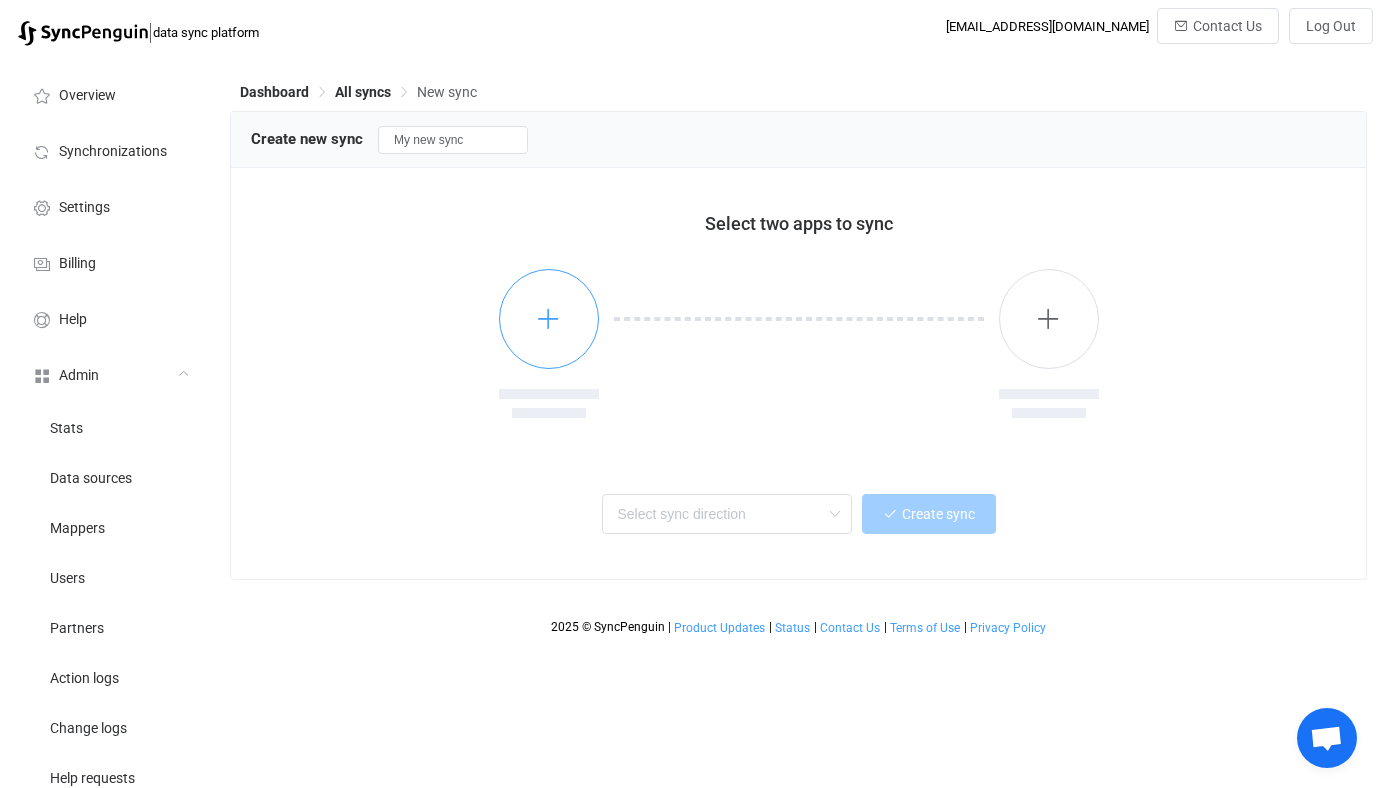 click at bounding box center (548, 318) 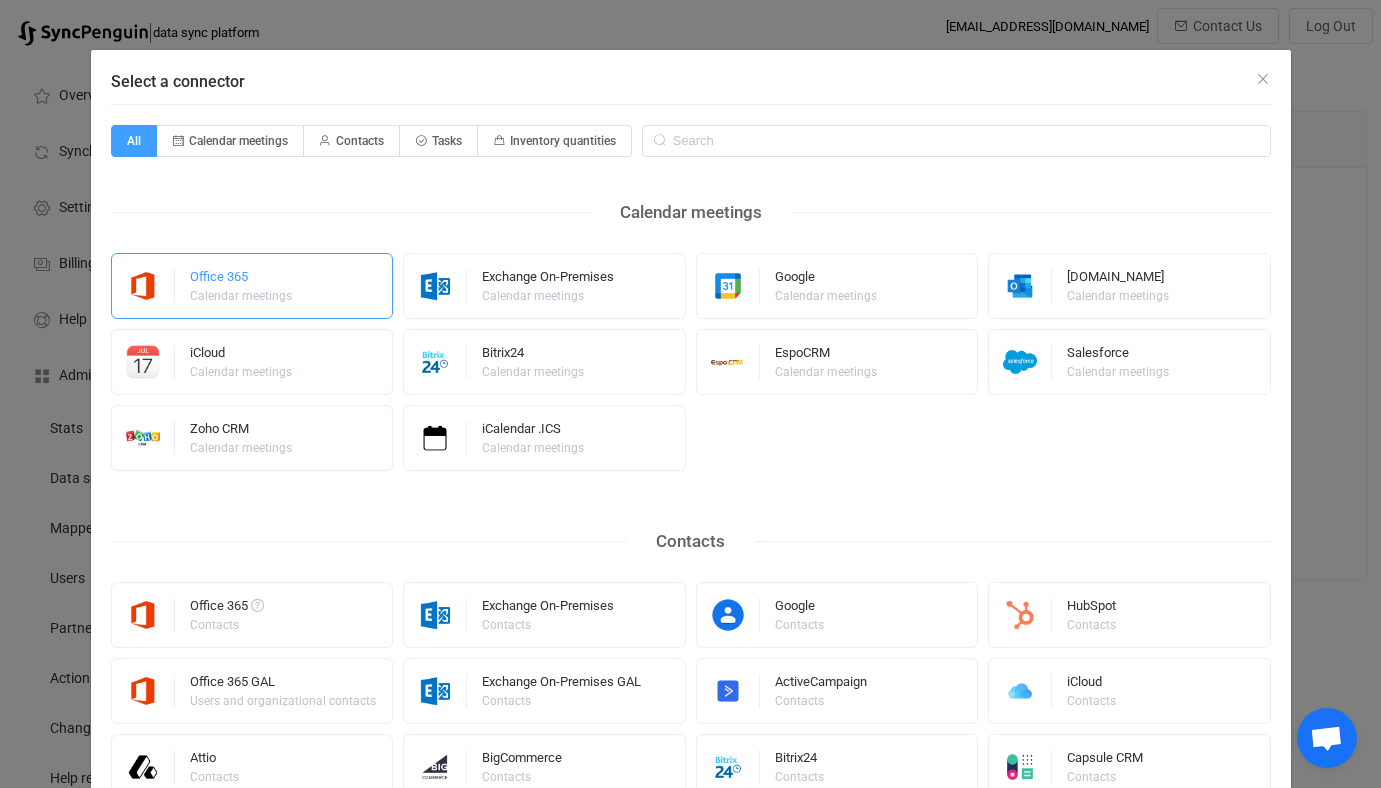 click on "Office 365
Calendar meetings" at bounding box center (252, 286) 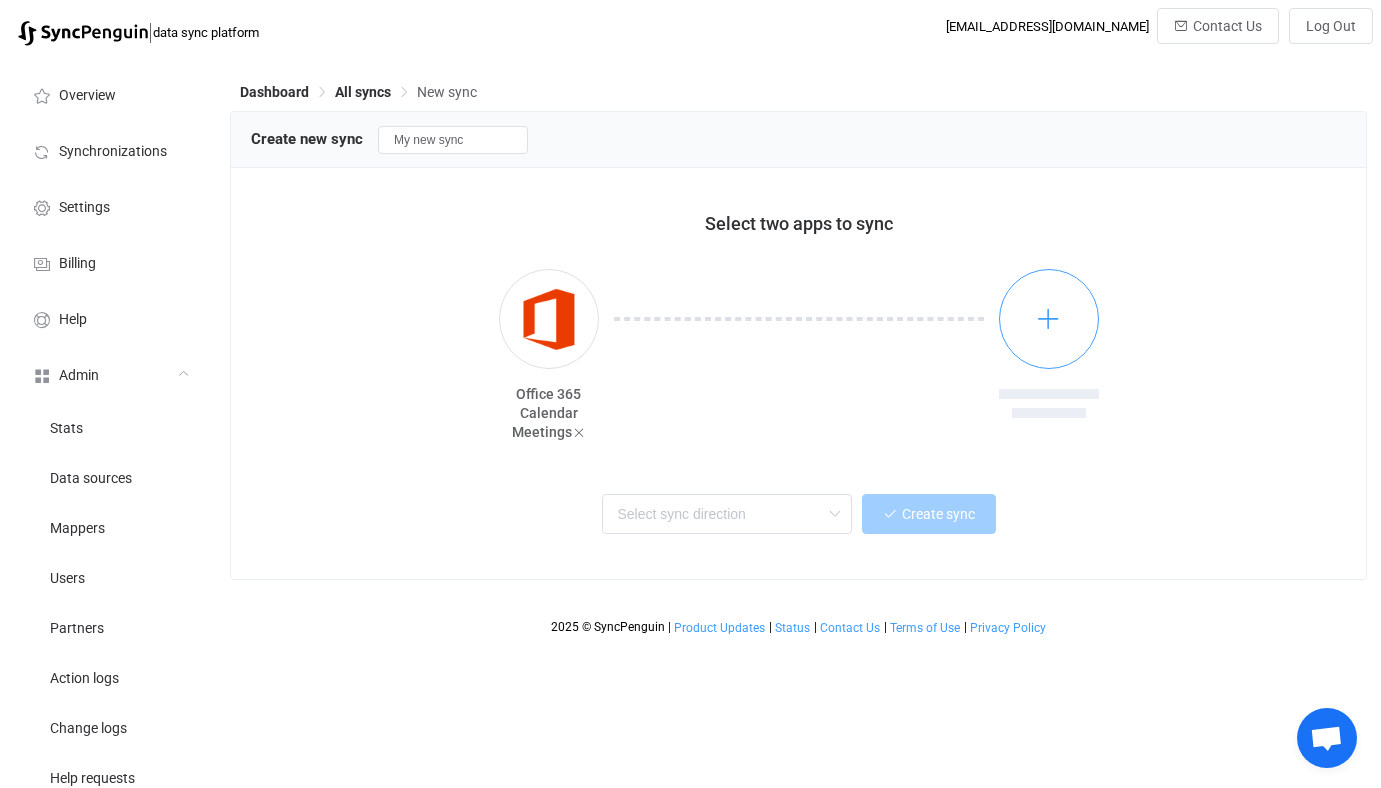 click at bounding box center [1049, 319] 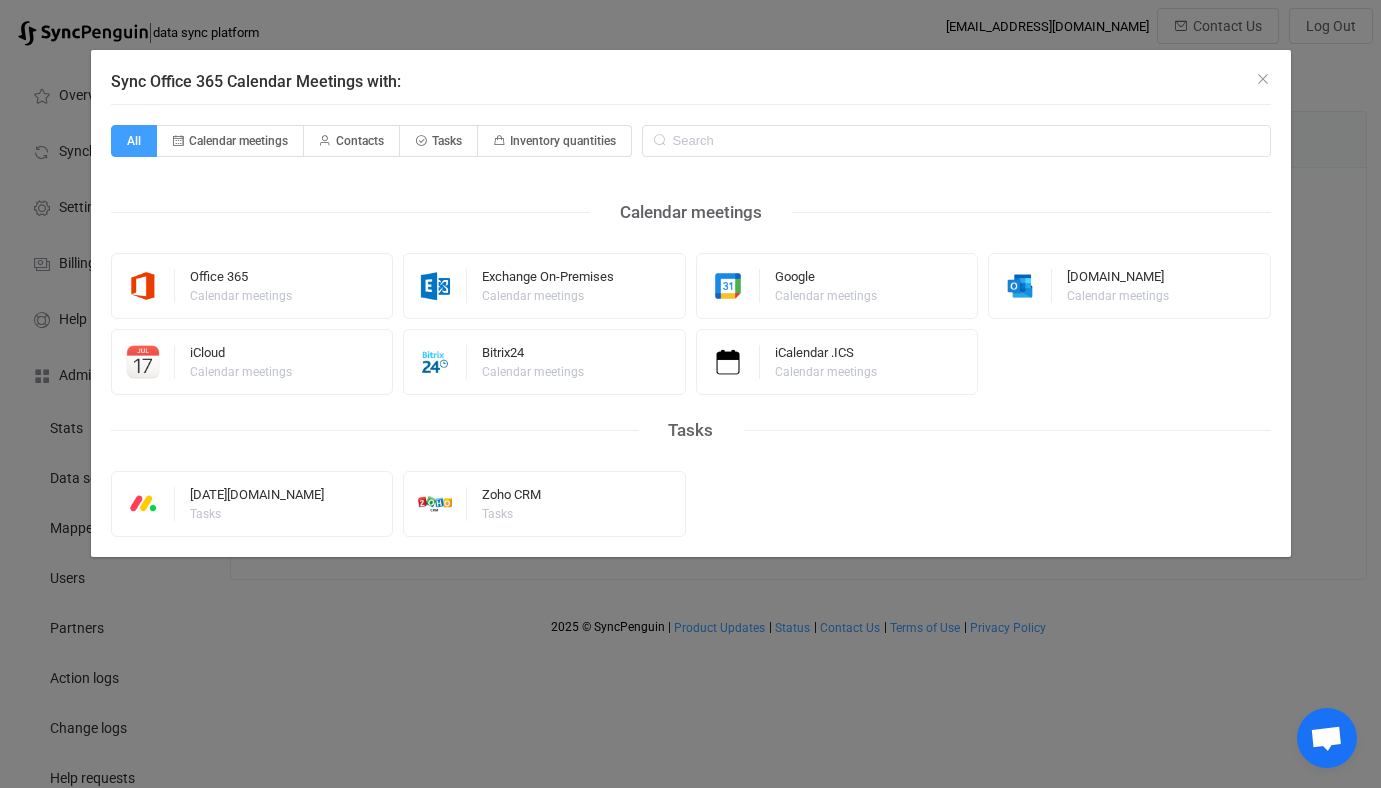 click on "Office 365
Calendar meetings Exchange On-Premises
Calendar meetings Google
Calendar meetings [DOMAIN_NAME]
Calendar meetings iCloud
Calendar meetings Bitrix24
Calendar meetings iCalendar .ICS
Calendar meetings" at bounding box center [691, 324] 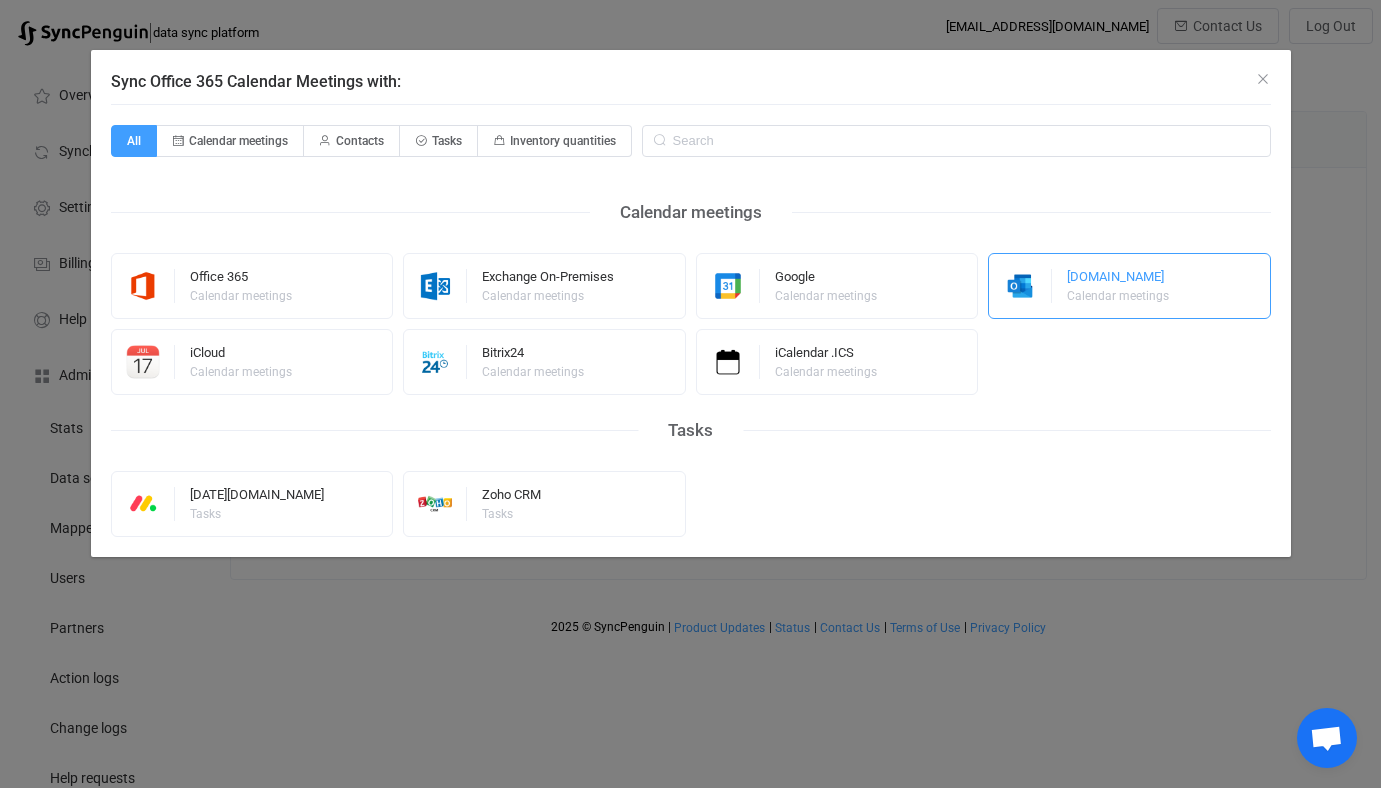 click on "[DOMAIN_NAME]
Calendar meetings" at bounding box center [1129, 286] 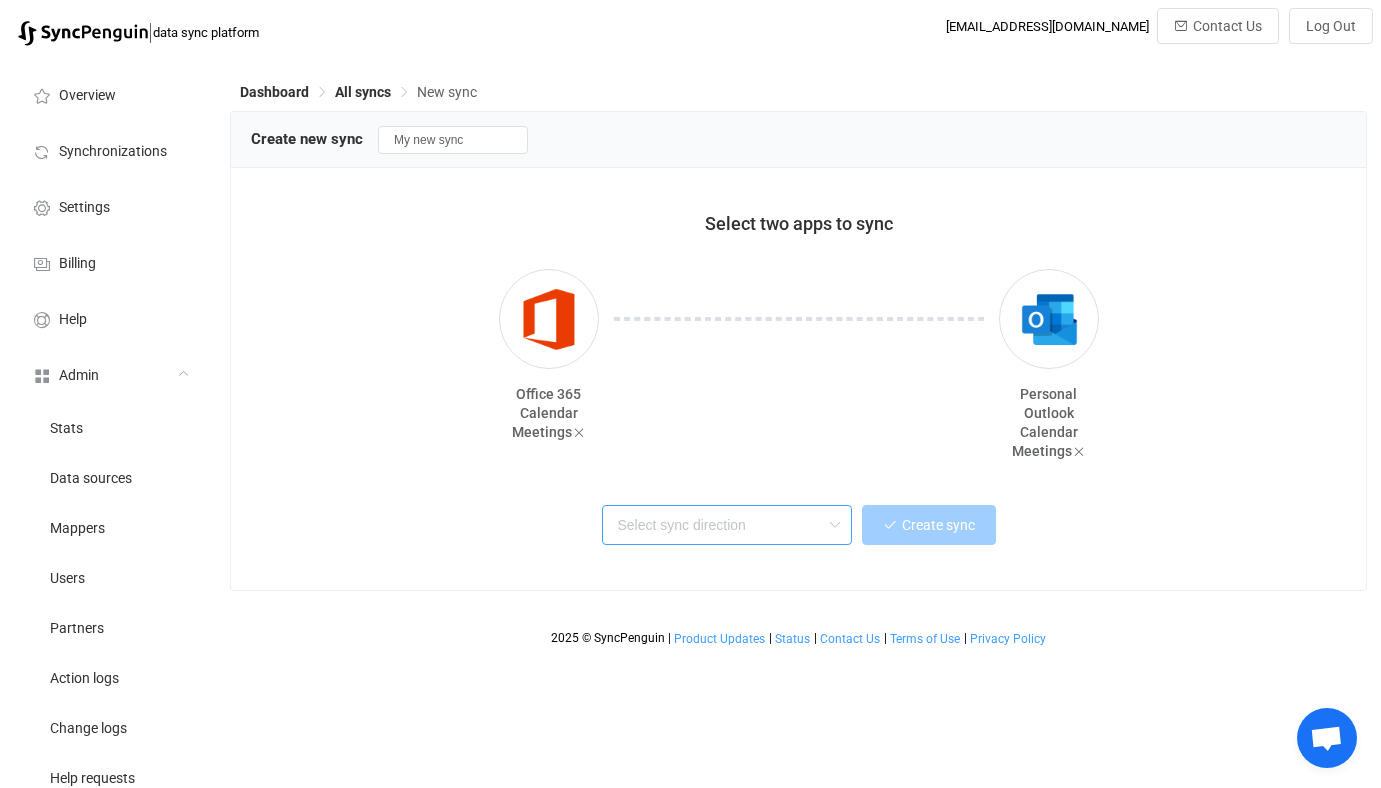 click at bounding box center [727, 525] 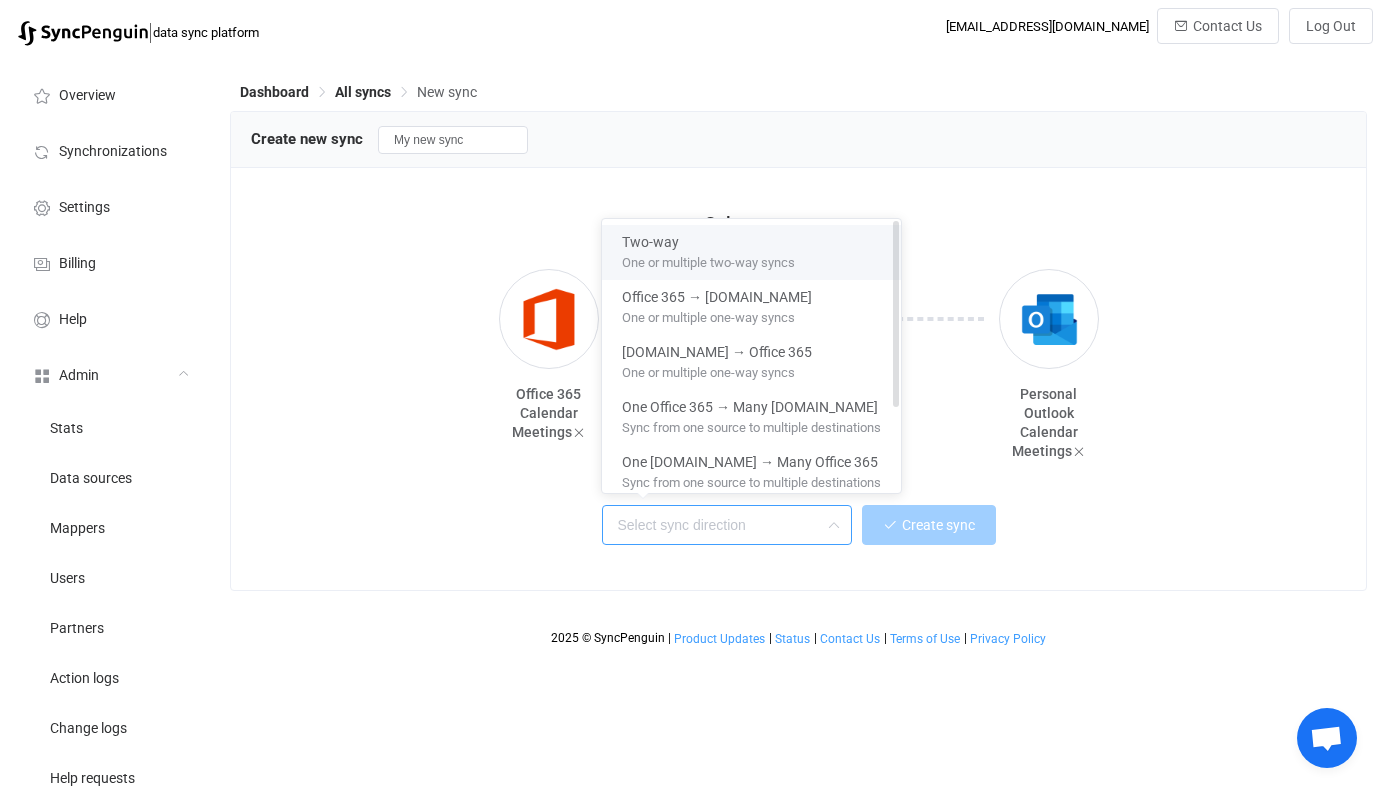click on "One or multiple two-way syncs" at bounding box center [708, 259] 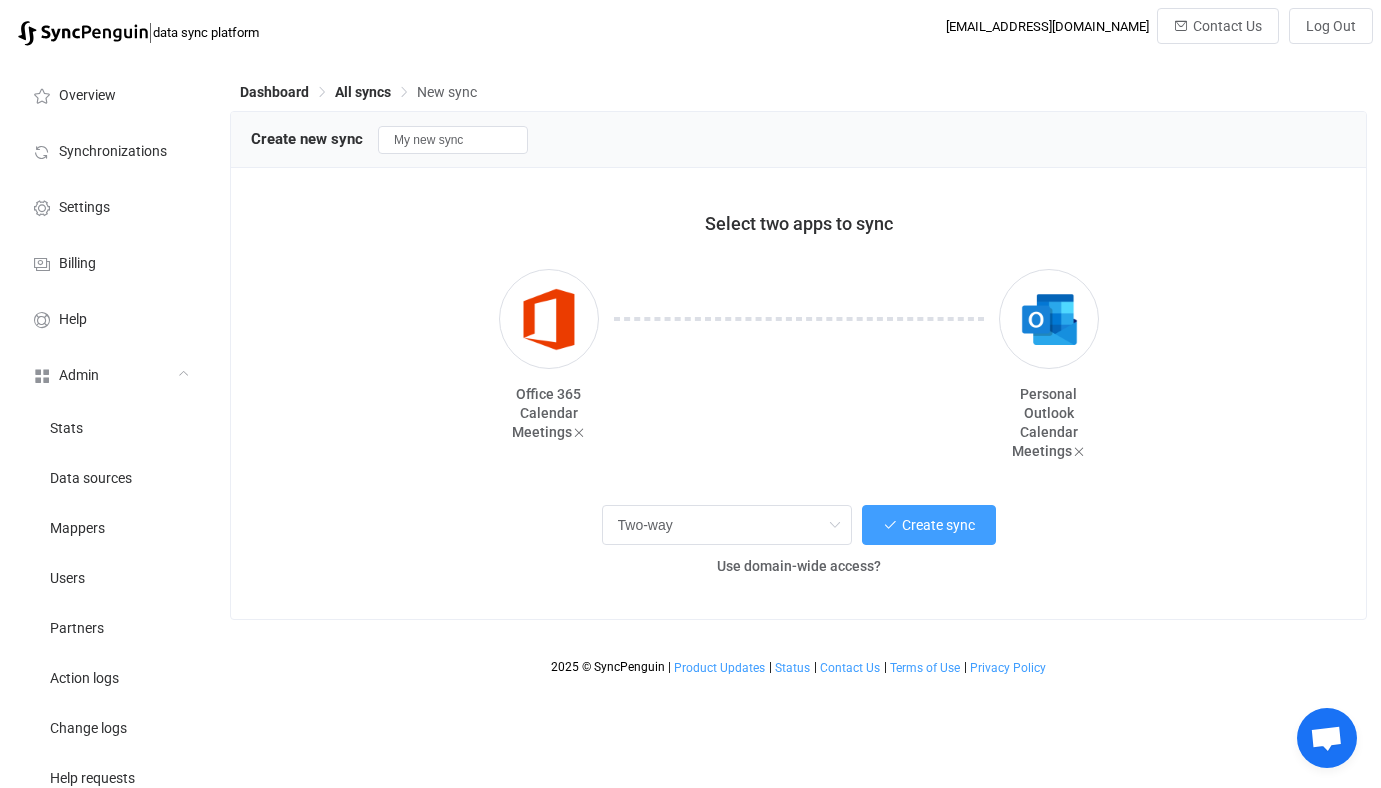 click on "Two-way Create sync Use domain-wide access?" at bounding box center (798, 544) 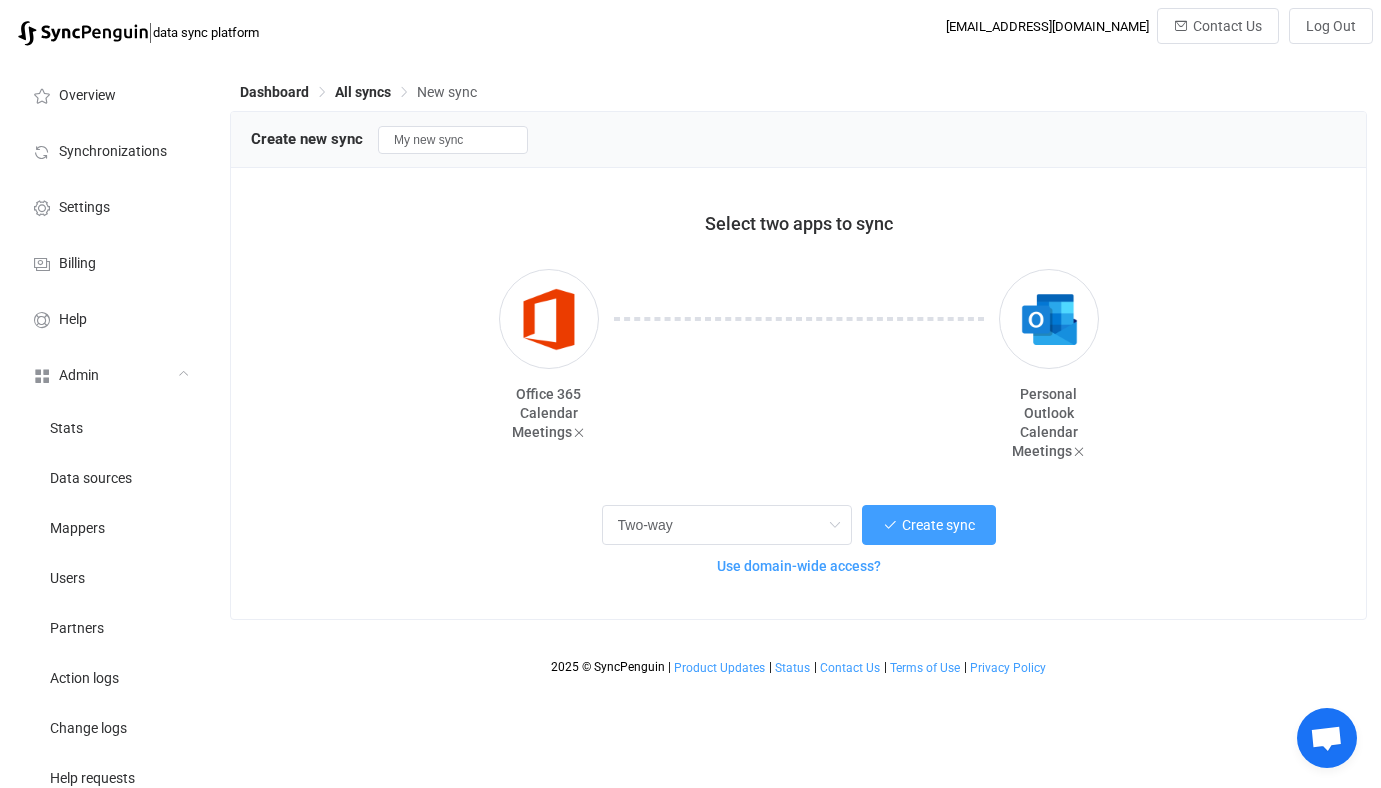 click on "Use domain-wide access?" at bounding box center (799, 566) 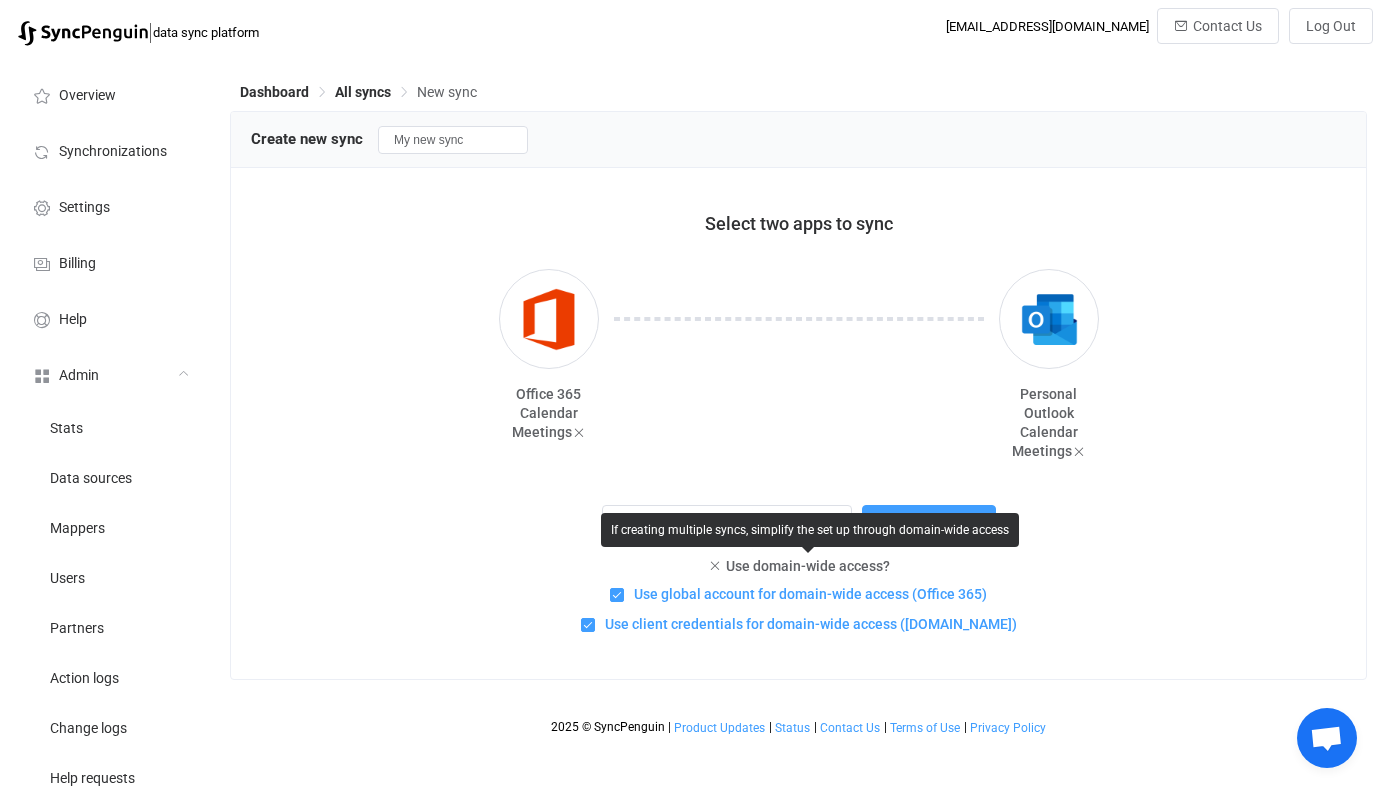 click at bounding box center [799, 364] 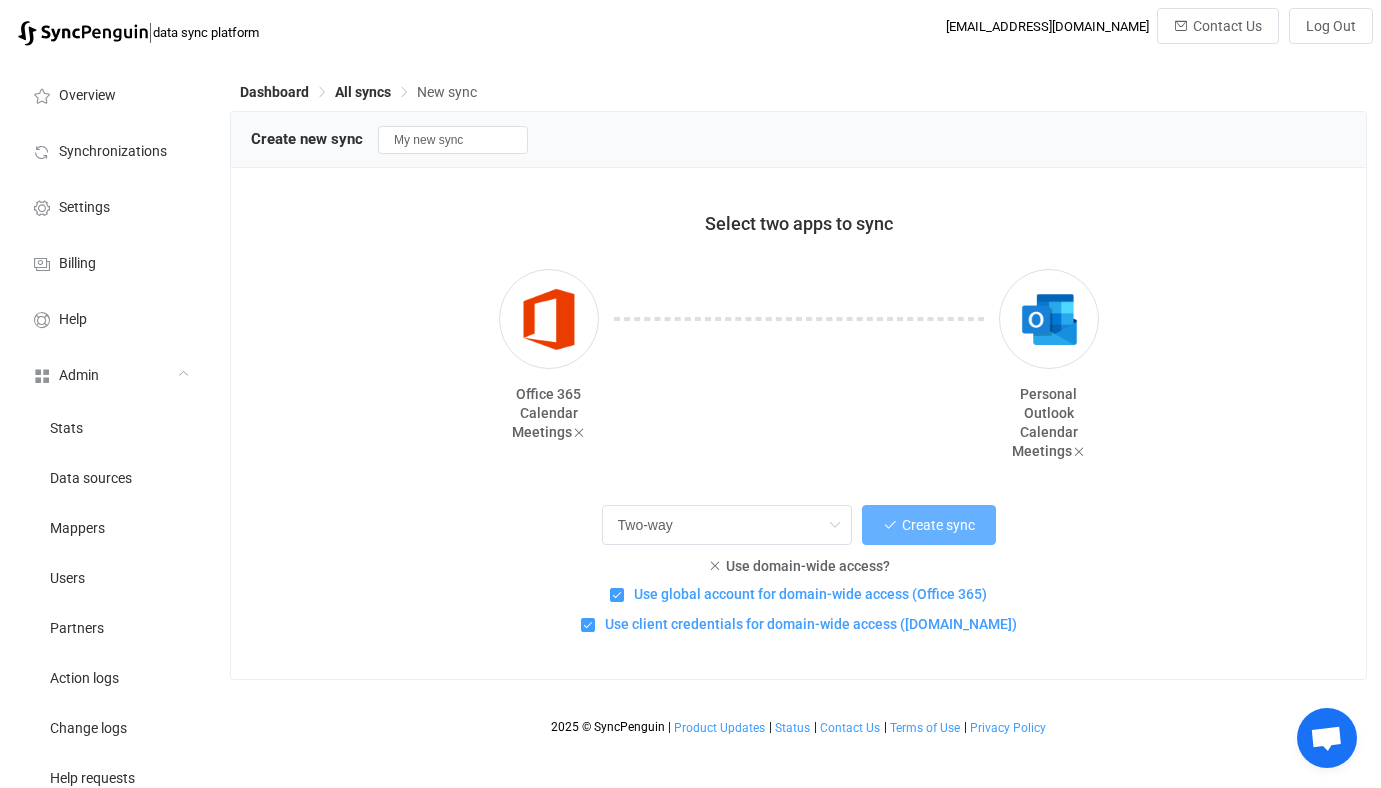 click on "Create sync" at bounding box center [938, 525] 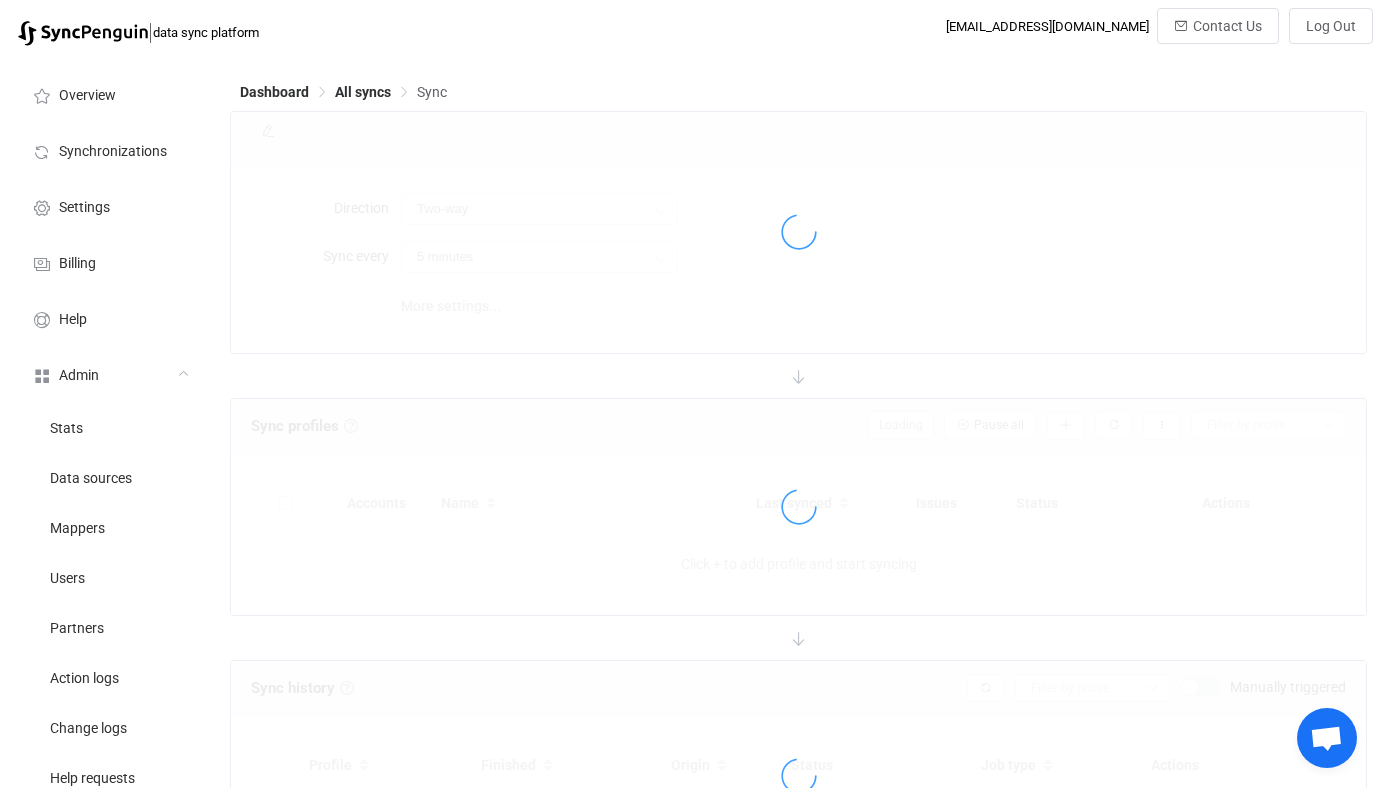 type on "10 minutes" 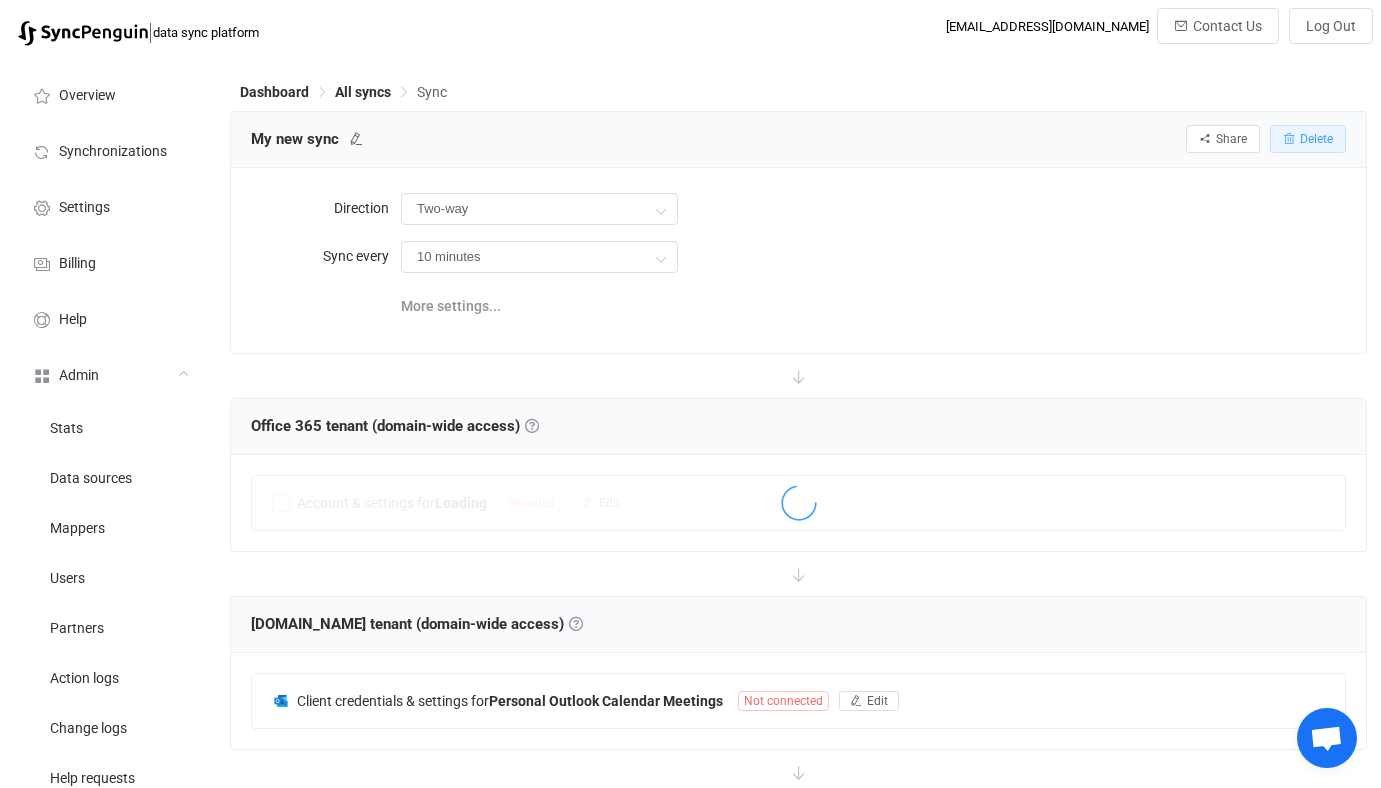 click on "Delete" at bounding box center [1308, 139] 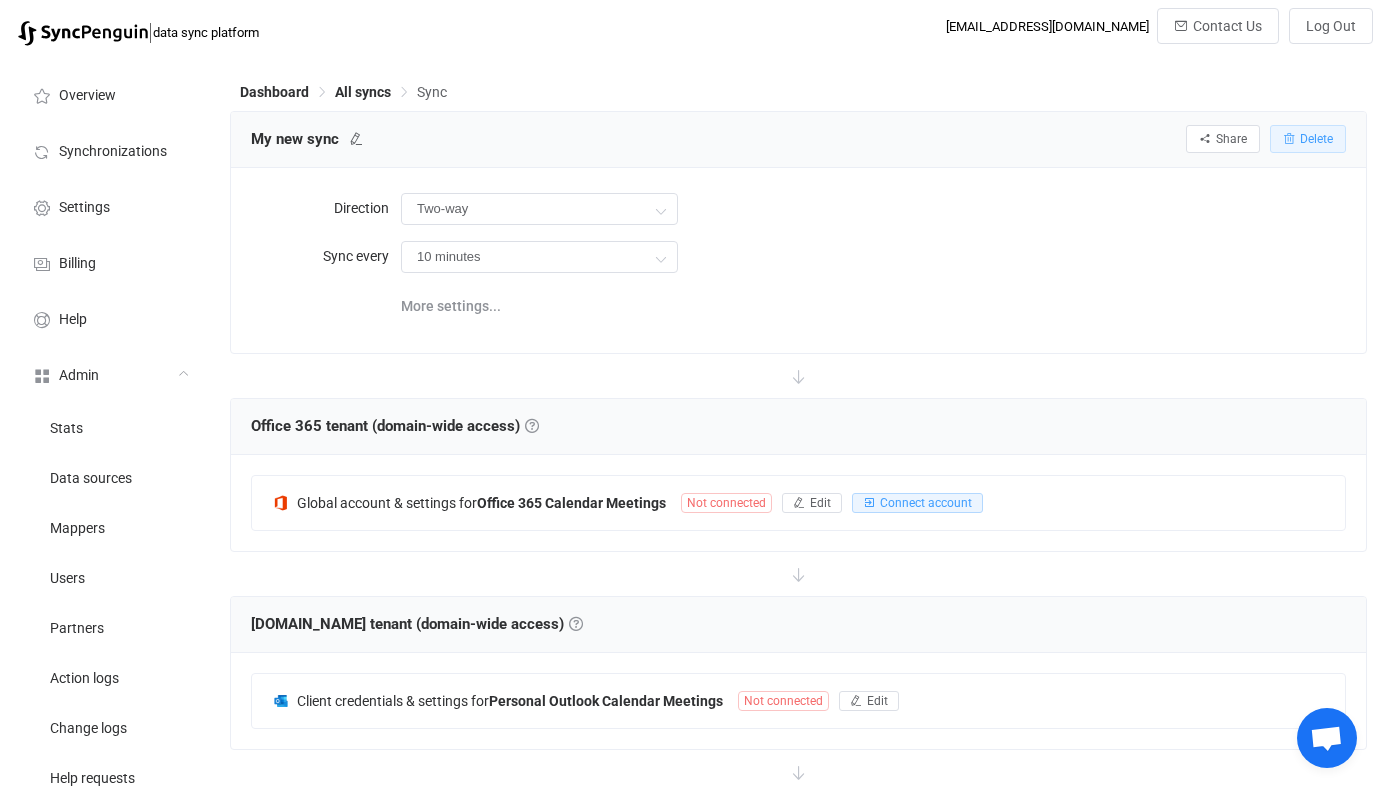 click at bounding box center (1289, 139) 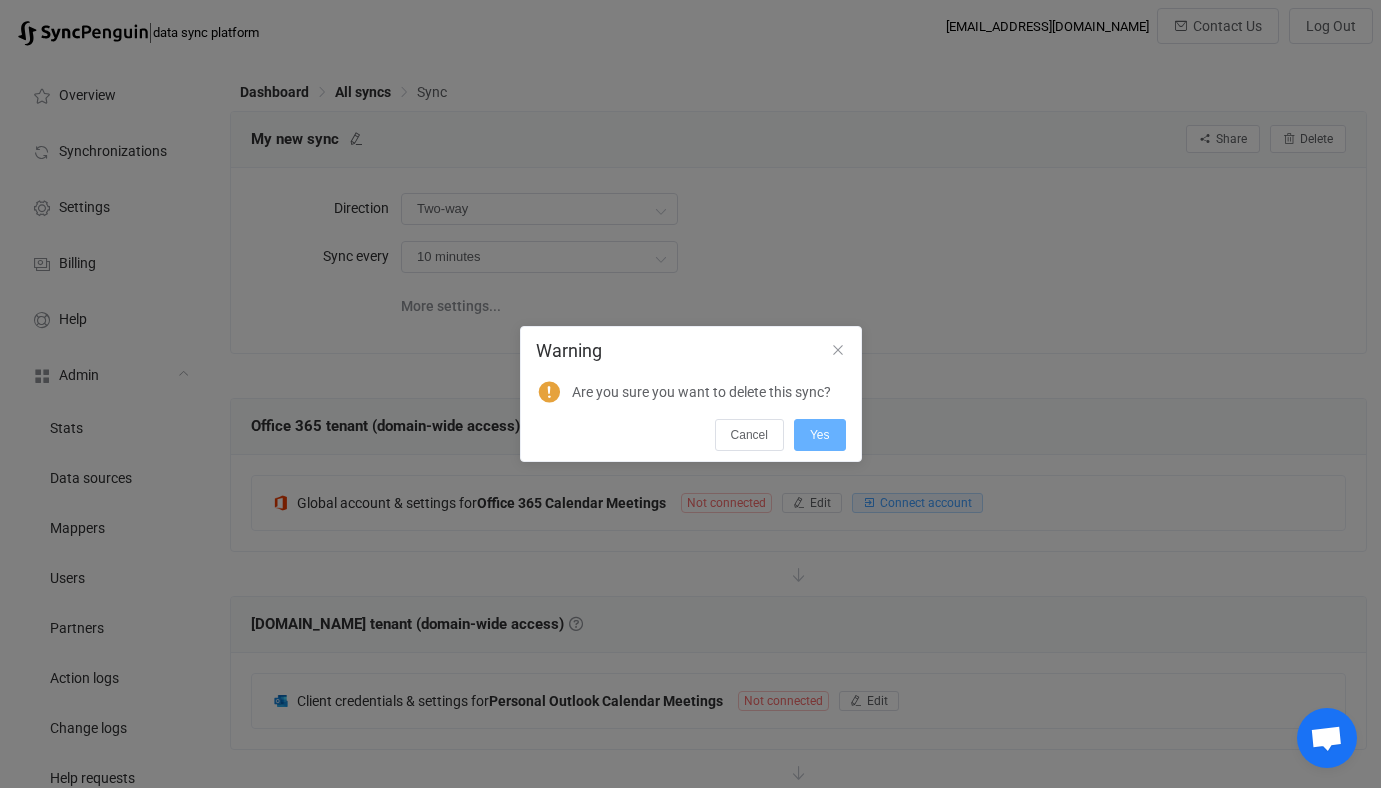 click on "Yes" at bounding box center (820, 435) 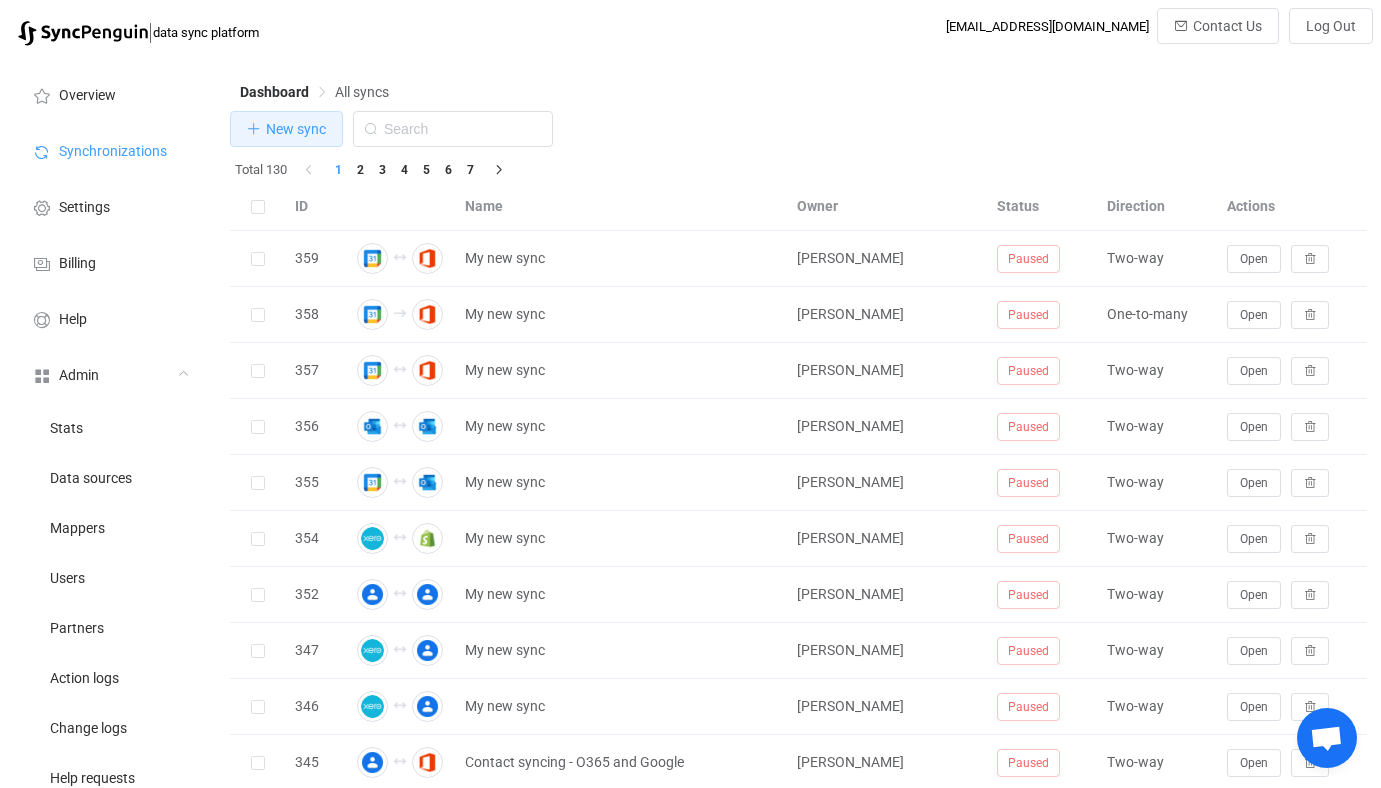 click on "New sync" at bounding box center [296, 129] 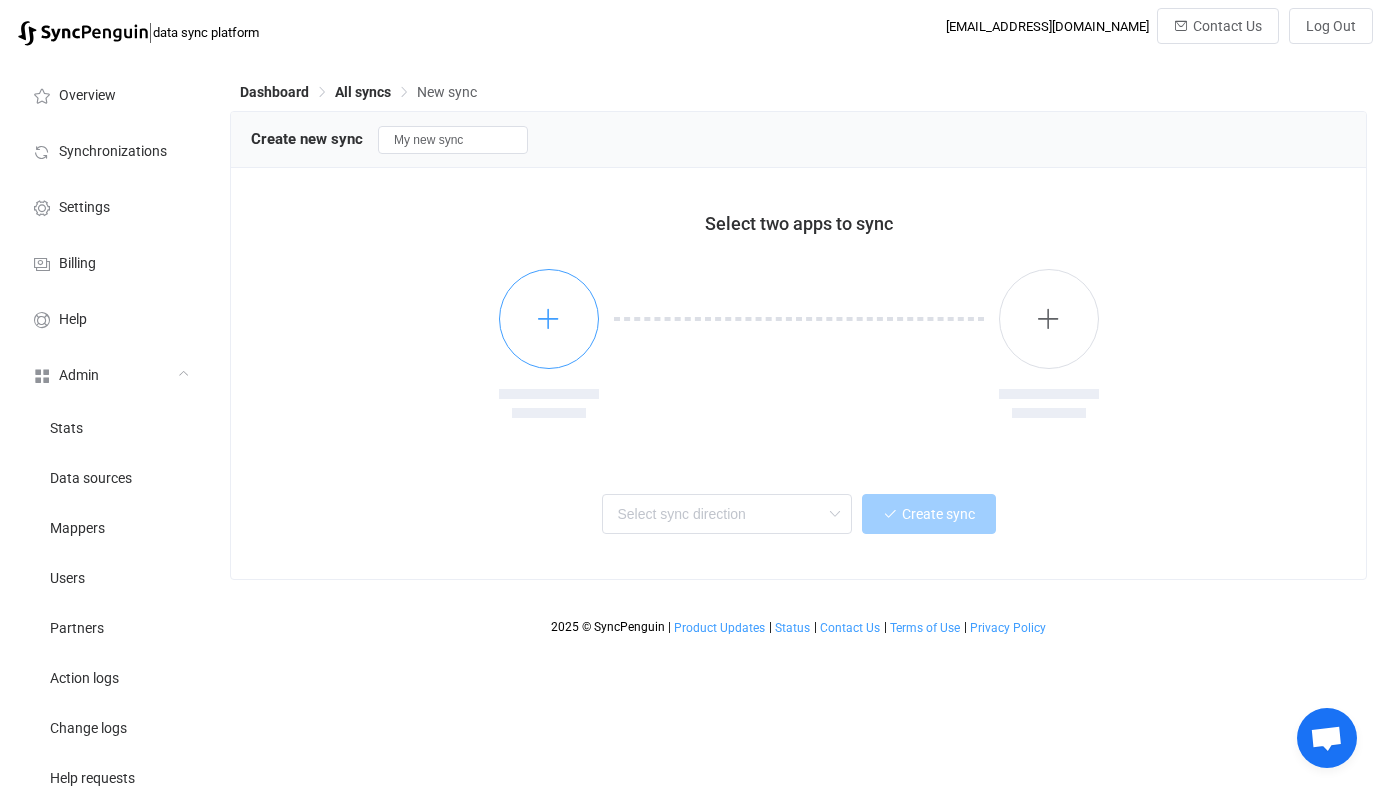 click at bounding box center [549, 319] 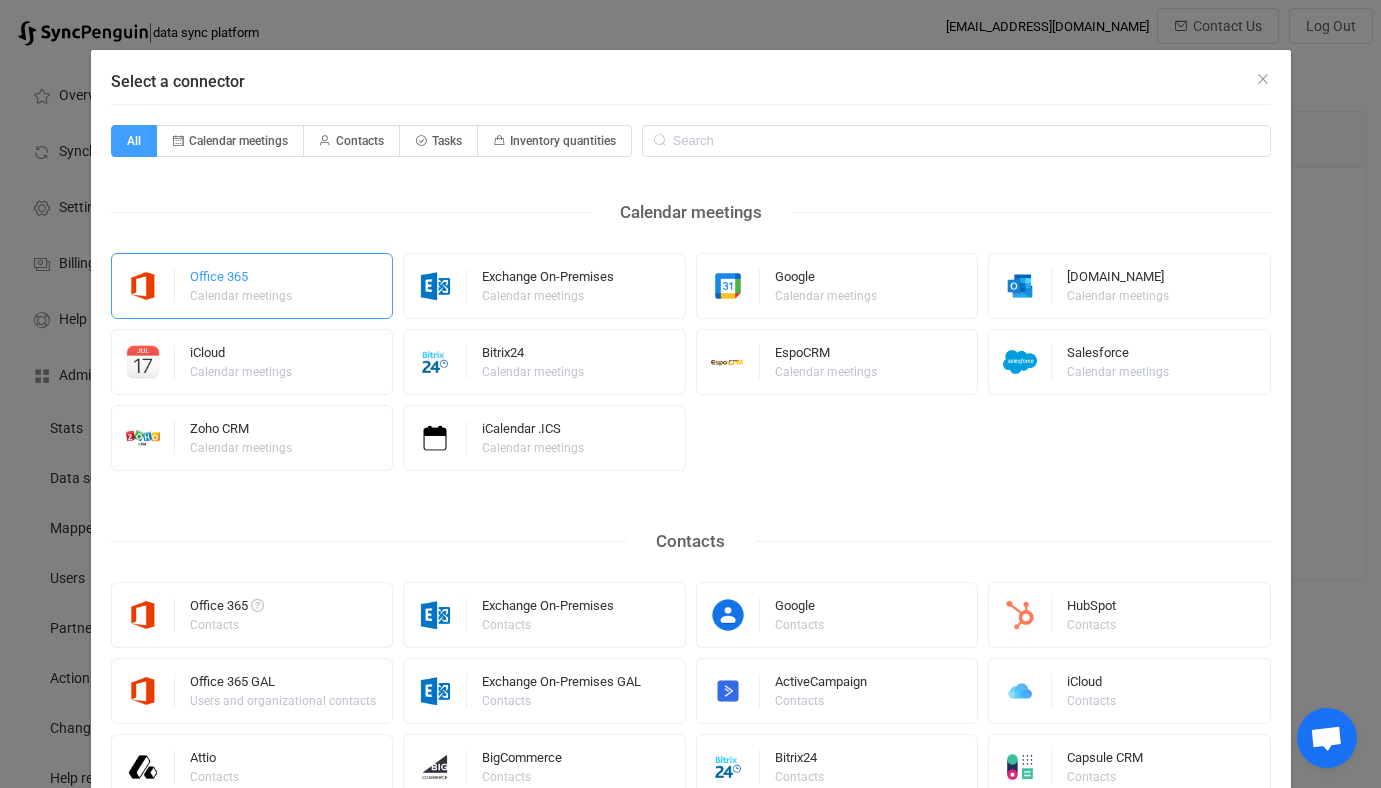 click on "Office 365
Calendar meetings" at bounding box center [252, 286] 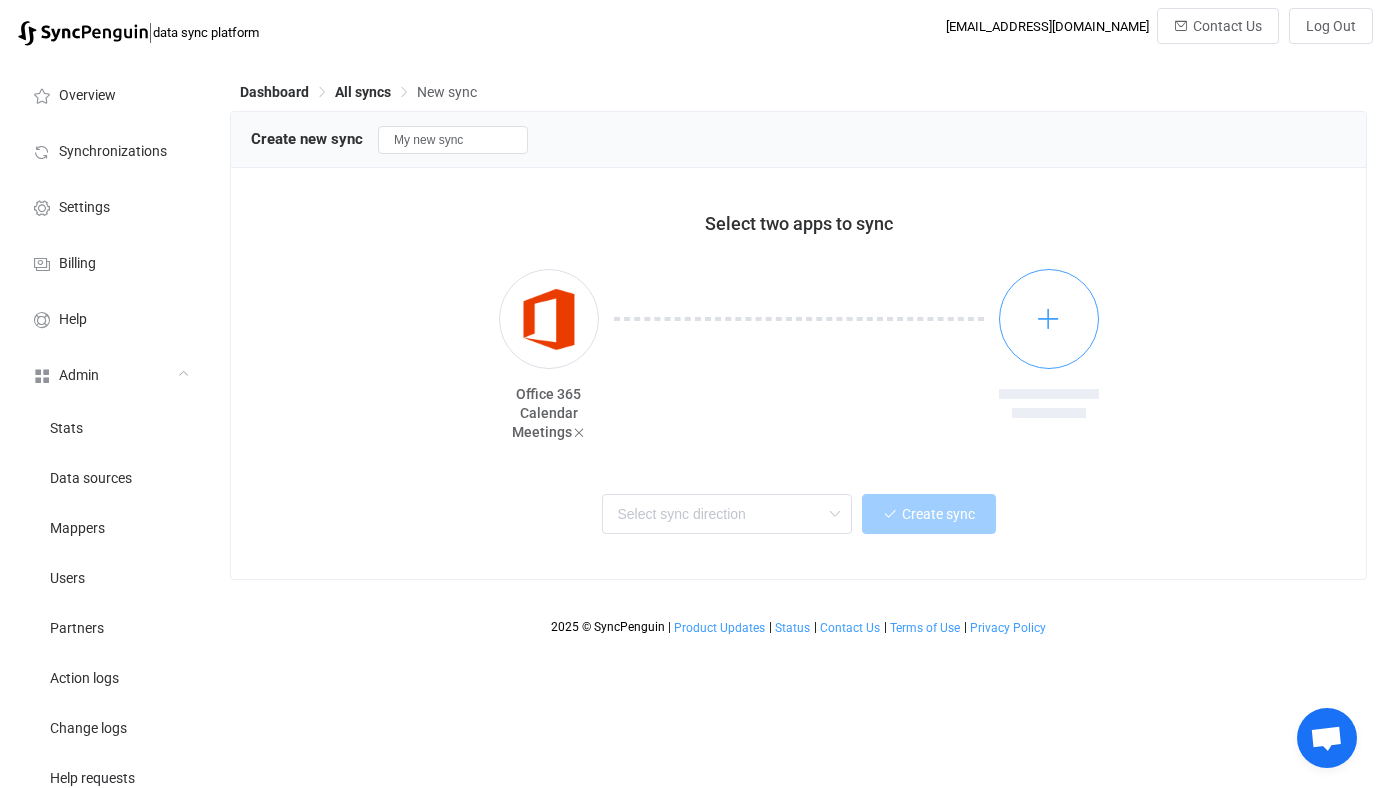 click at bounding box center [1049, 319] 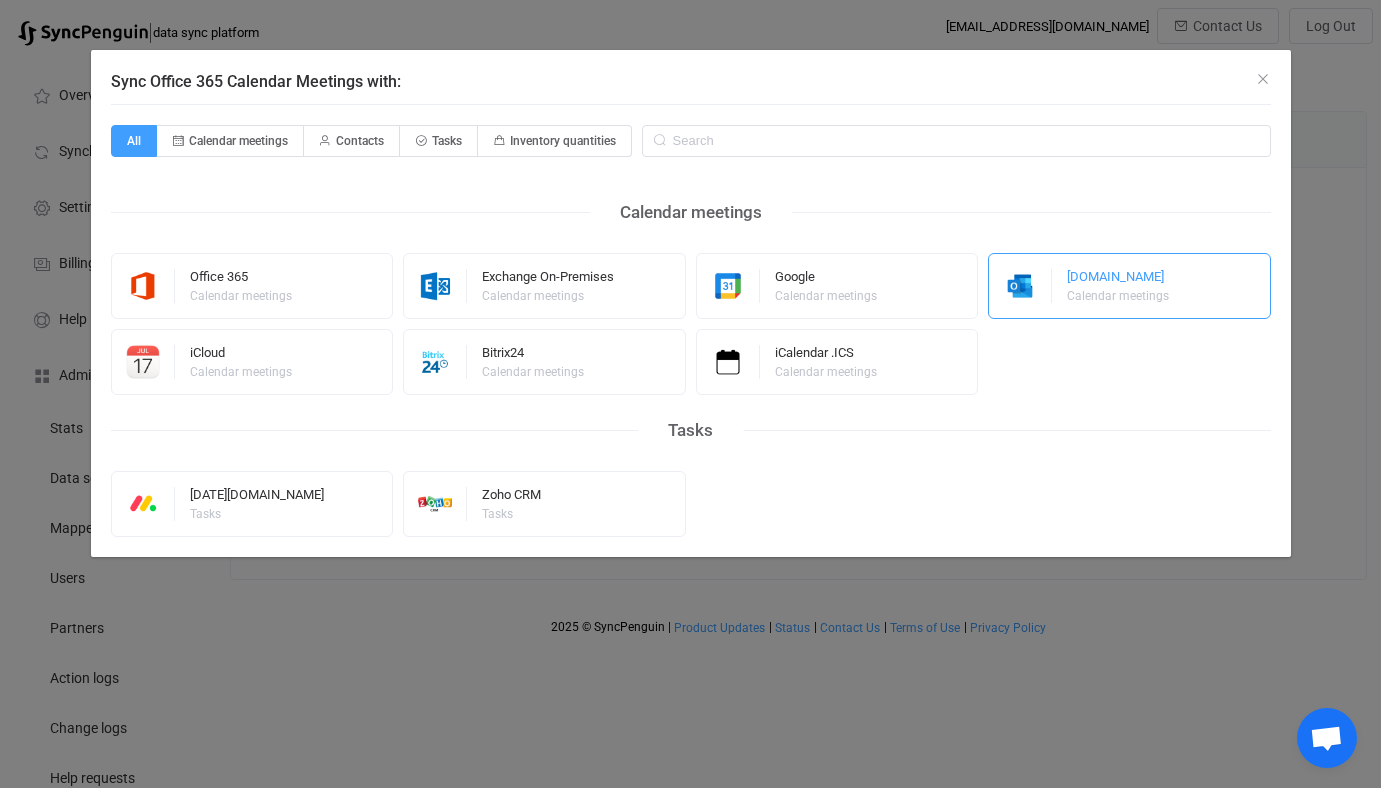 click at bounding box center [1020, 286] 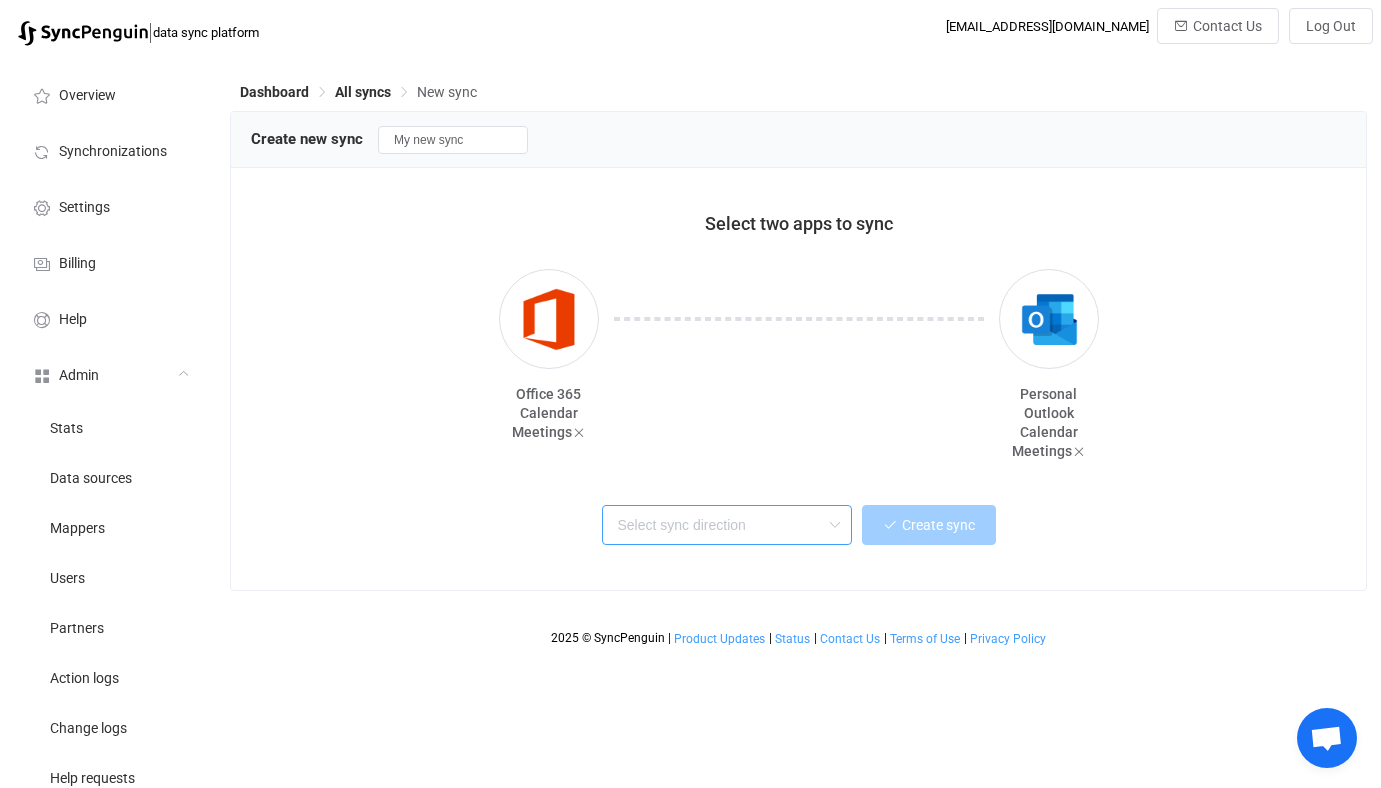 click at bounding box center (727, 525) 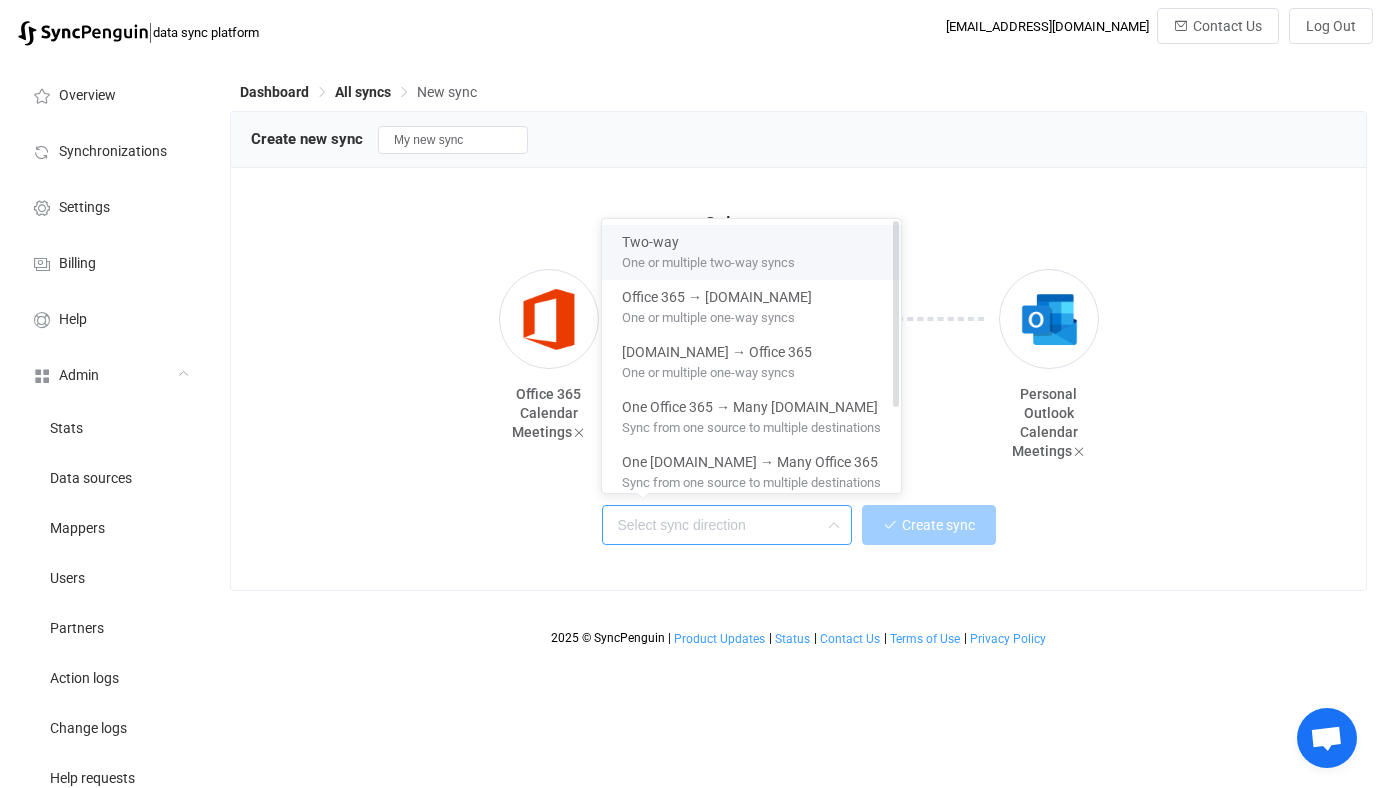 click on "Two-way One or multiple two-way syncs" at bounding box center (751, 252) 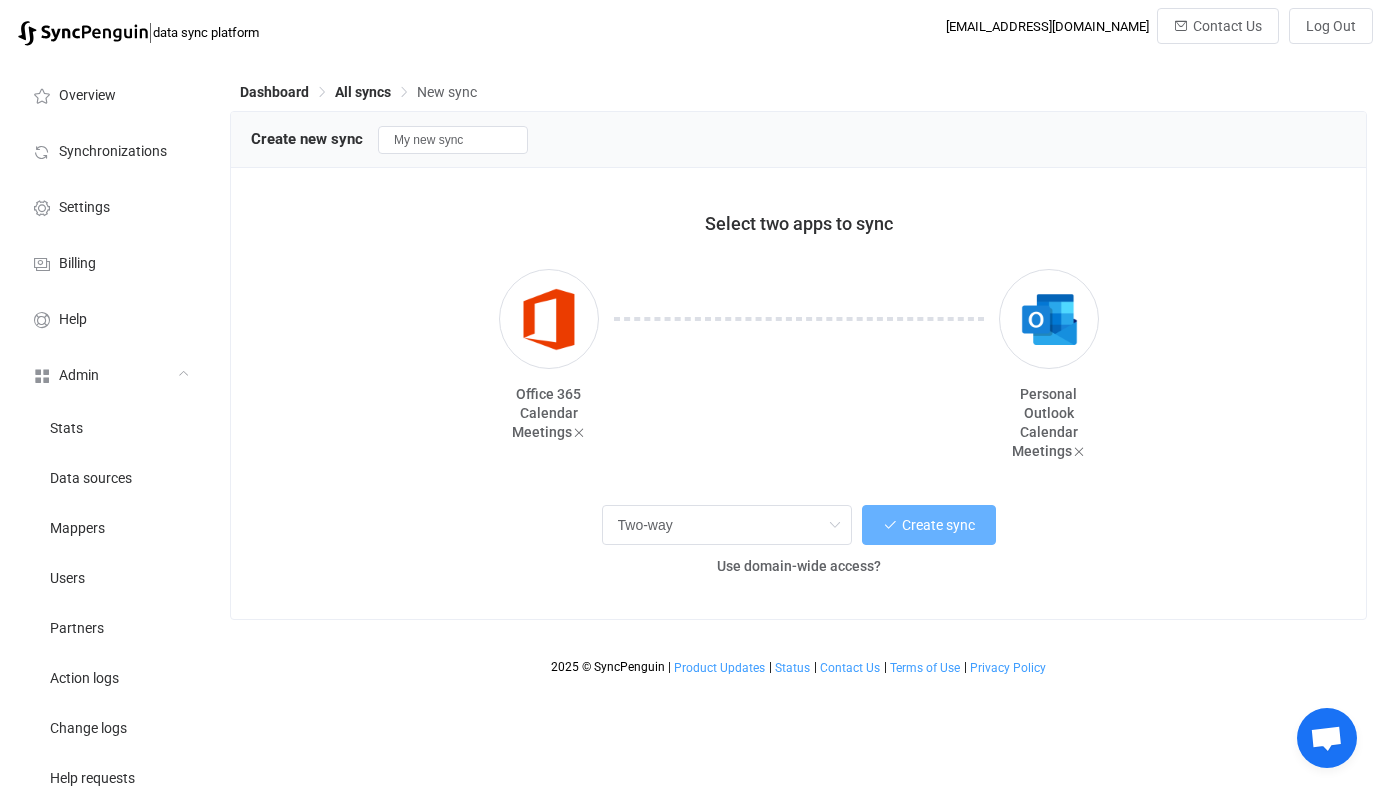 click on "Create sync" at bounding box center (929, 525) 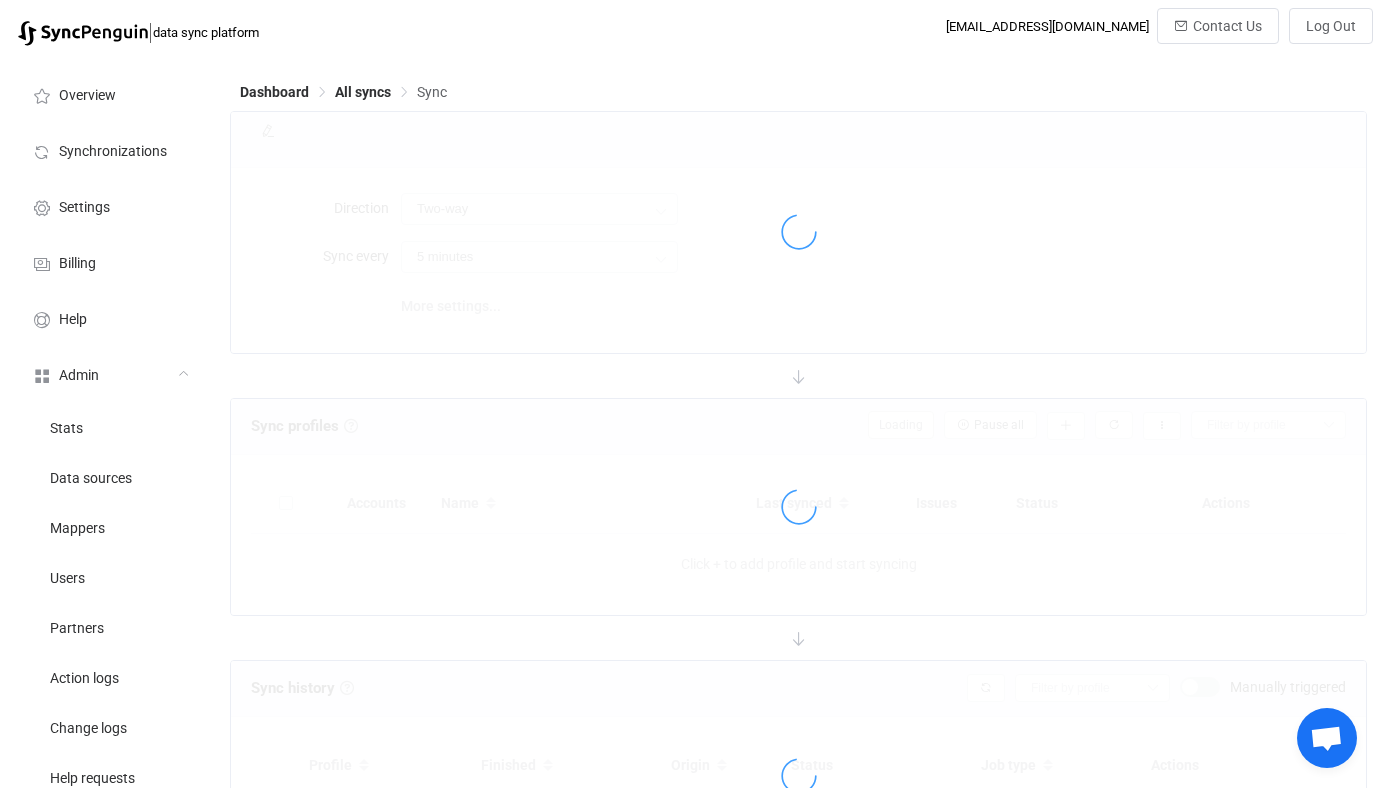 type on "10 minutes" 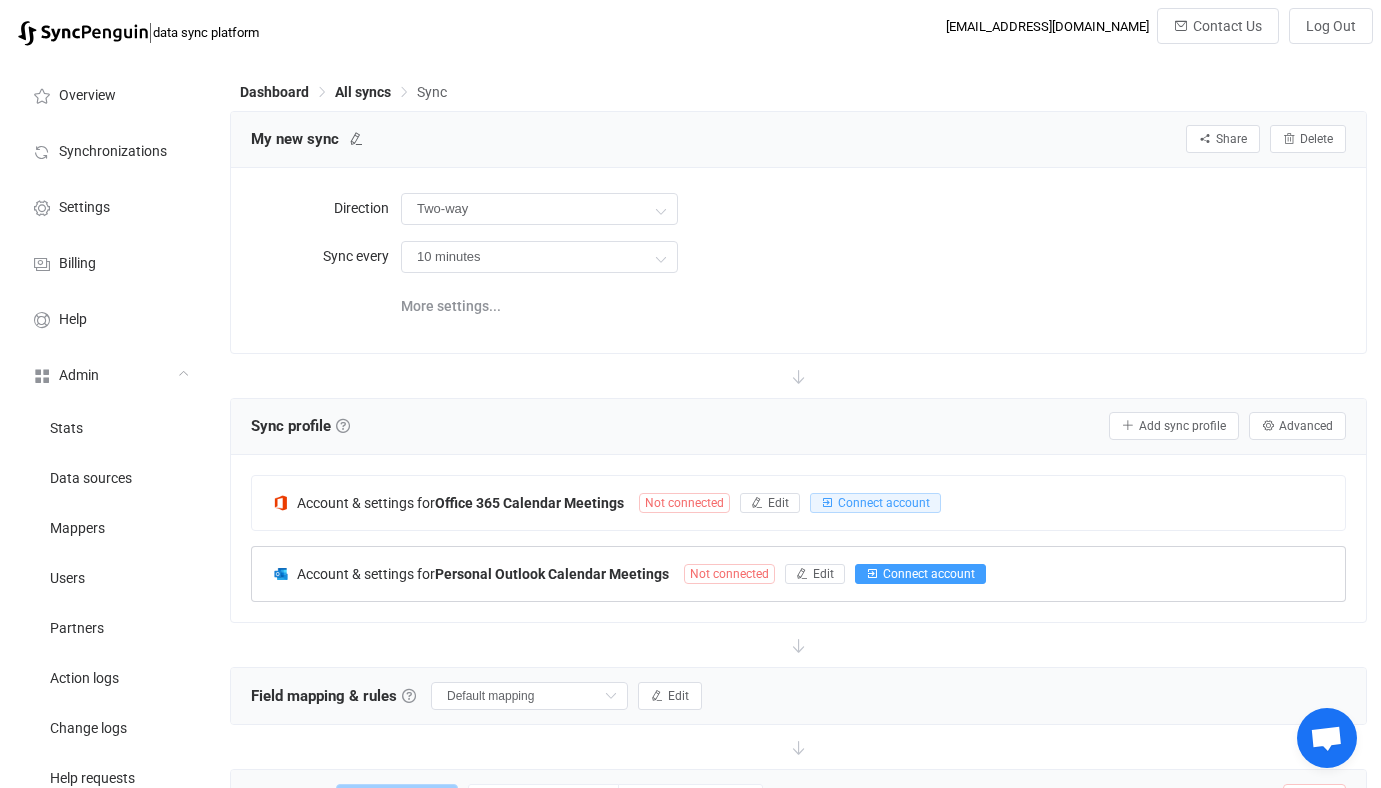 scroll, scrollTop: 284, scrollLeft: 0, axis: vertical 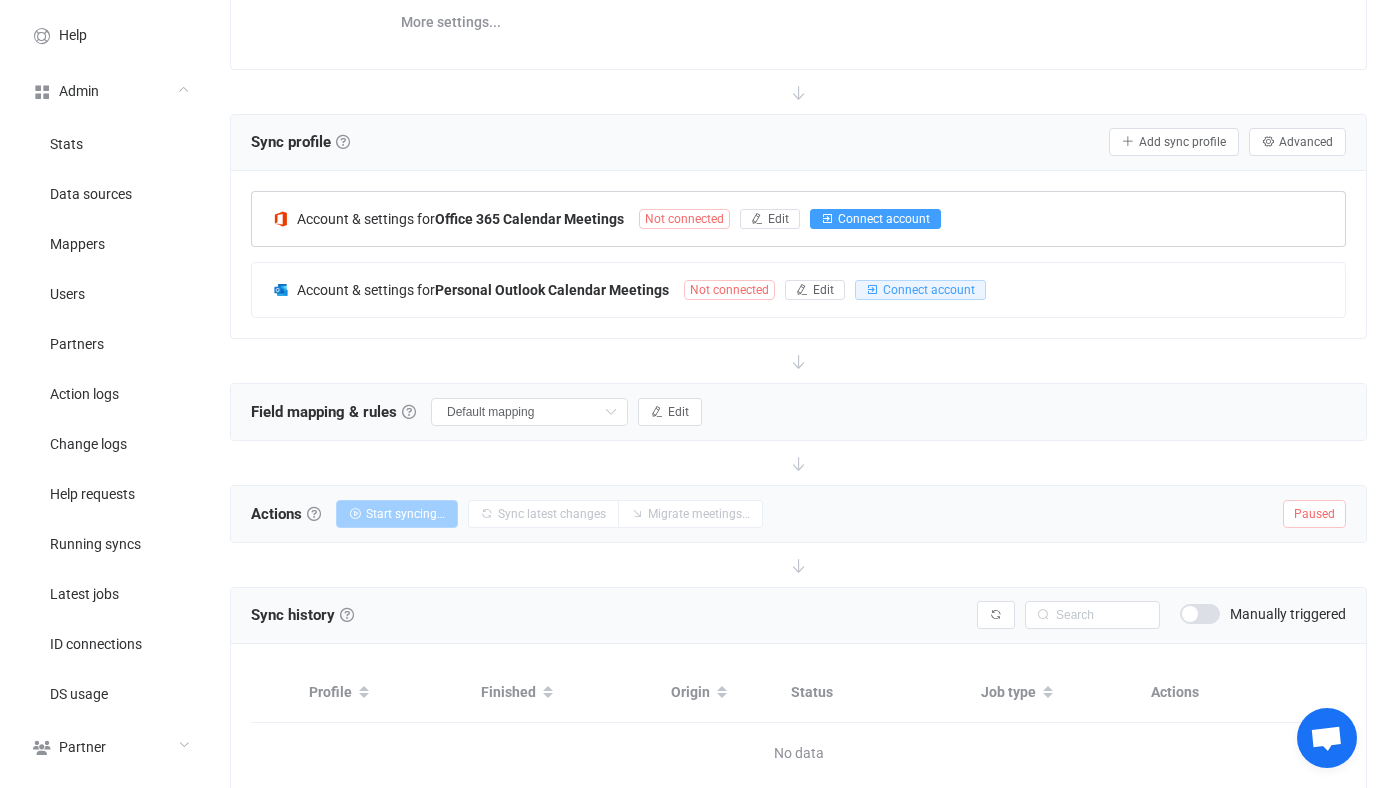 click on "Connect account" at bounding box center (884, 219) 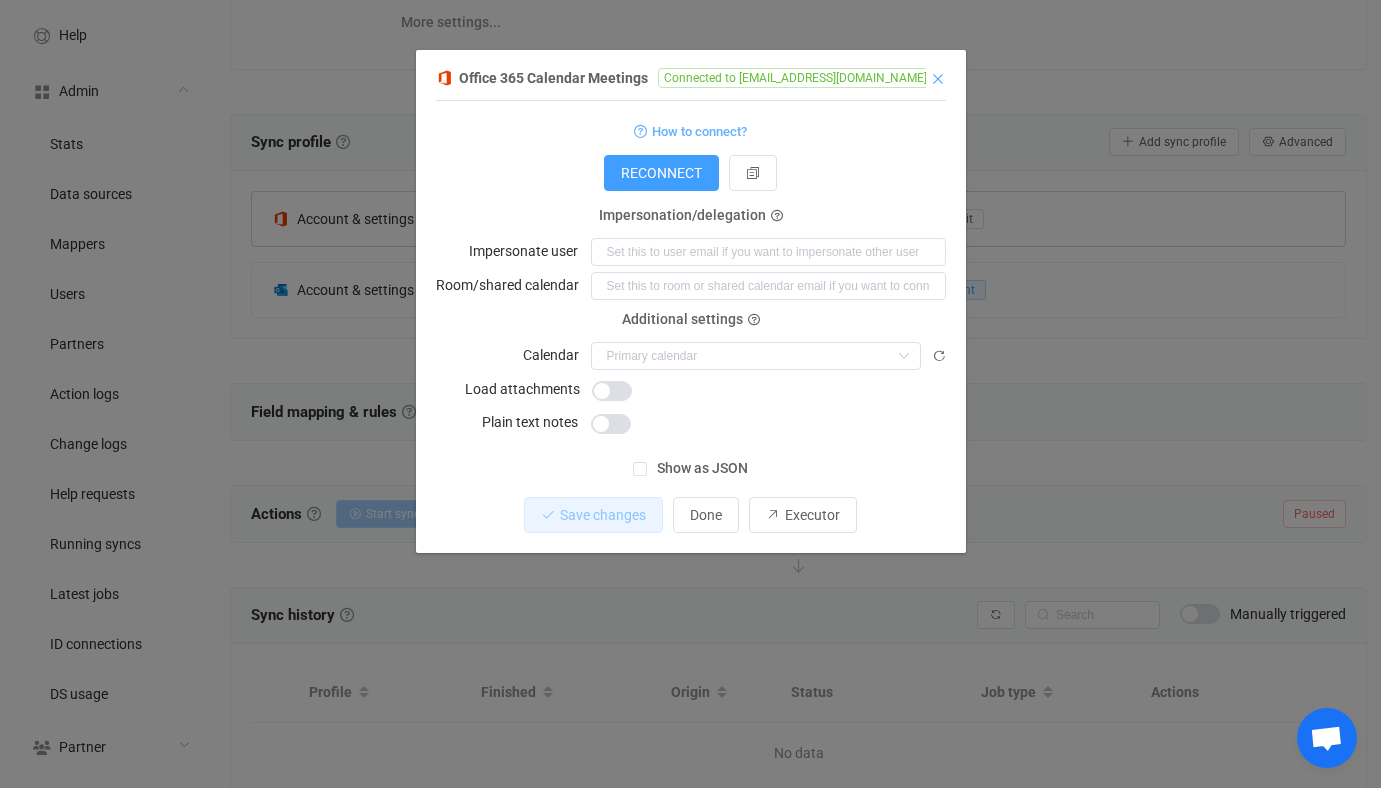 click at bounding box center [938, 79] 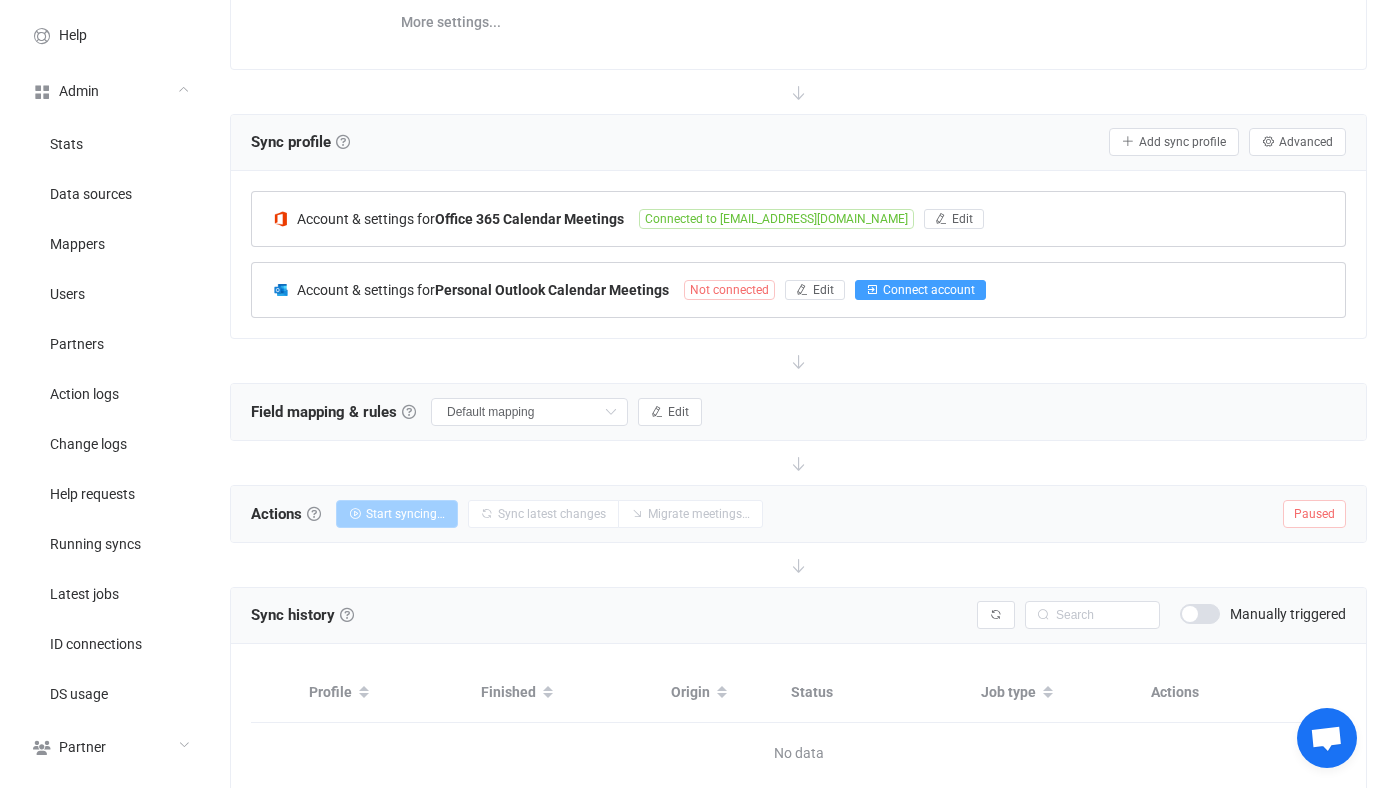 click on "Connect account" at bounding box center [929, 290] 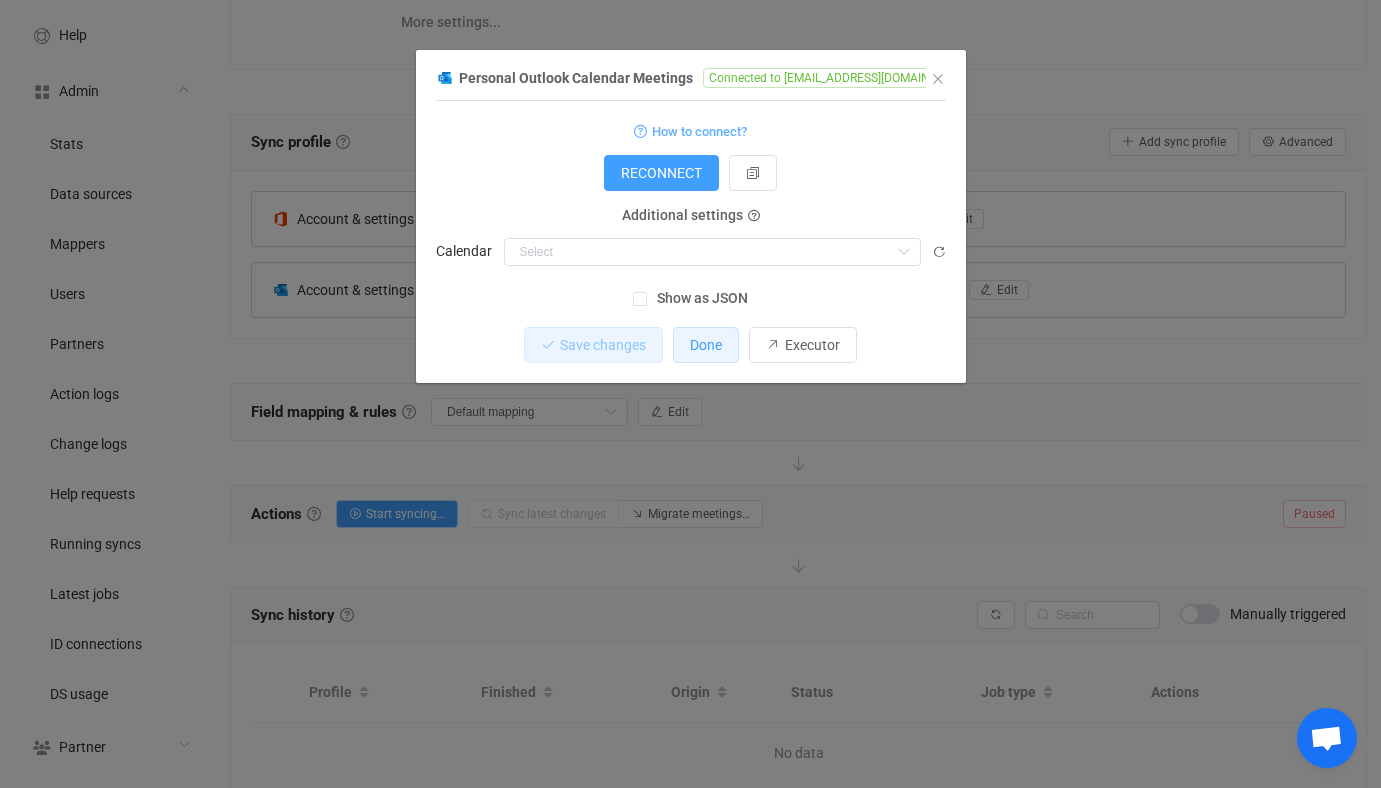 click on "Done" at bounding box center [706, 345] 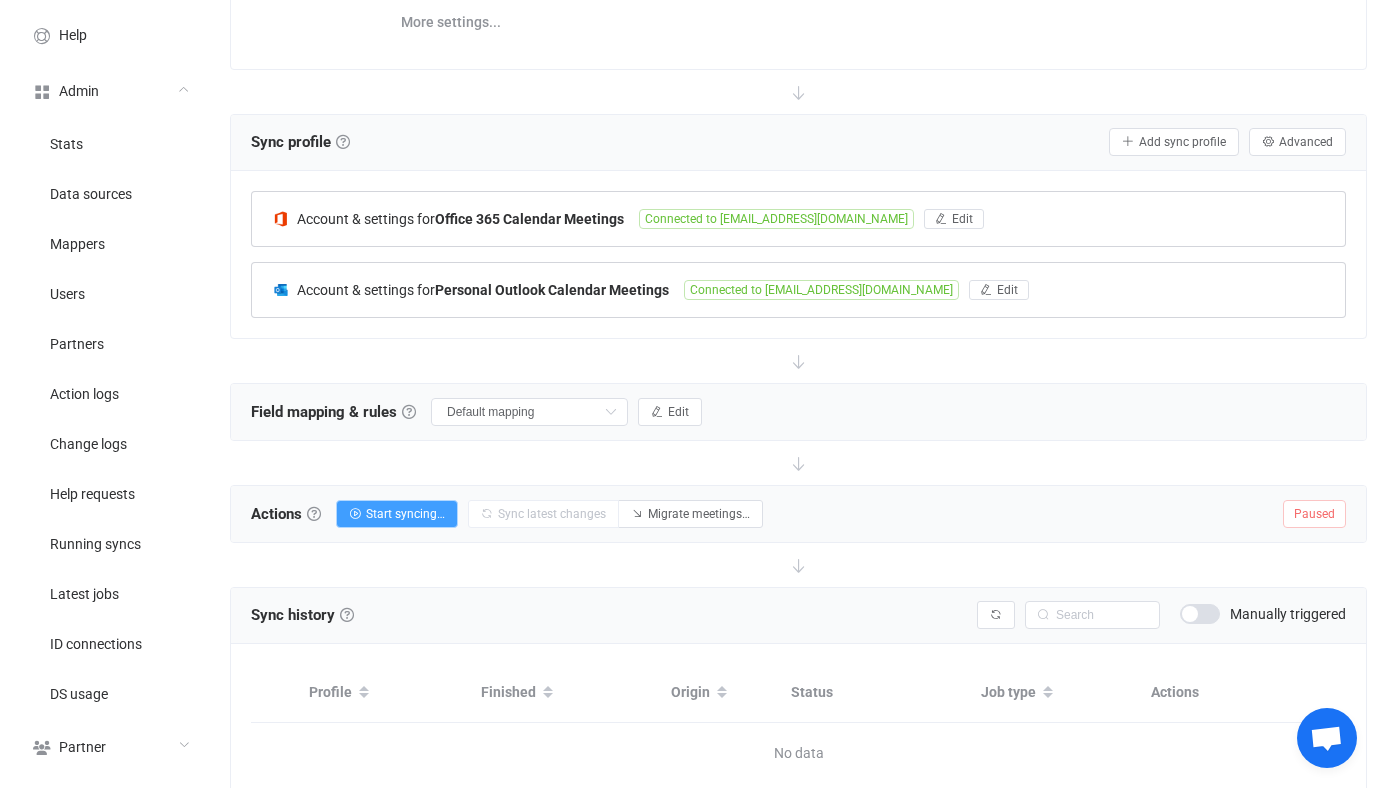 click on "Personal Outlook Calendar Meetings" at bounding box center [552, 290] 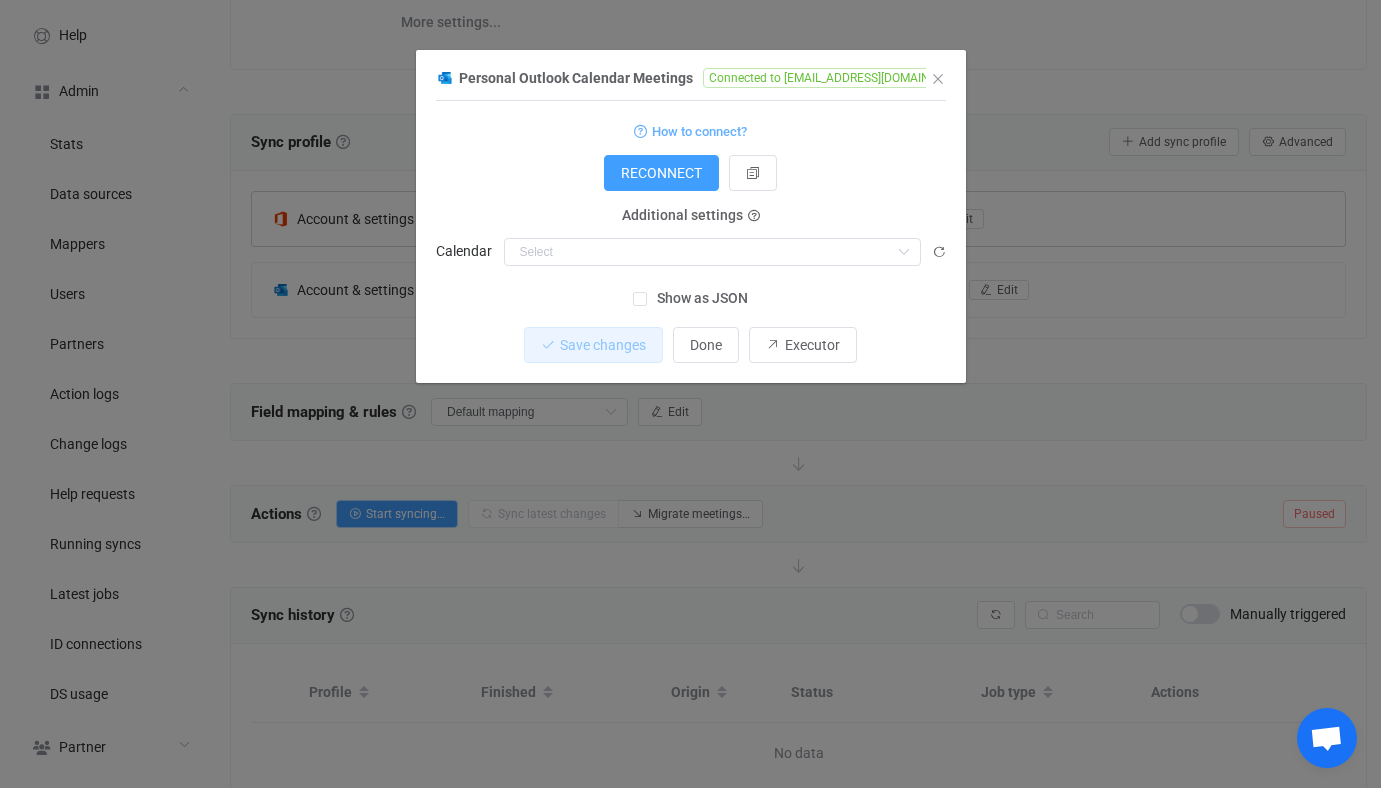 click on "1 { {
[AUTH_TOKEN] Standard output:
Output saved to the file
How to connect?
RECONNECT Client credentials Tenant ID Client credentials Client ID Client credentials Client secret Additional settings User email Additional settings Calendar Calendar United States holidays Birthdays Test calendar Almost empty 2 Test calendar O365 -> Outlook Disney test Test from Google Room 74 Room 47 Main meeting room" at bounding box center [691, 191] 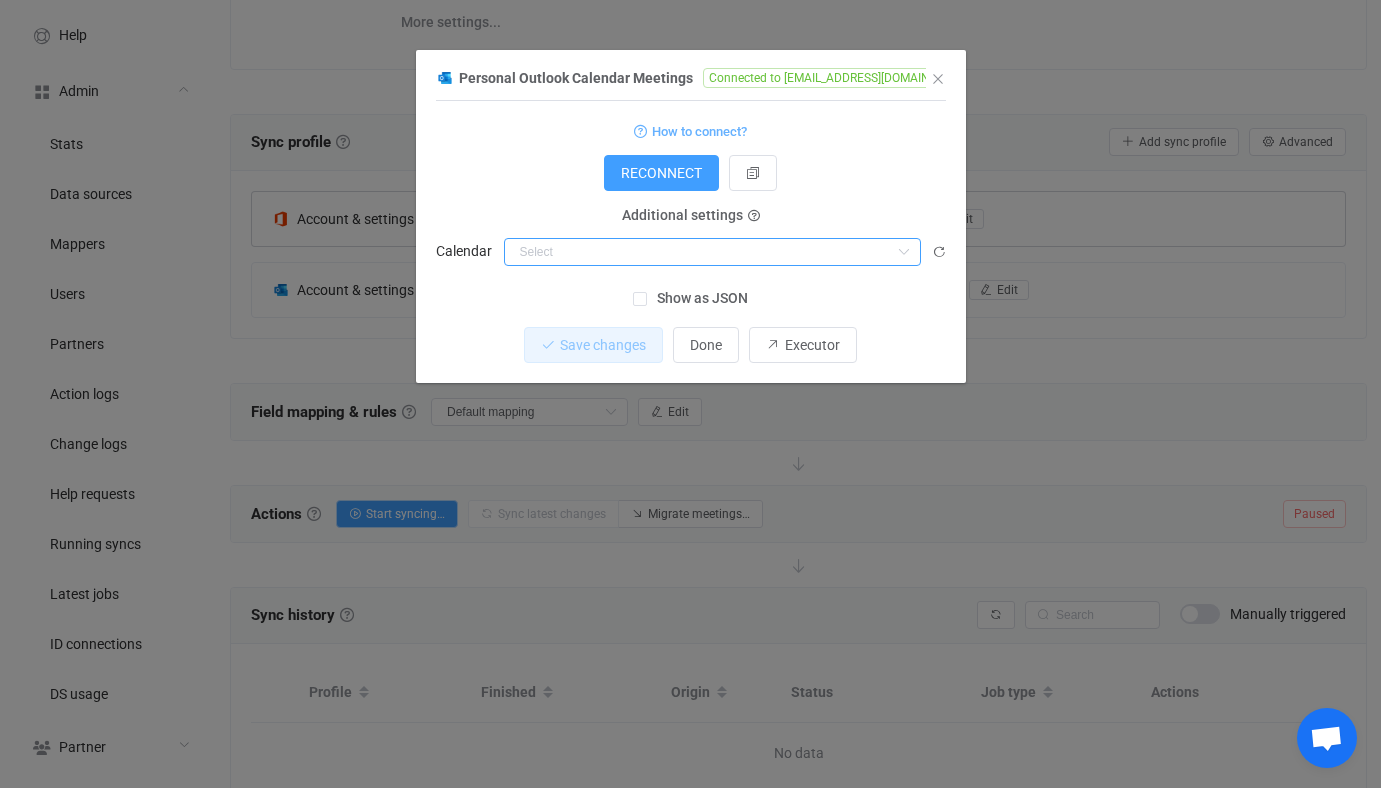 click at bounding box center [712, 252] 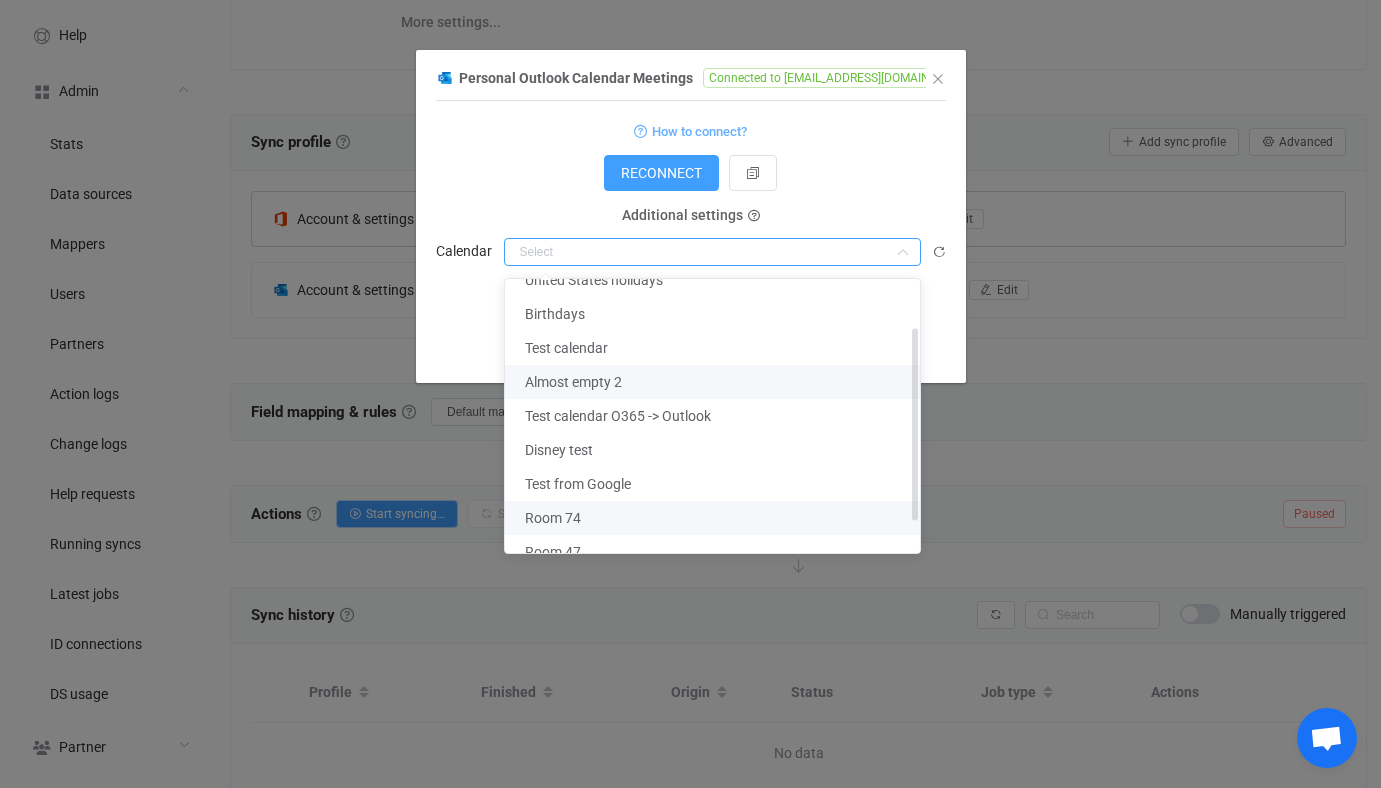 scroll, scrollTop: 54, scrollLeft: 0, axis: vertical 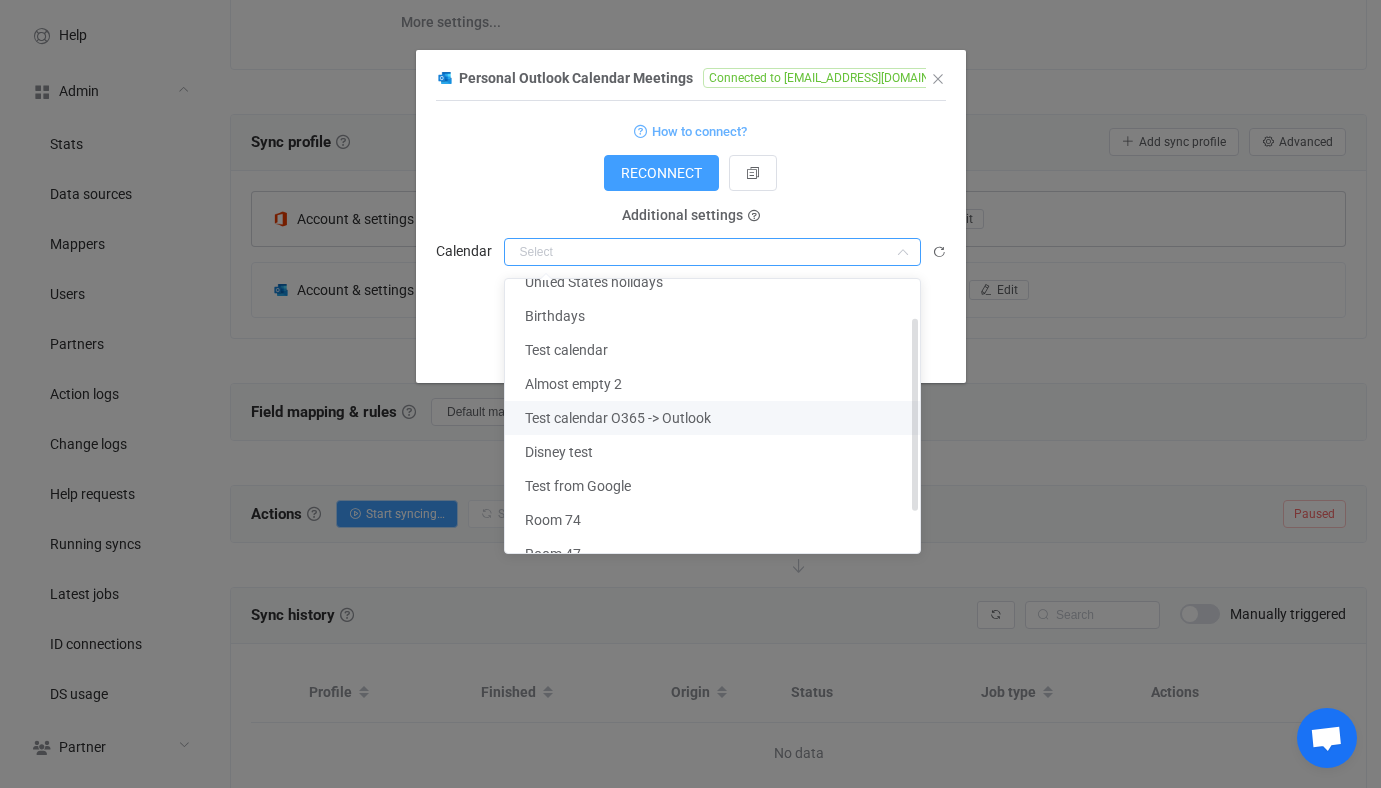 click on "Test calendar O365 -> Outlook" at bounding box center (618, 418) 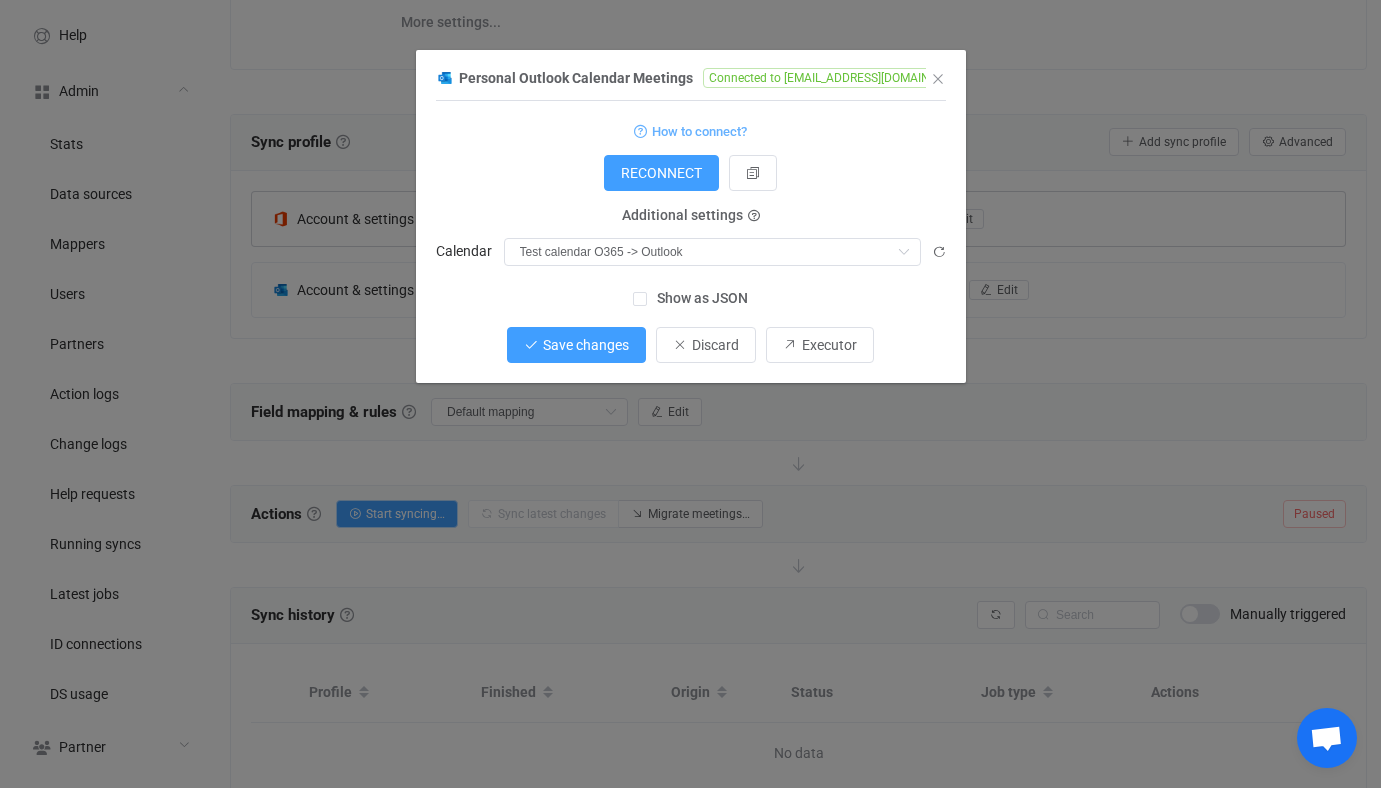 click on "Save changes" at bounding box center (576, 345) 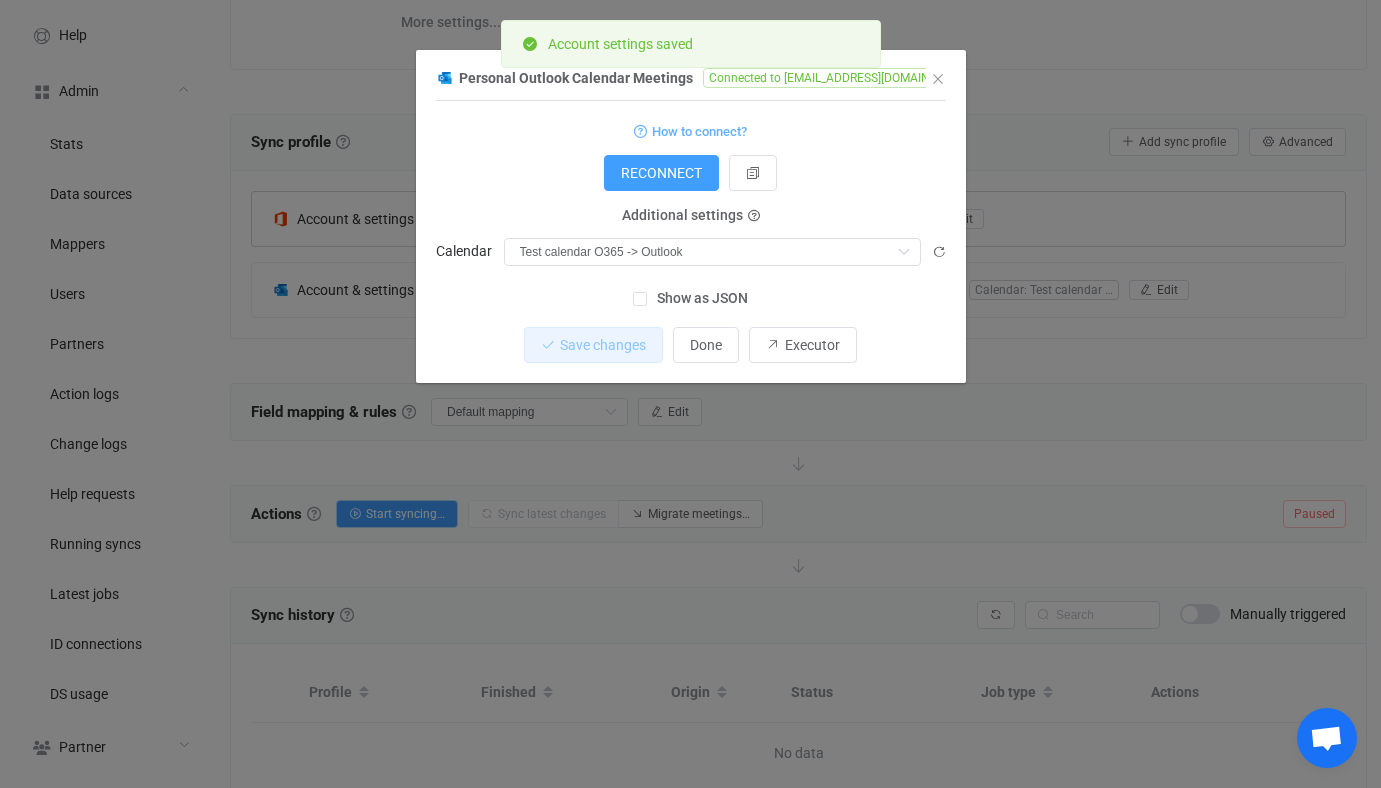 click on "Personal Outlook Calendar Meetings Connected  to [EMAIL_ADDRESS][DOMAIN_NAME] 1 { {
"refreshToken": "1.AU4AdVhAFbjSskS2cFM-CS3l8zwN0cgeD71OoKdiJualKCEOAc1OAA.AgABAwEAAABVrSpeuWamRam2jAF1XRQEAwDs_wUA9P-L8U2ABZIovNizj6l66gt3dtd16TPlzPEhtTFsUebc0DtX7Y7UJEfdn9zXTrB-W0XEvZjy_DWodnlE_lcDO8pCU_r2apAr4GUsFogcvpzrOMghXQAg2WPotanA_4voF16GKLa2hO5Sq3q5qUWEq6ZXd7P8IavqDVf49oPlG0l0WzVwue-HP75h3fI7rVXSo9bDeeS_aSXfIi1ihV8OIaPY460CQd8xJqqlcC1-8TPnfpr24-BqDOo9iYfYngXeJWmKY057zIXibdBz3E0ZzYC6Pi83FxJ1Vpe-aKeoywZfaVEgwOTKx1xVV3dxLaQ9rCsydhFI5jp90_21w9Z5uACd7wdBicM0hKtTnfLBEcvqXVlQsYQ6efEQXoalkv Standard output:
Output saved to the file
How to connect?
RECONNECT Client credentials Tenant ID Client credentials Client ID Client credentials Client secret Additional settings User email Additional settings Calendar Test calendar O365 -> Outlook Show as JSON Save changes Done Executor" at bounding box center [690, 394] 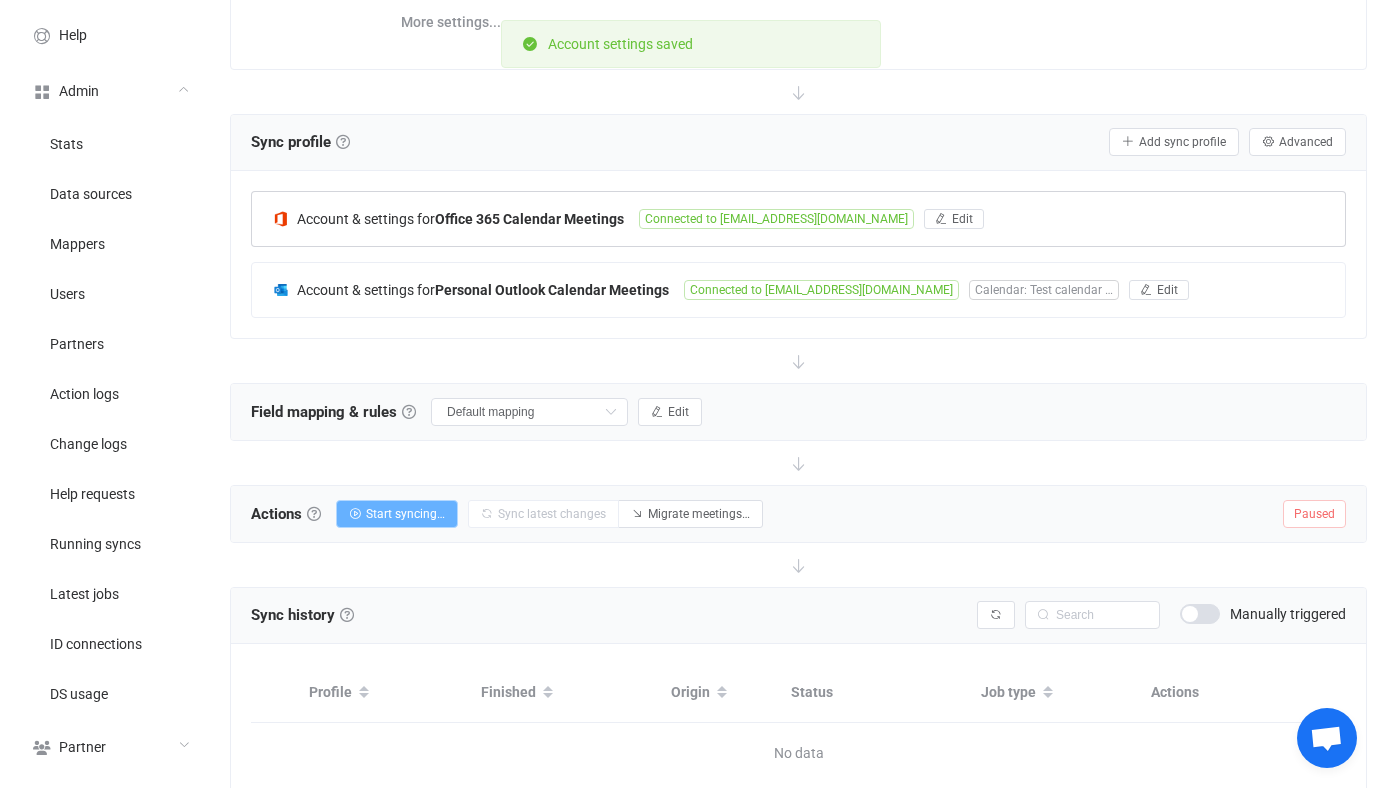 click on "Start syncing…" at bounding box center [405, 514] 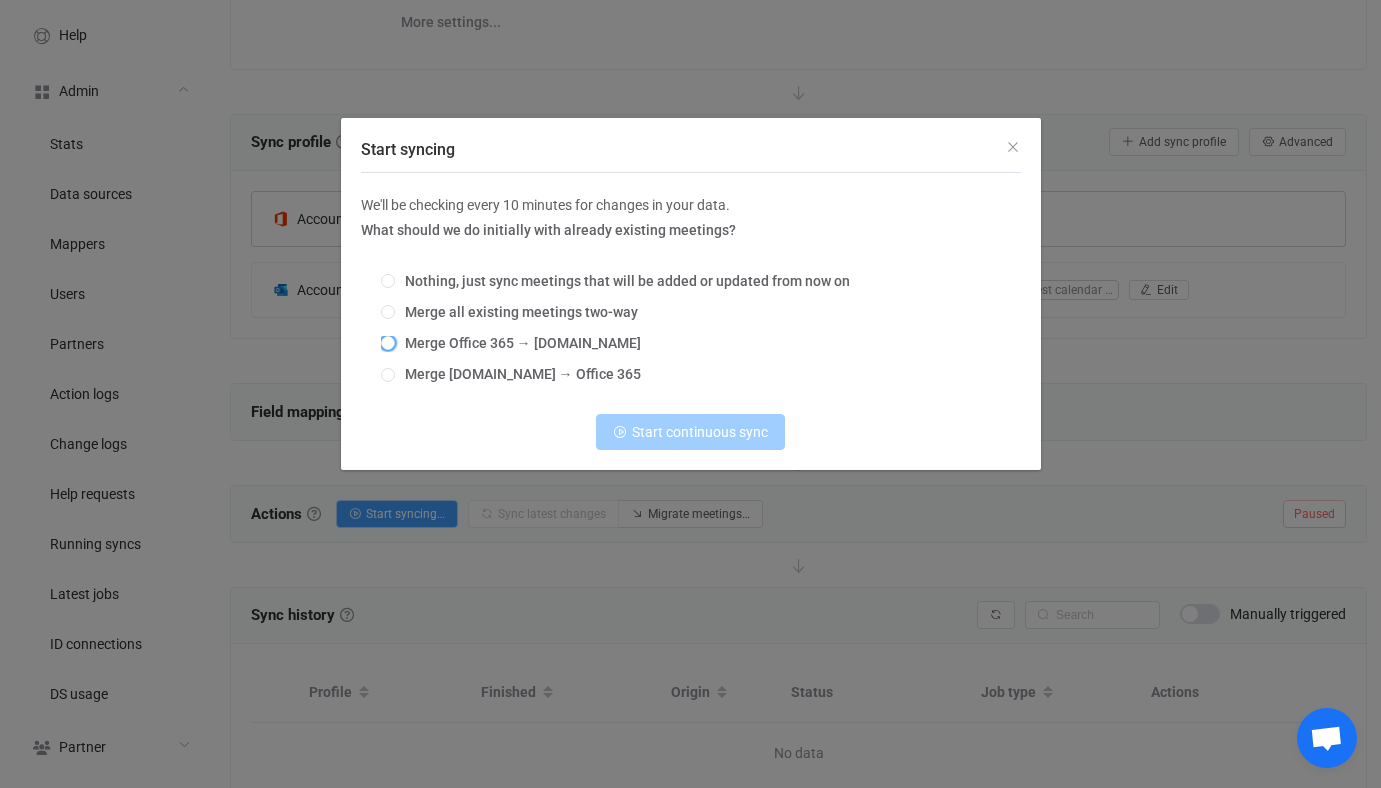 click on "Merge Office 365 → [DOMAIN_NAME]" at bounding box center (518, 343) 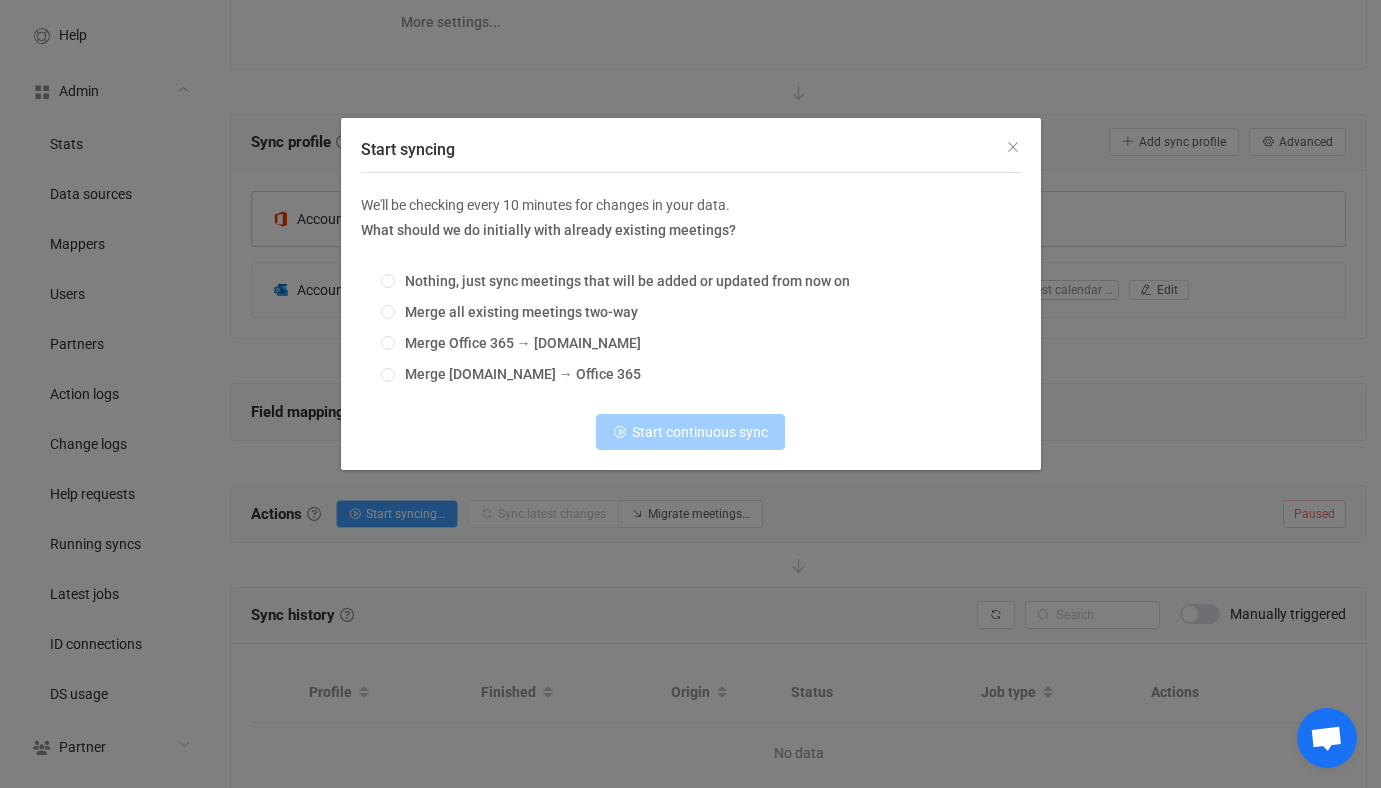 click on "Merge Office 365 → [DOMAIN_NAME]" at bounding box center (388, 344) 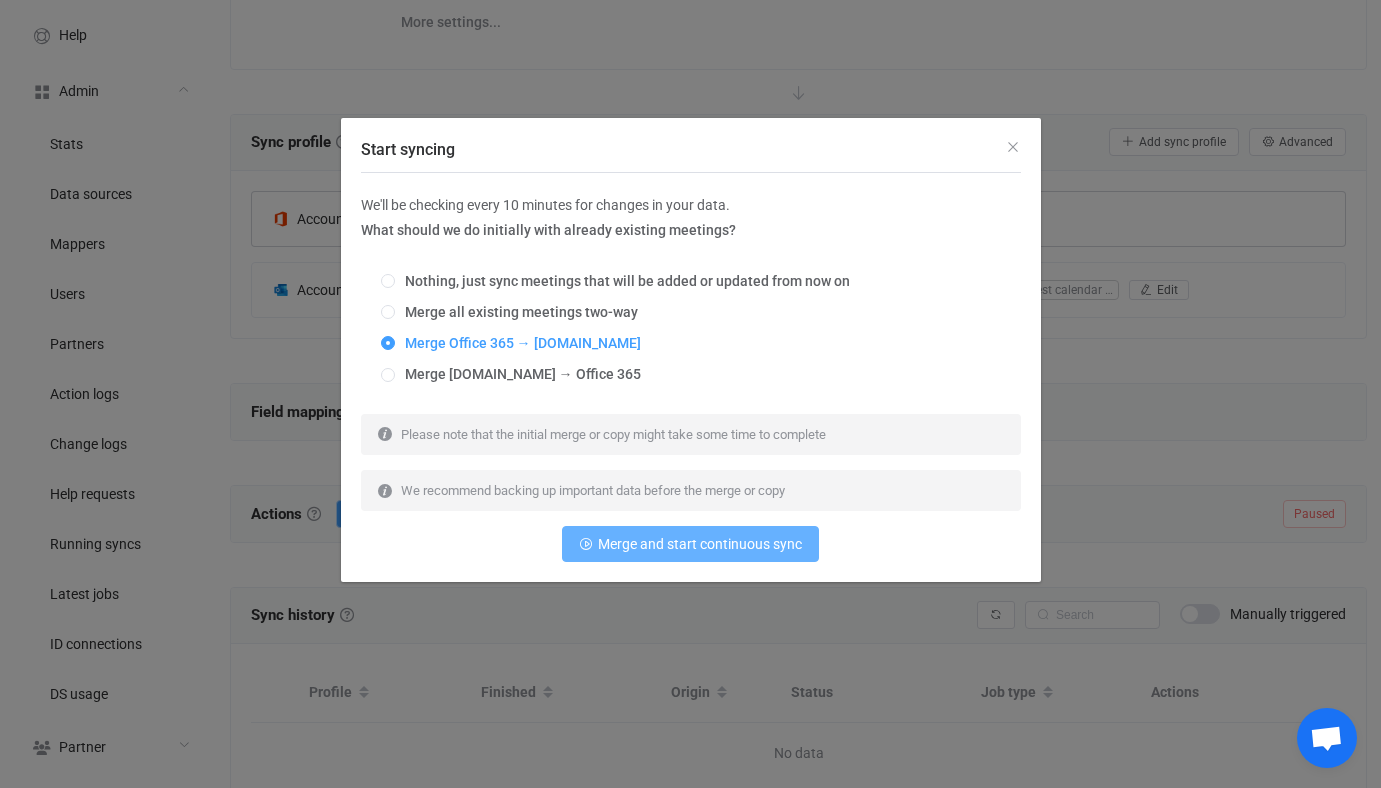 click on "Merge and start continuous sync" at bounding box center [700, 544] 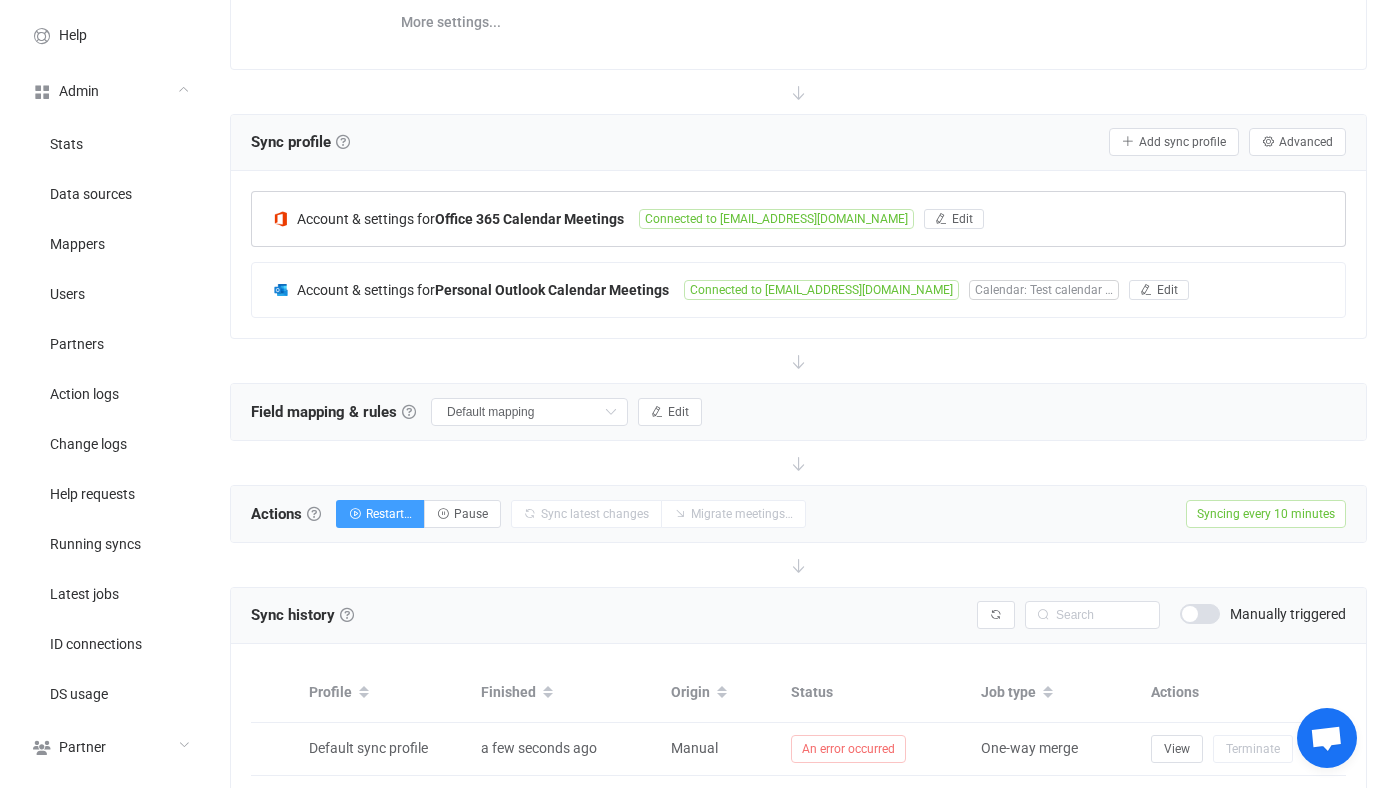 scroll, scrollTop: 370, scrollLeft: 0, axis: vertical 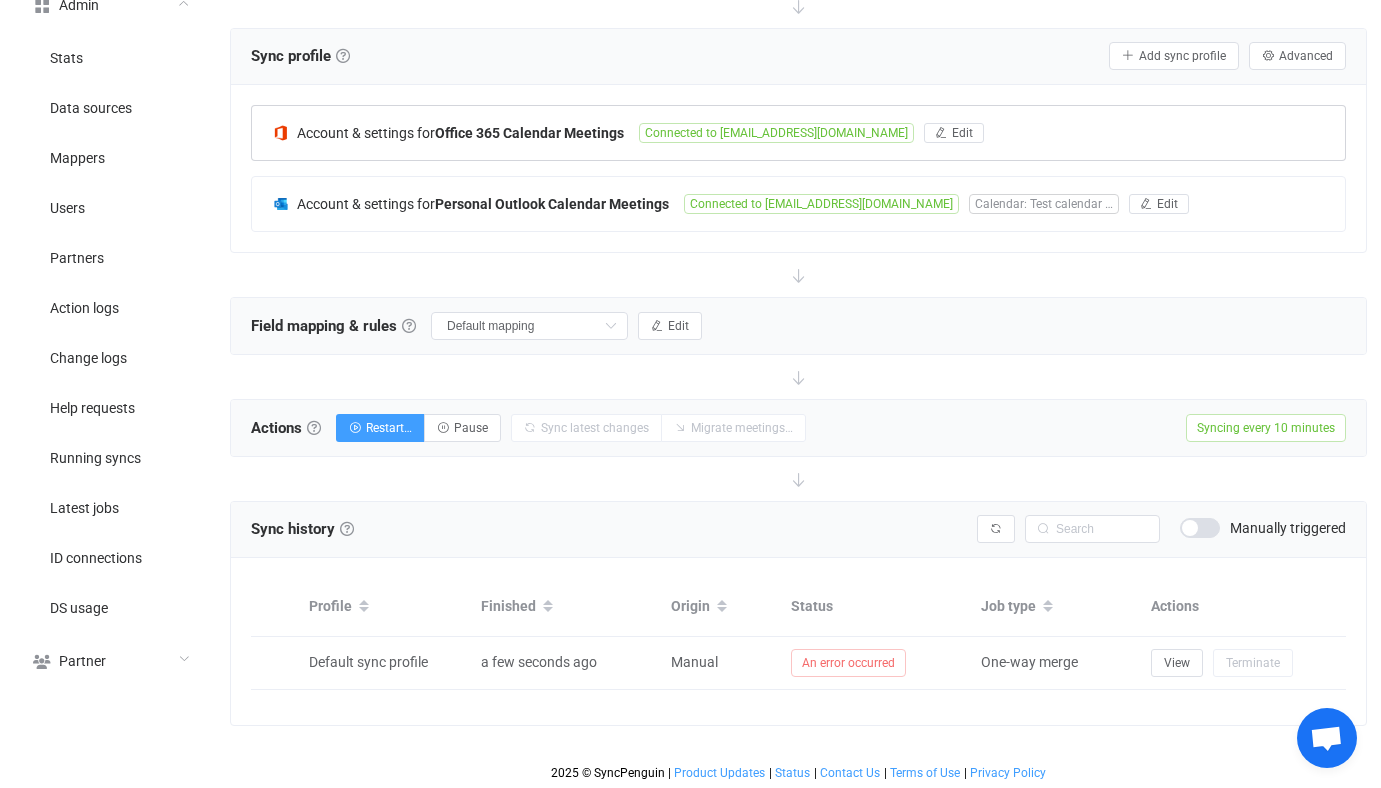 click on "Sync history  History  Sync history All sync executions are recorded in the sync history below. The number near a history entry status indicates the number of updated meetings.
Note that automatically executed synchronization history is retained for 24 hours, while manually executed ones are retained for 30 days. You can change sync history retention in the Settings section (left menu). Syncing issues Manually triggered" at bounding box center (798, 530) 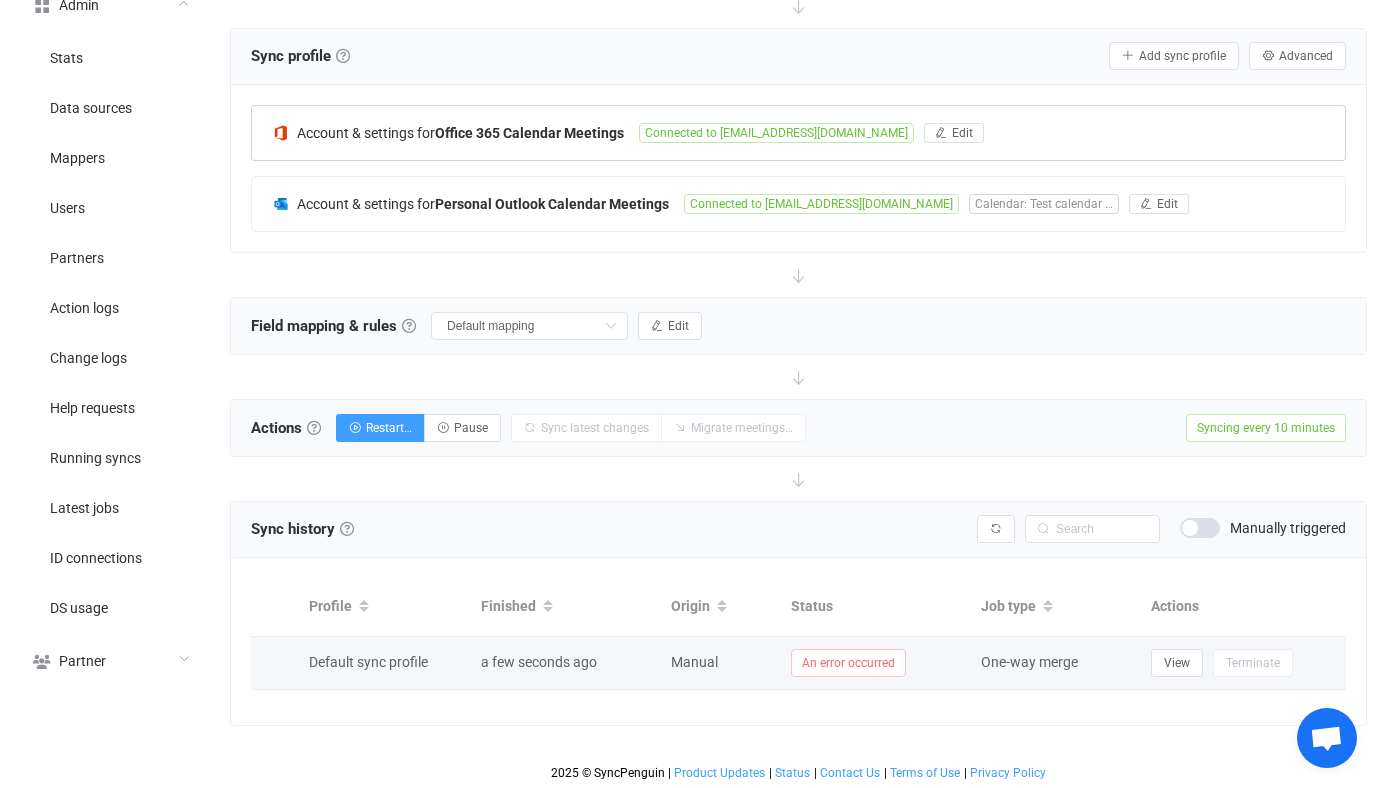 click on "View Terminate" at bounding box center (1243, 663) 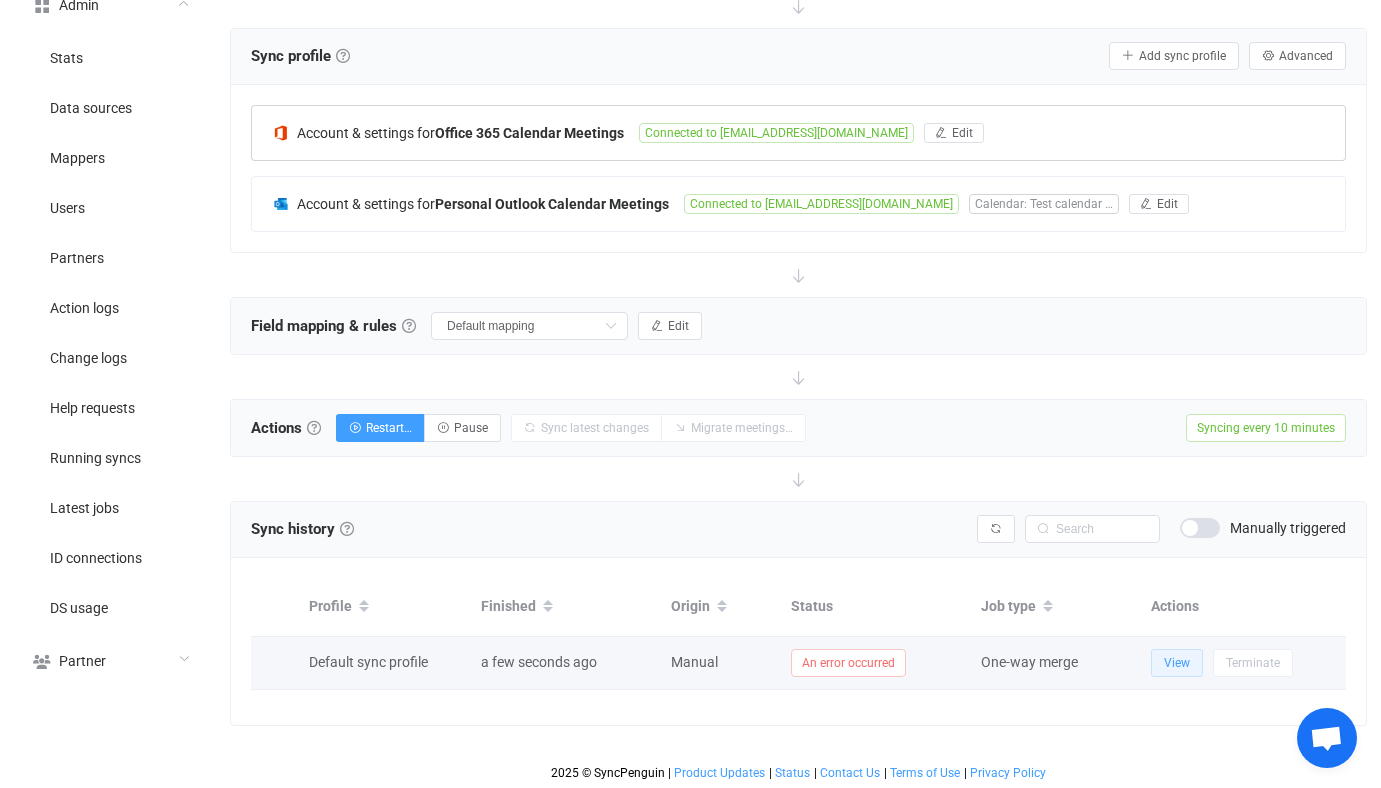 click on "View" at bounding box center [1177, 663] 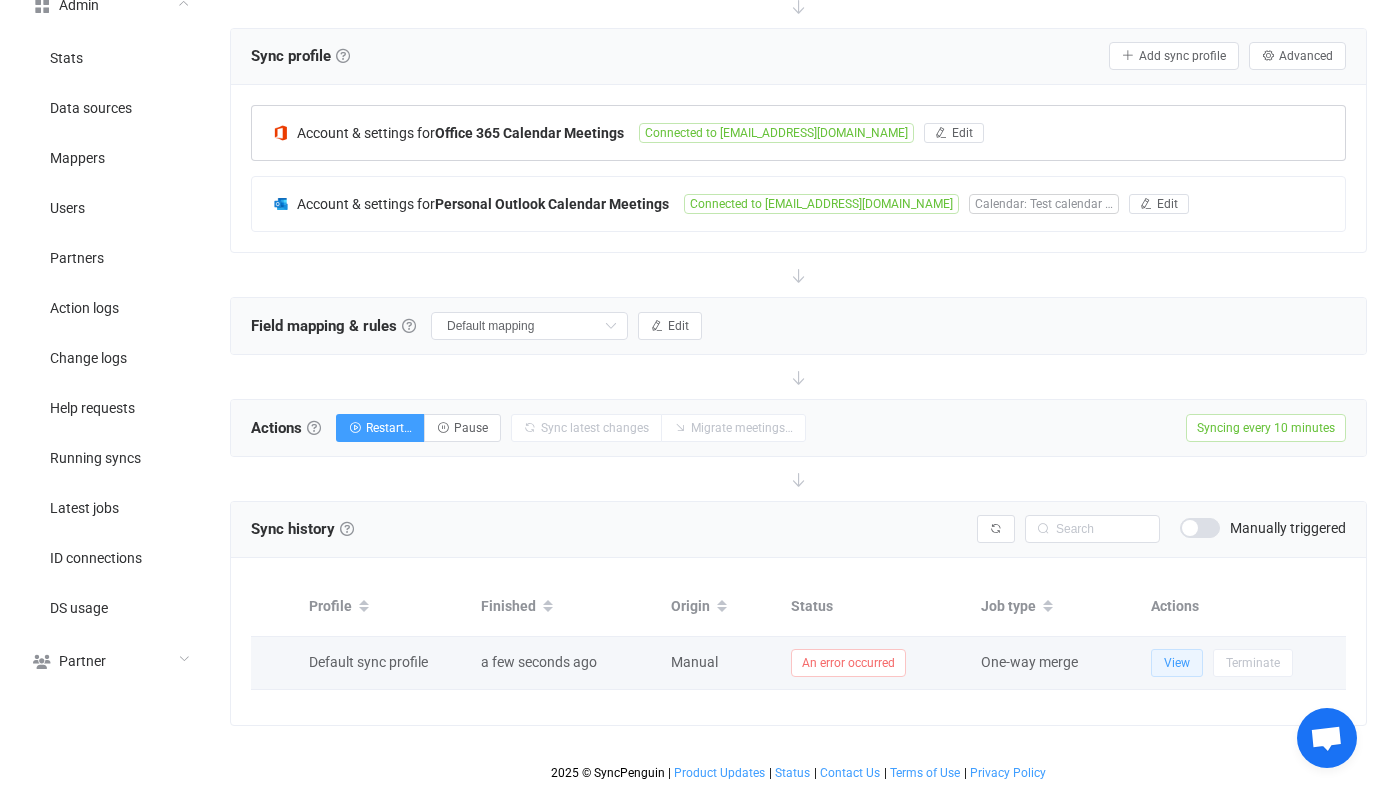 type 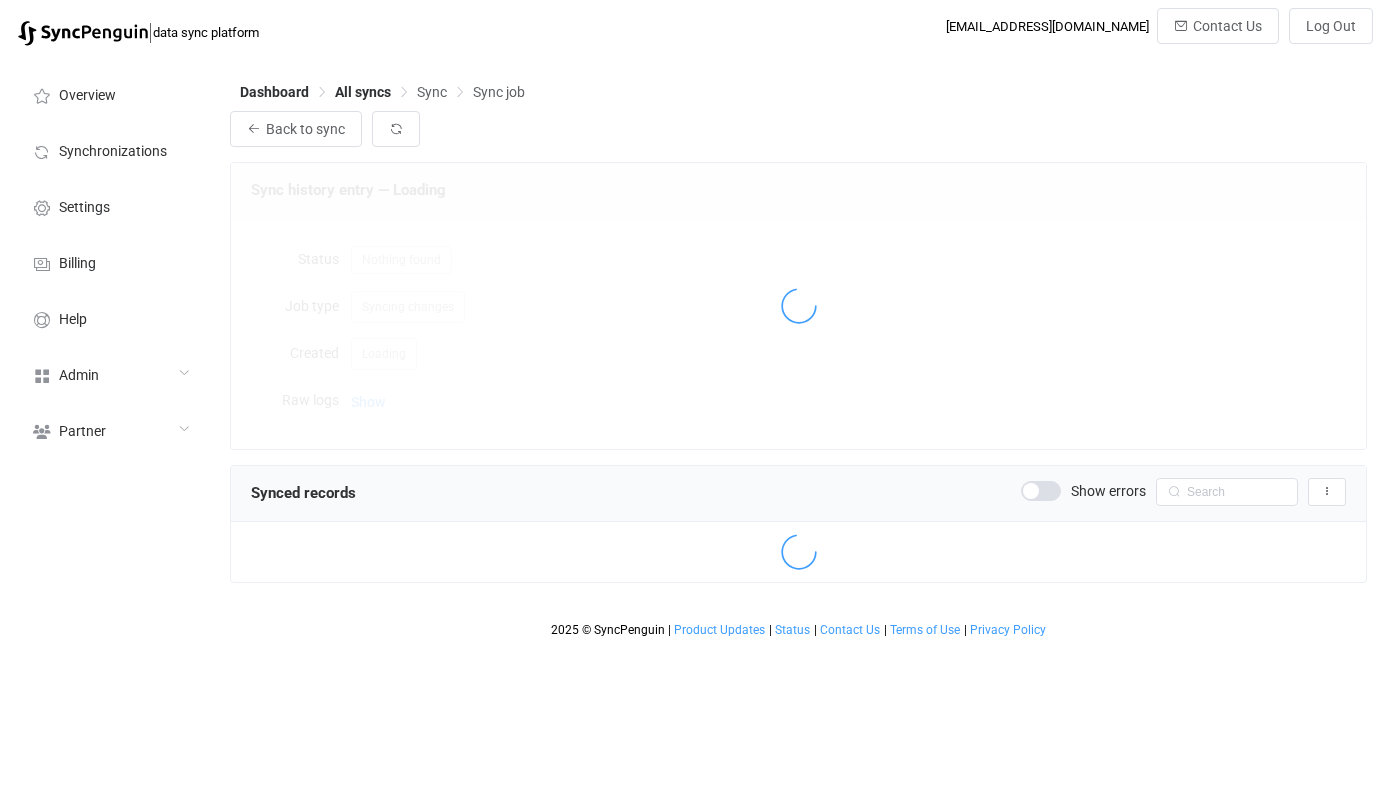 scroll, scrollTop: 0, scrollLeft: 0, axis: both 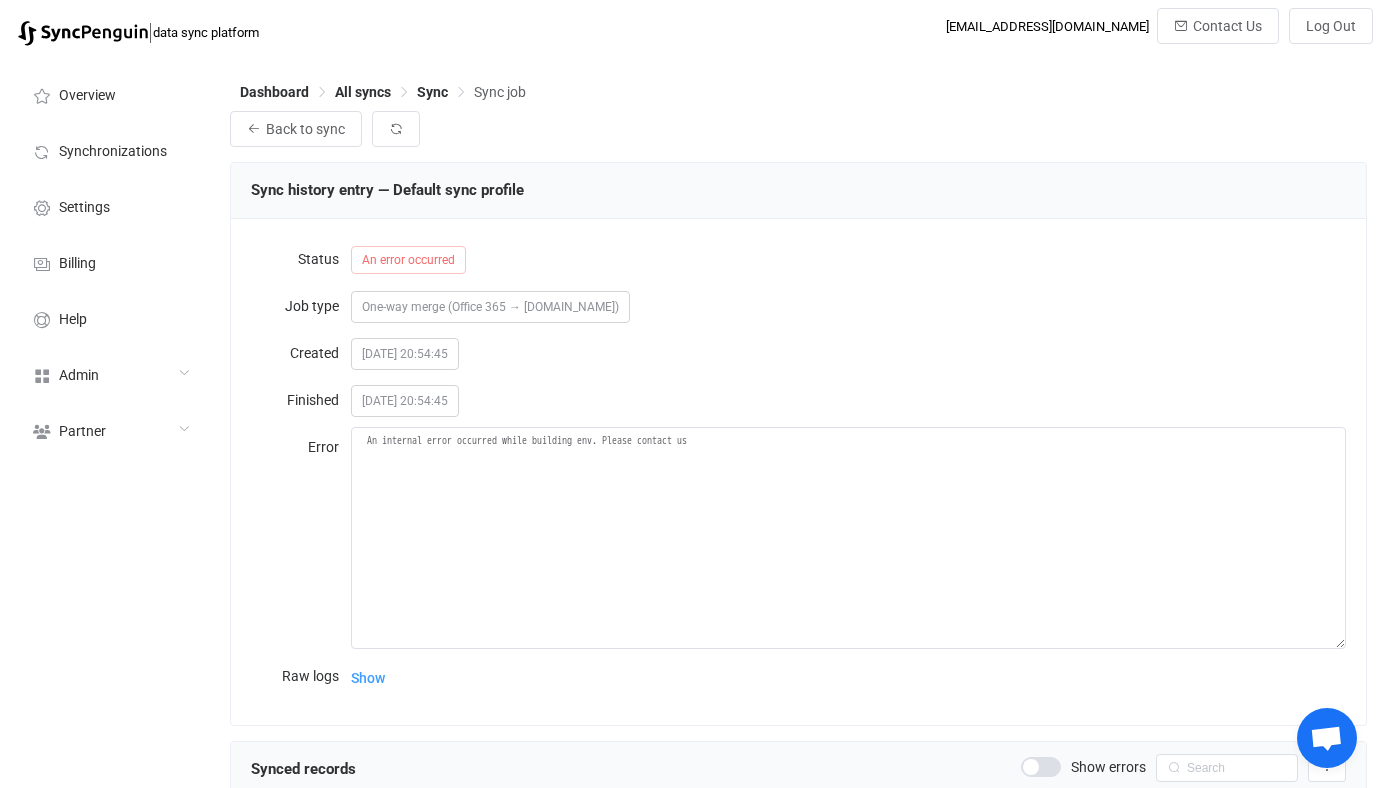 click on "Status An error occurred Job type One-way merge (Office 365 → Outlook.com) Created 2025-07-26 20:54:45 Finished 2025-07-26 20:54:45 Error An internal error occurred while building env. Please contact us Raw logs Show" at bounding box center [798, 468] 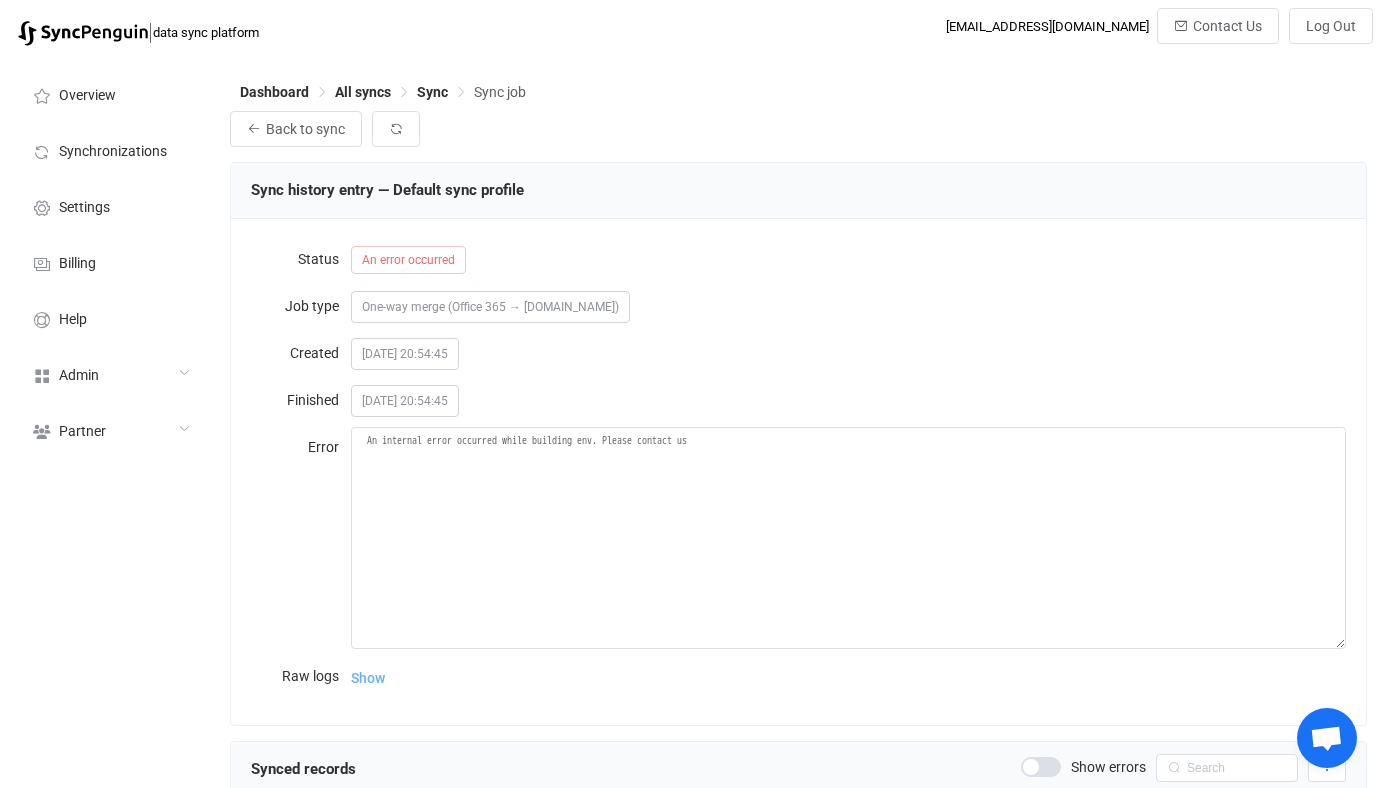 click on "Show" at bounding box center [368, 678] 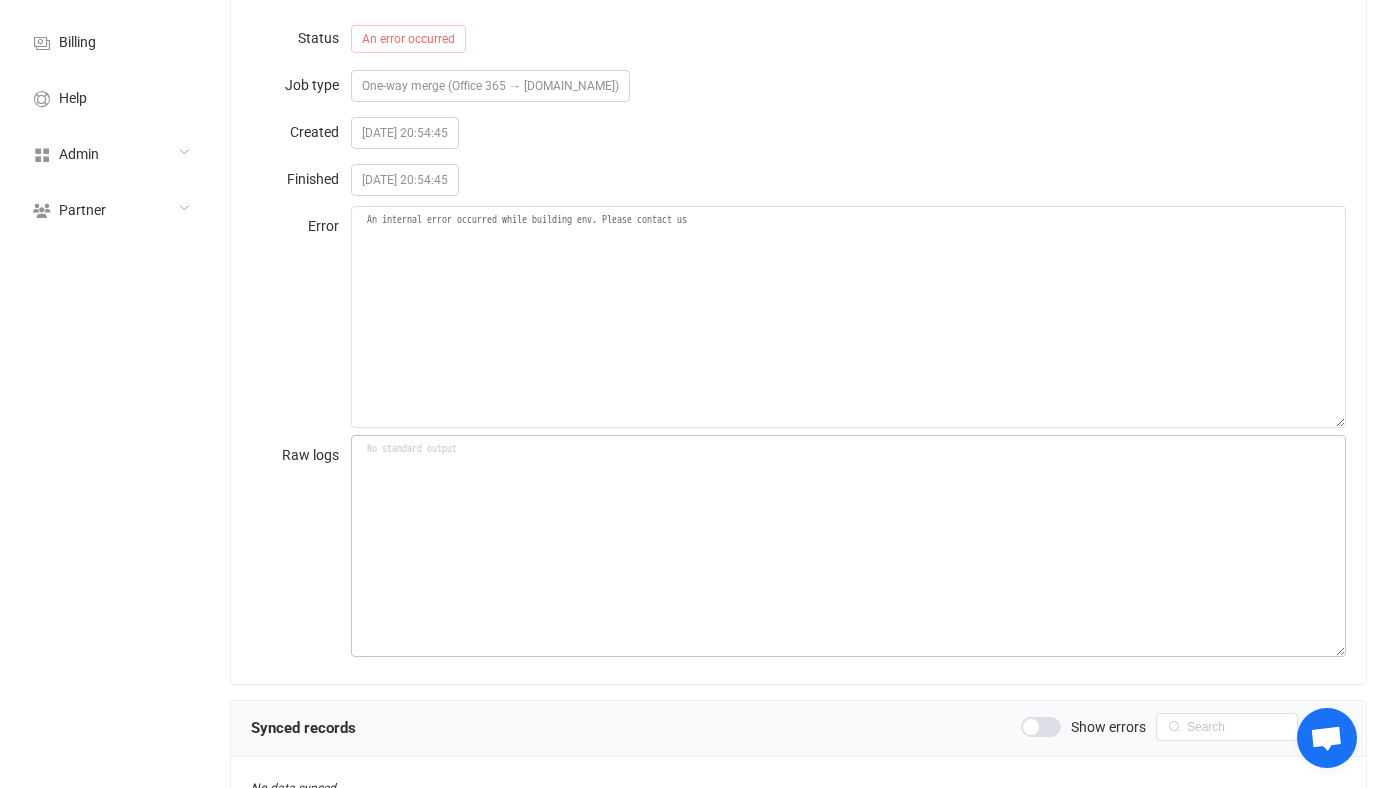 scroll, scrollTop: 316, scrollLeft: 0, axis: vertical 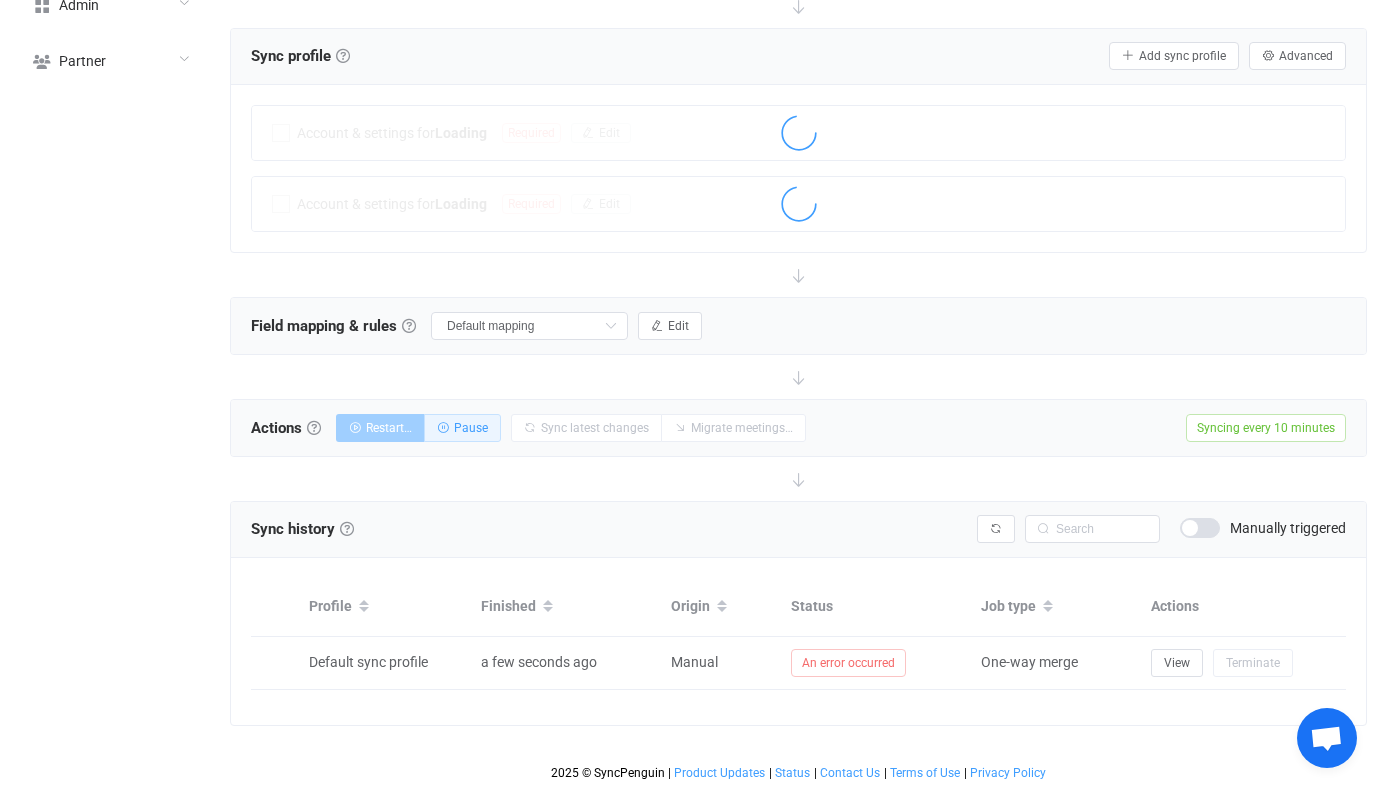click on "Pause" at bounding box center (462, 428) 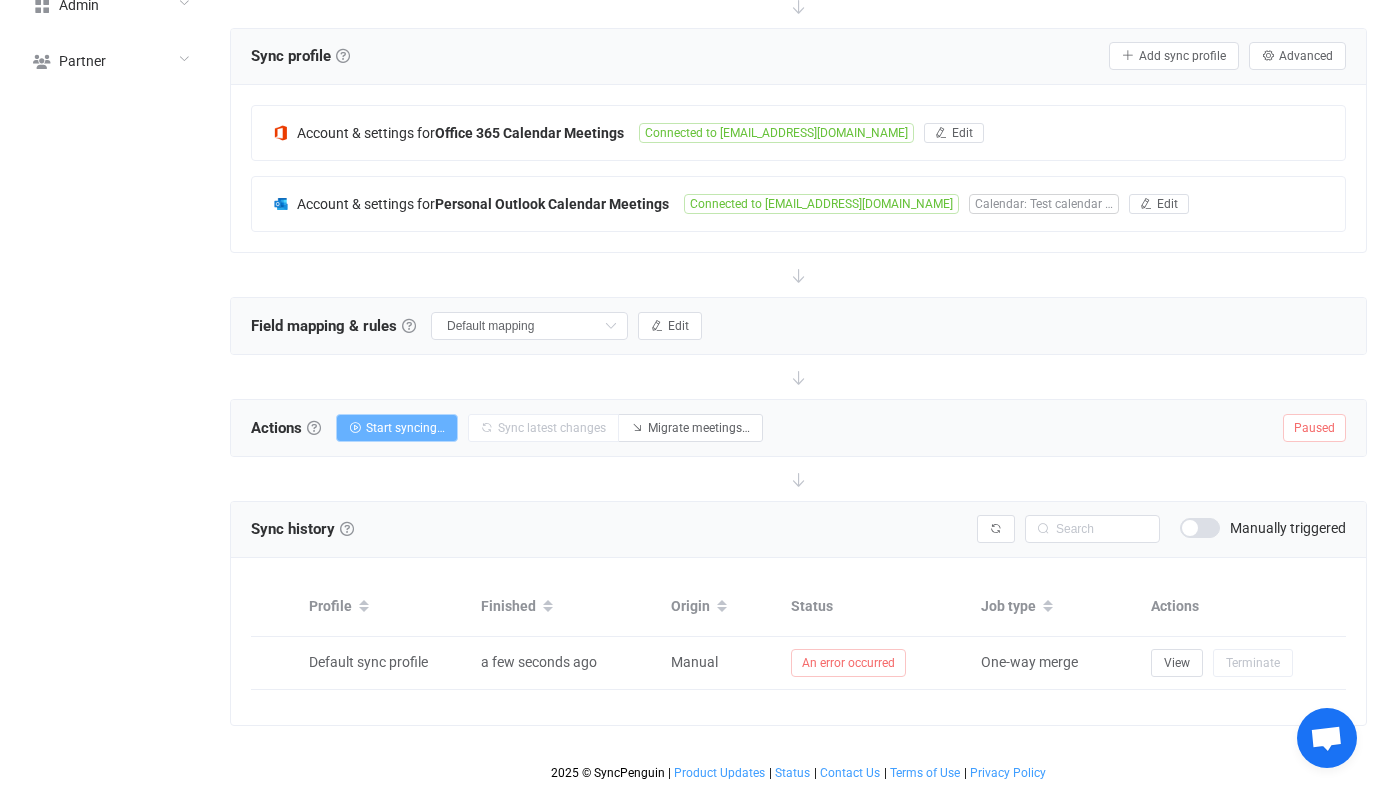 click on "Start syncing…" at bounding box center [397, 428] 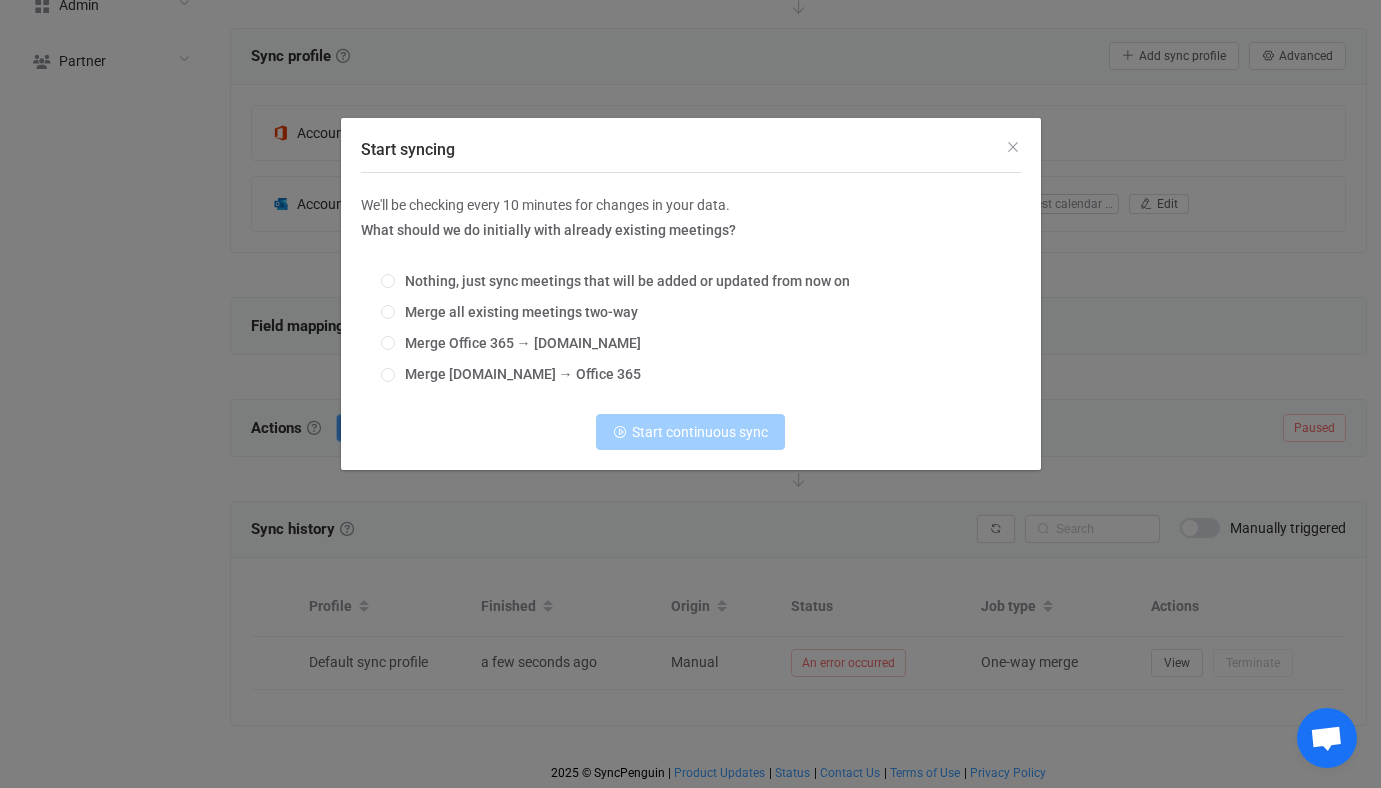 click on "Nothing, just sync meetings that will be added or updated from now on Merge all existing meetings two-way Merge Office 365 → Outlook.com Merge Outlook.com → Office 365" at bounding box center (691, 329) 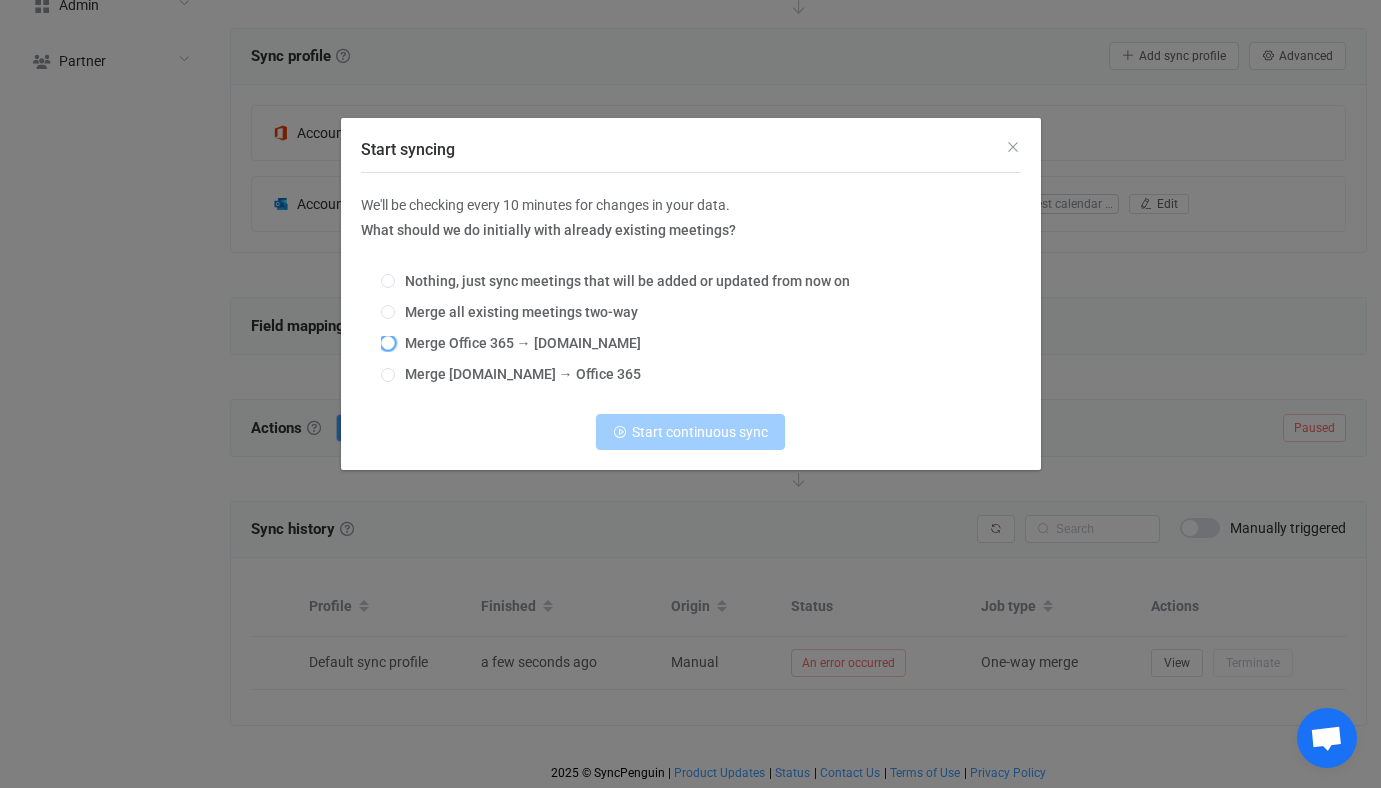 click on "Merge Office 365 → [DOMAIN_NAME]" at bounding box center (518, 343) 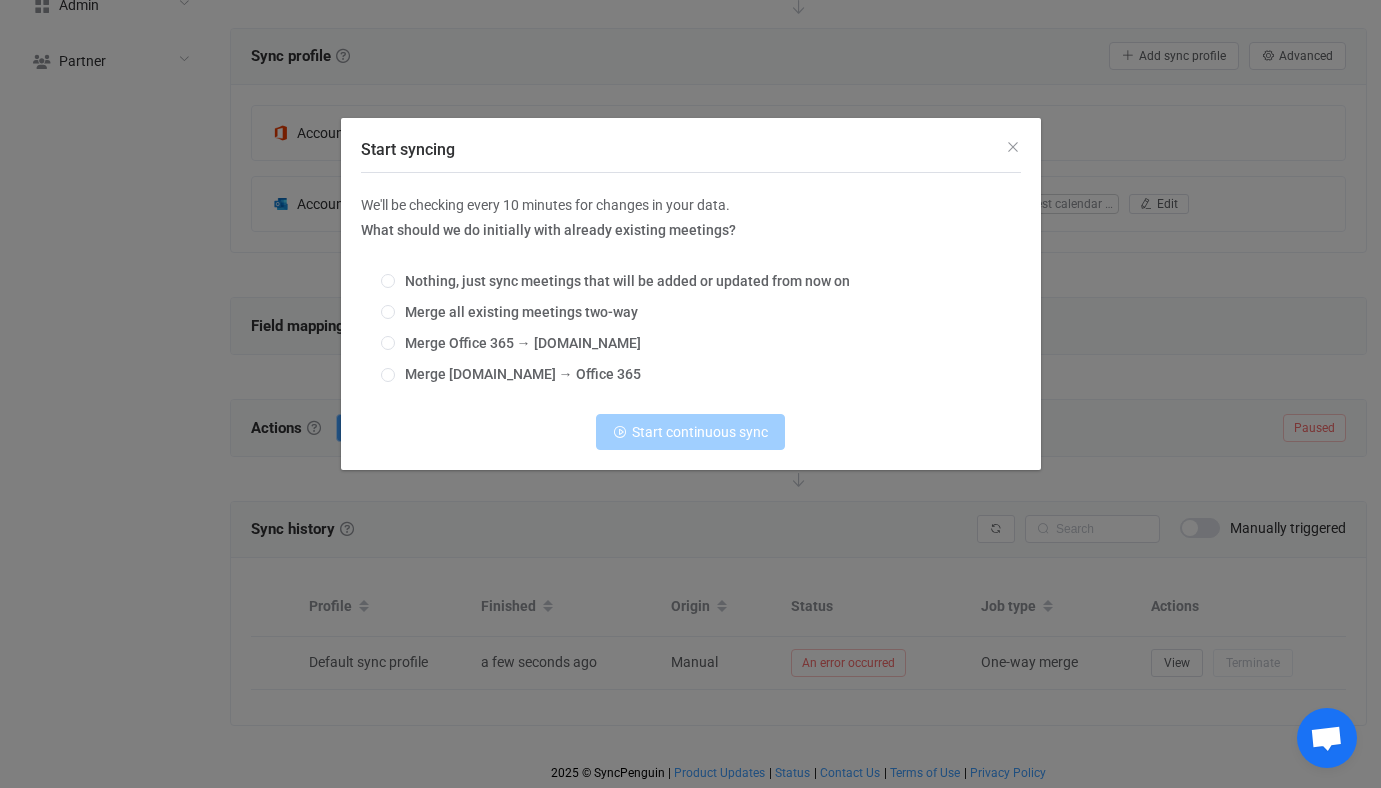 click on "Merge Office 365 → [DOMAIN_NAME]" at bounding box center [388, 344] 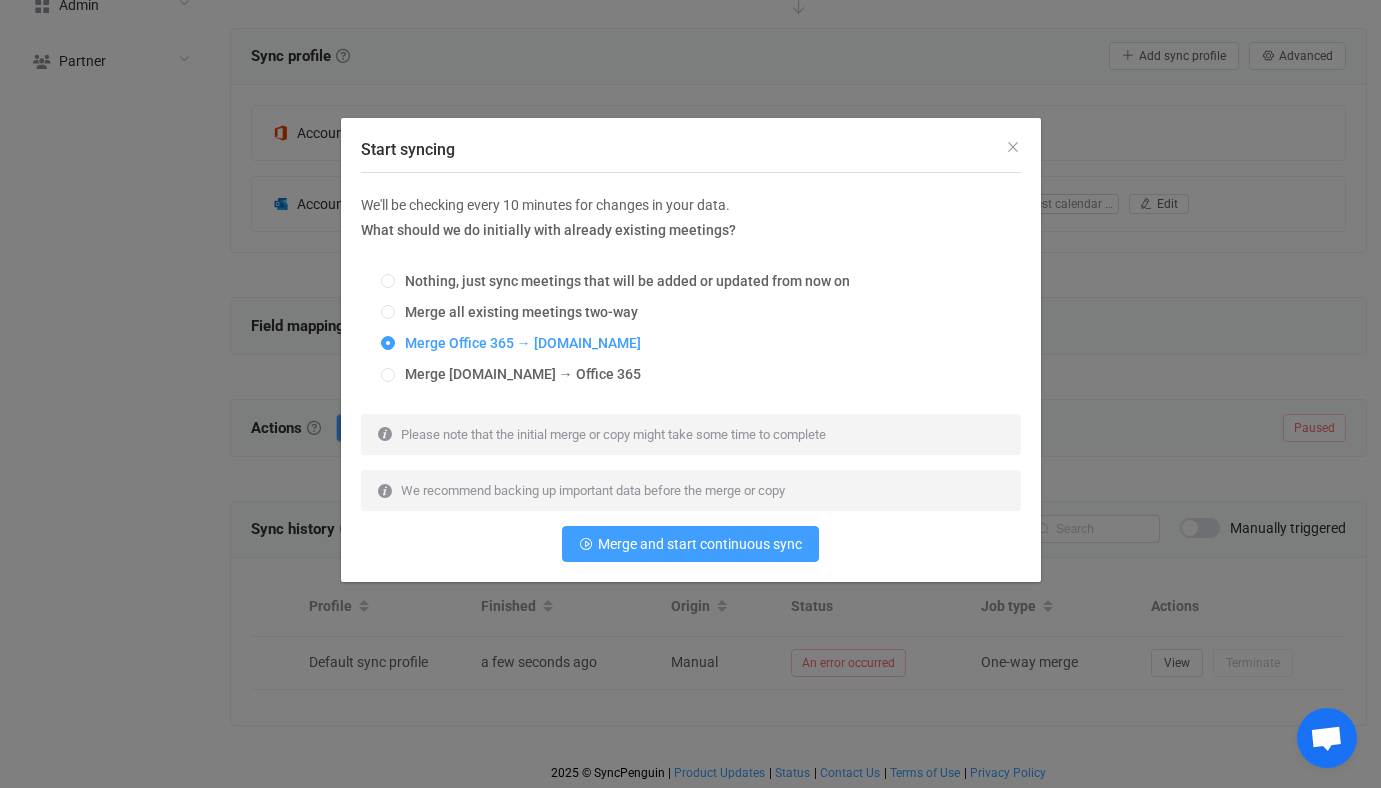 click on "We'll be checking every 10 minutes for changes in your data.
What should we do initially with already existing meetings?
Nothing, just sync meetings that will be added or updated from now on Merge all existing meetings two-way Merge Office 365 → Outlook.com Merge Outlook.com → Office 365 Please note that the initial merge or copy might take some time to complete We recommend backing up important data before the merge or copy Merge and start continuous sync" at bounding box center (691, 377) 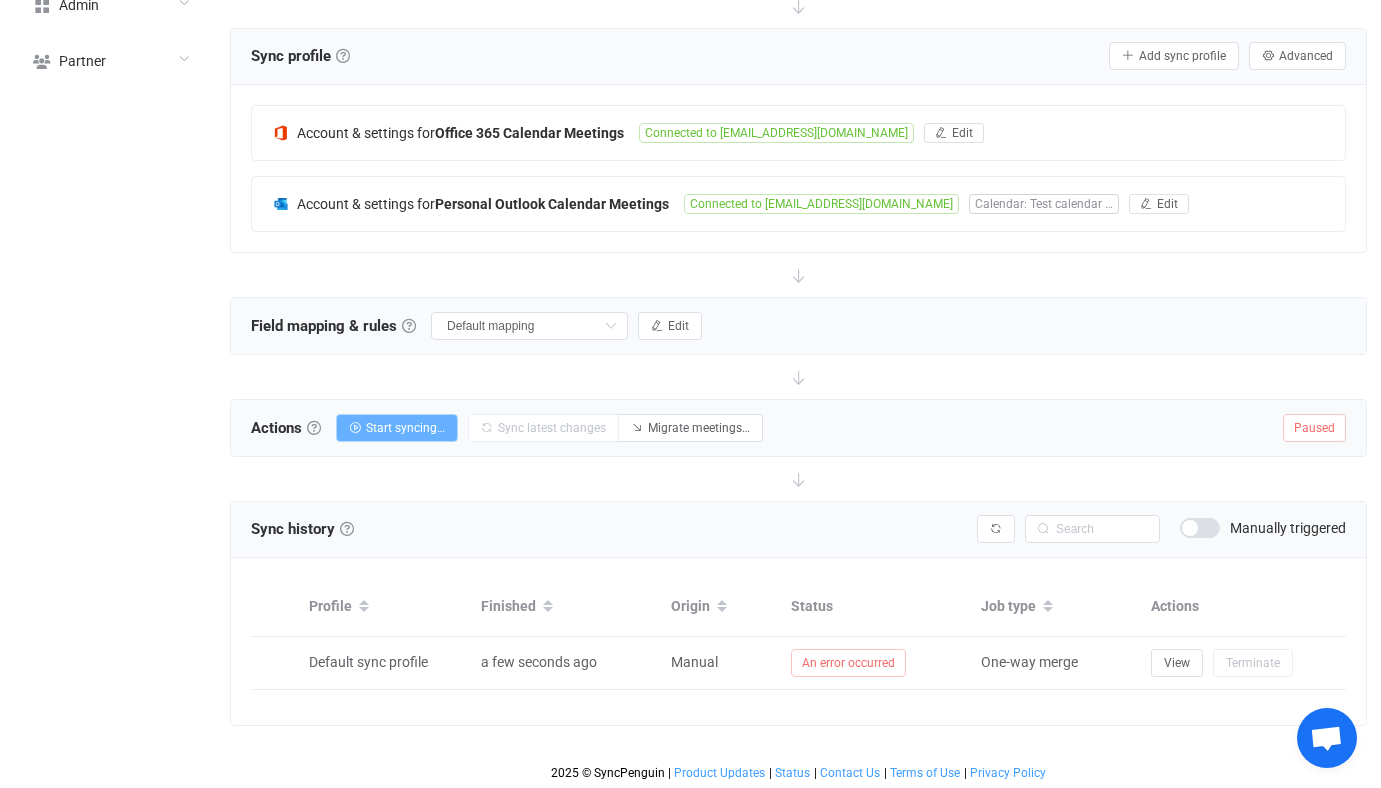 click on "Start syncing…" at bounding box center (397, 428) 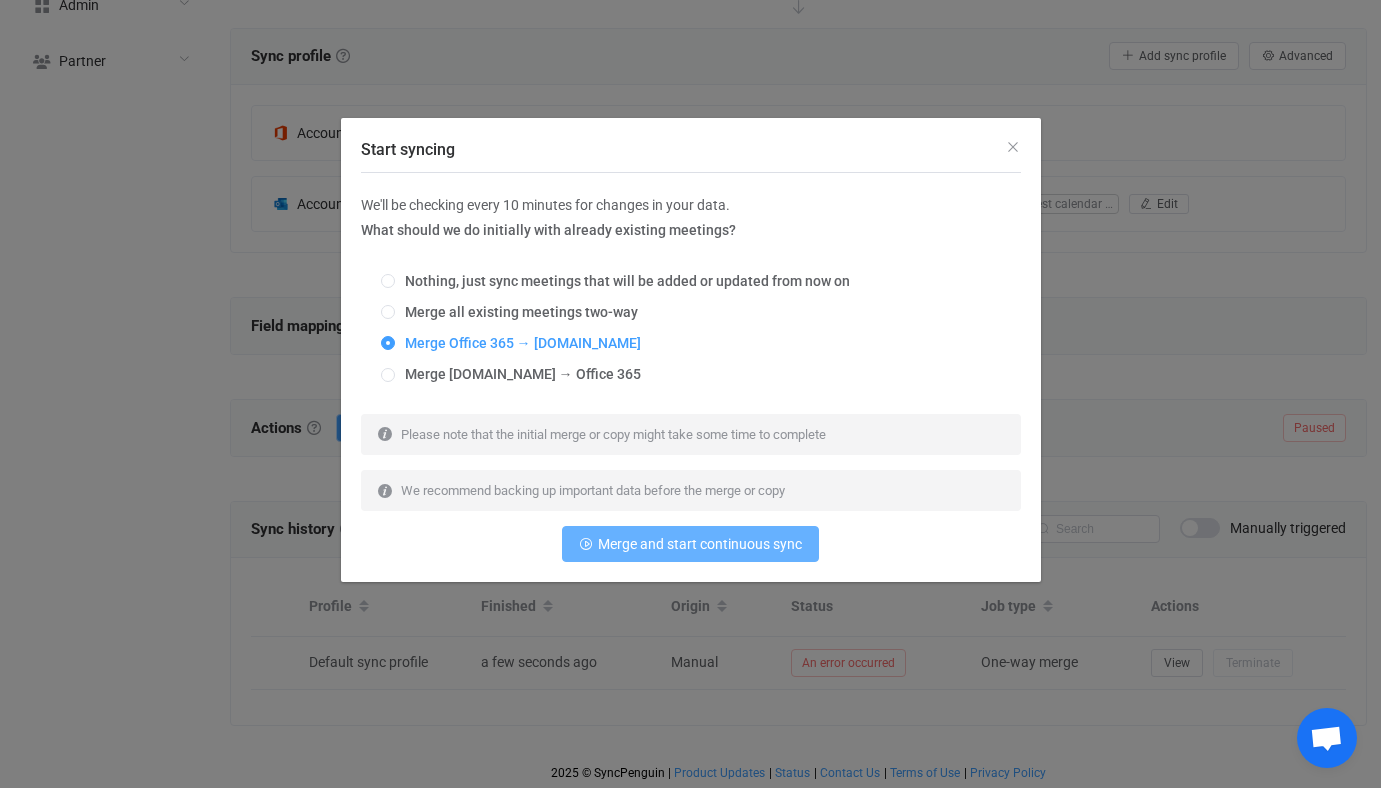 click on "Merge and start continuous sync" at bounding box center (700, 544) 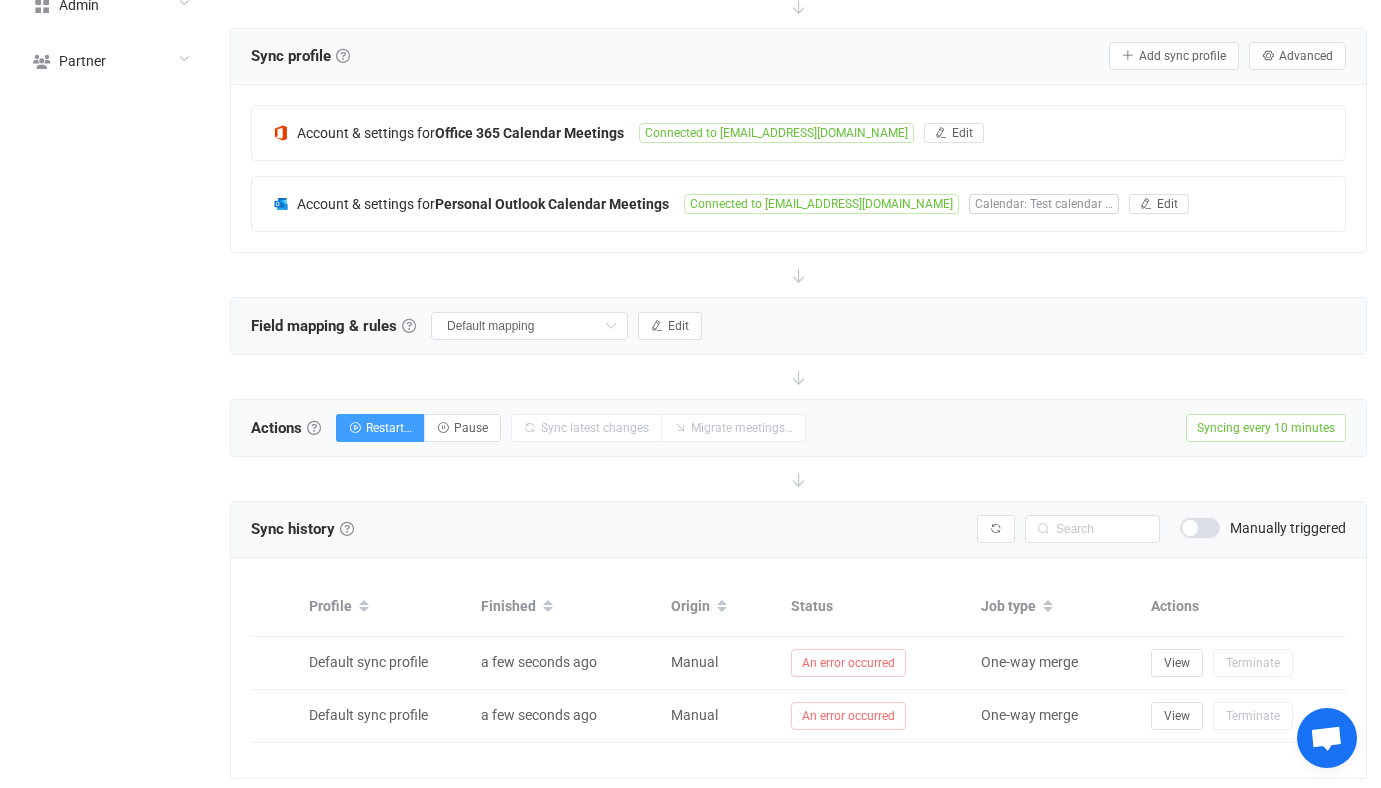 scroll, scrollTop: 423, scrollLeft: 0, axis: vertical 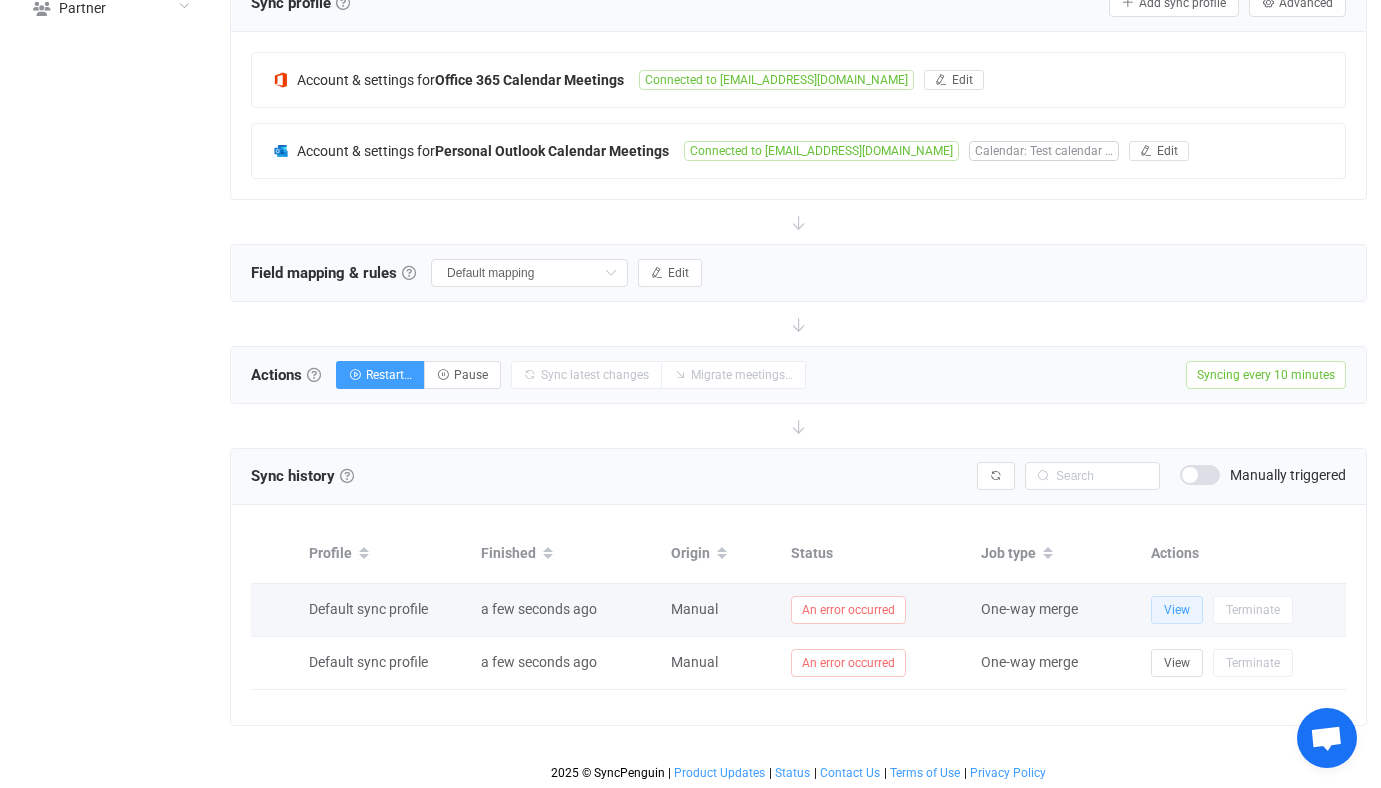 click on "View" at bounding box center (1177, 610) 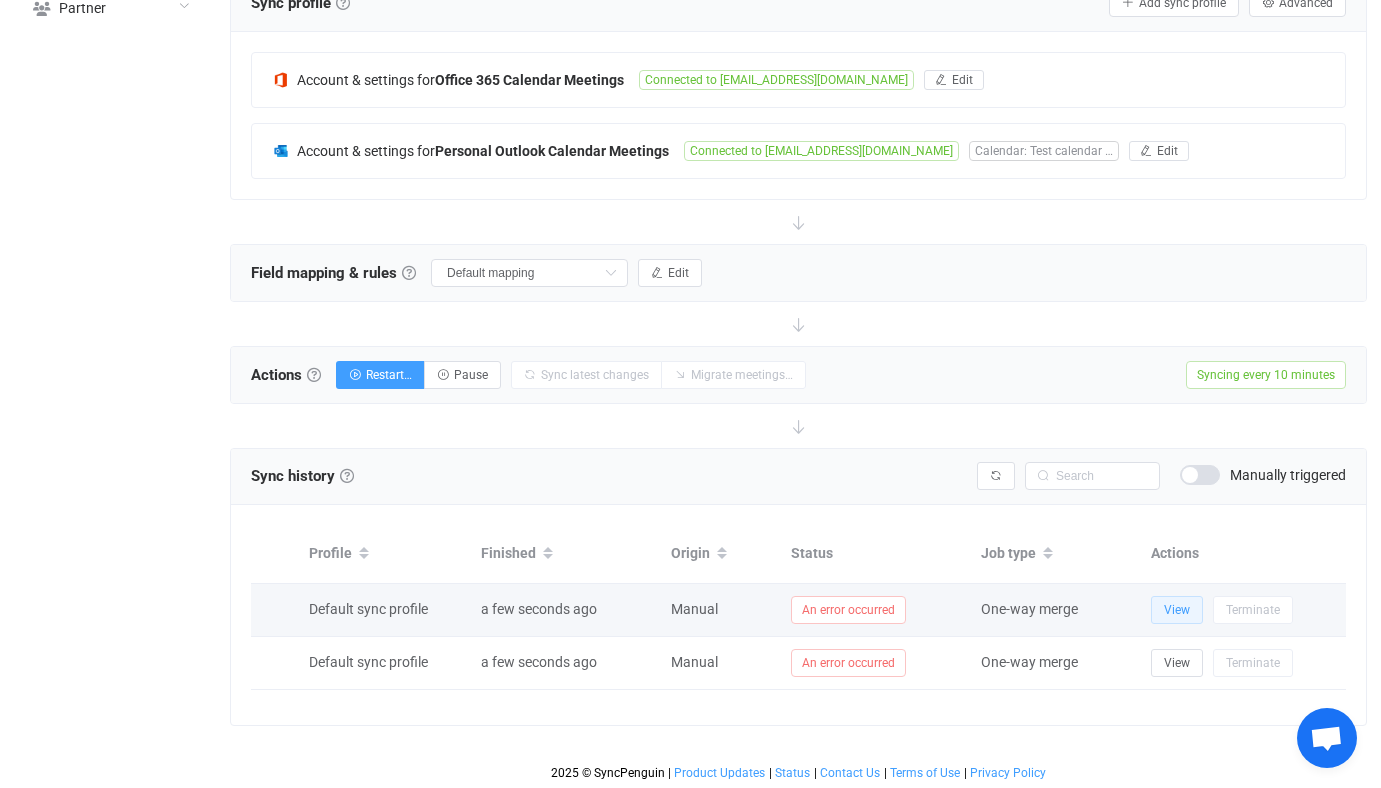 type 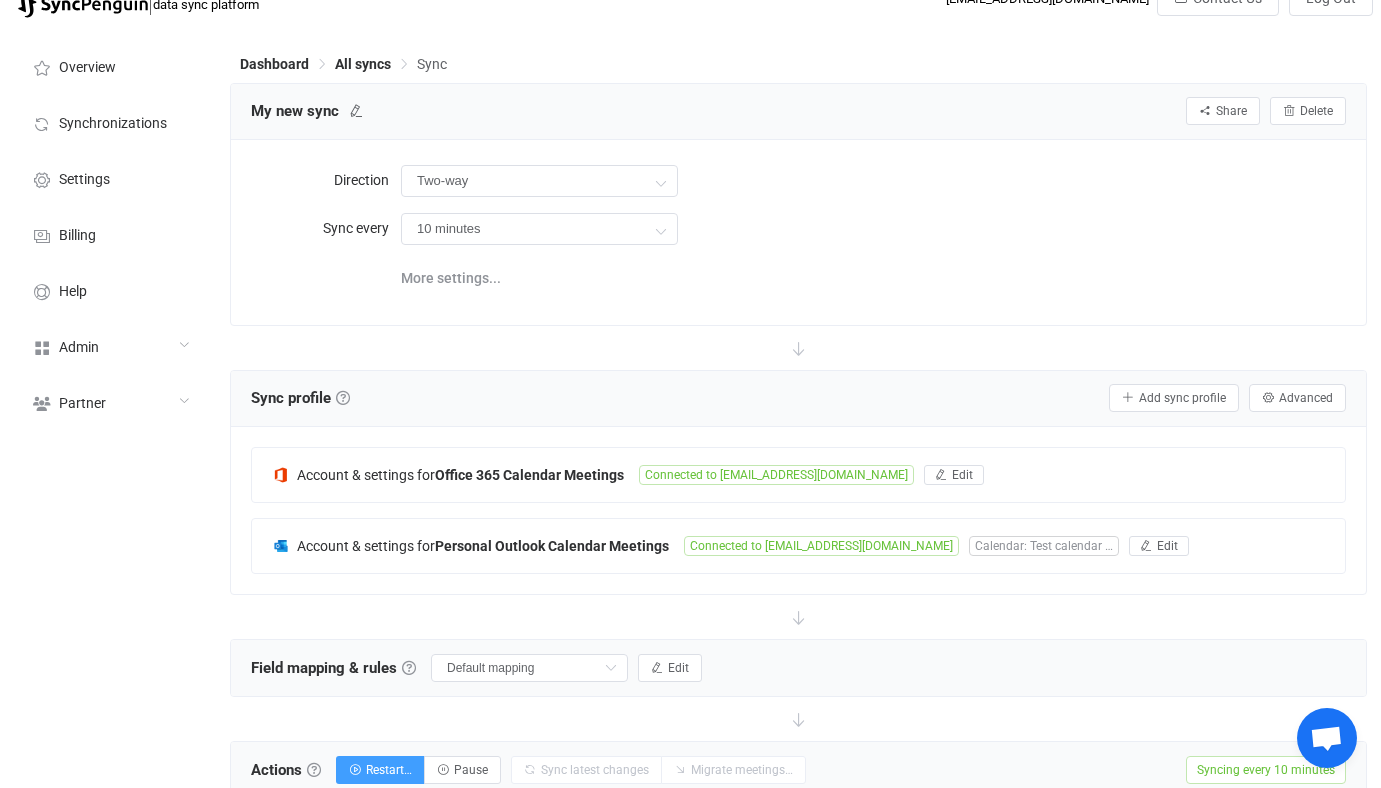 scroll, scrollTop: 27, scrollLeft: 0, axis: vertical 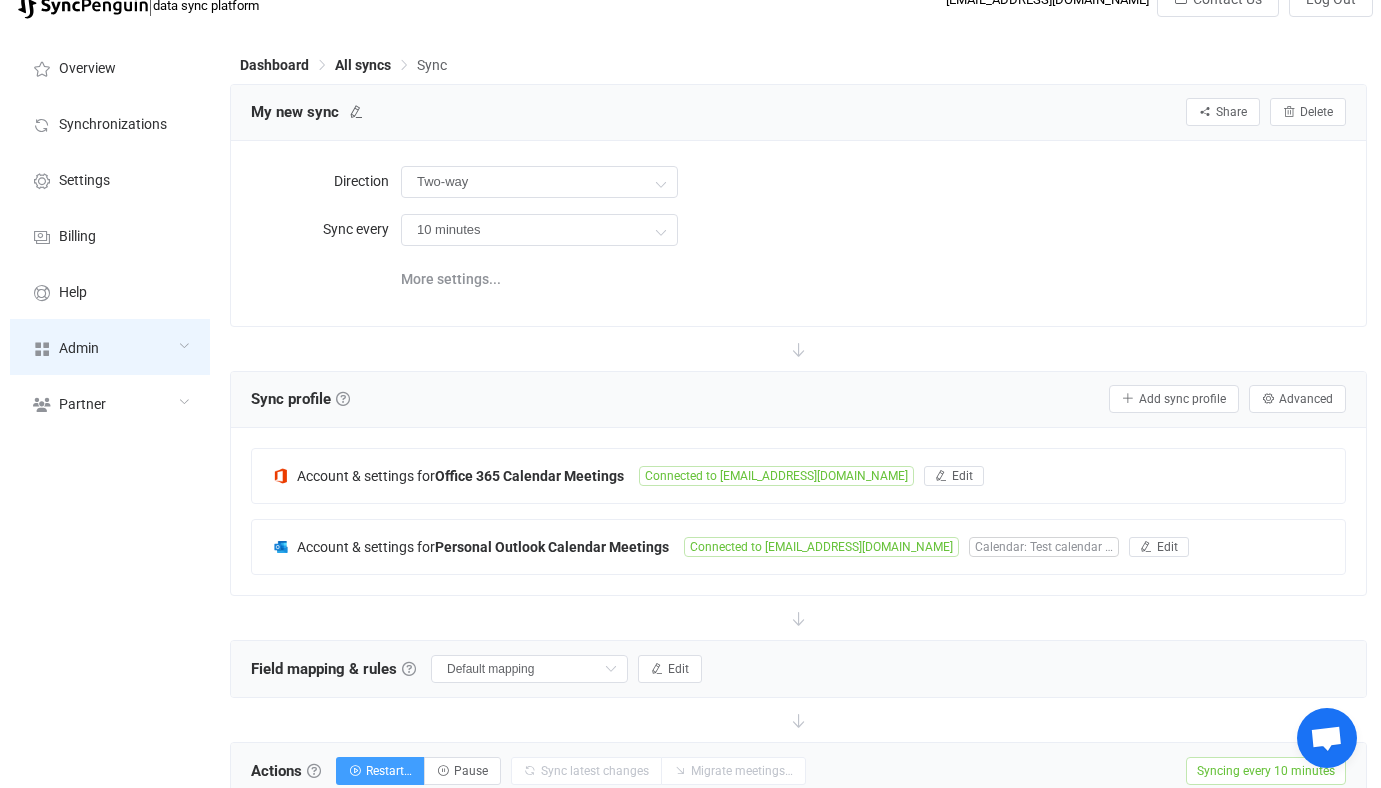 click on "Admin" at bounding box center [110, 347] 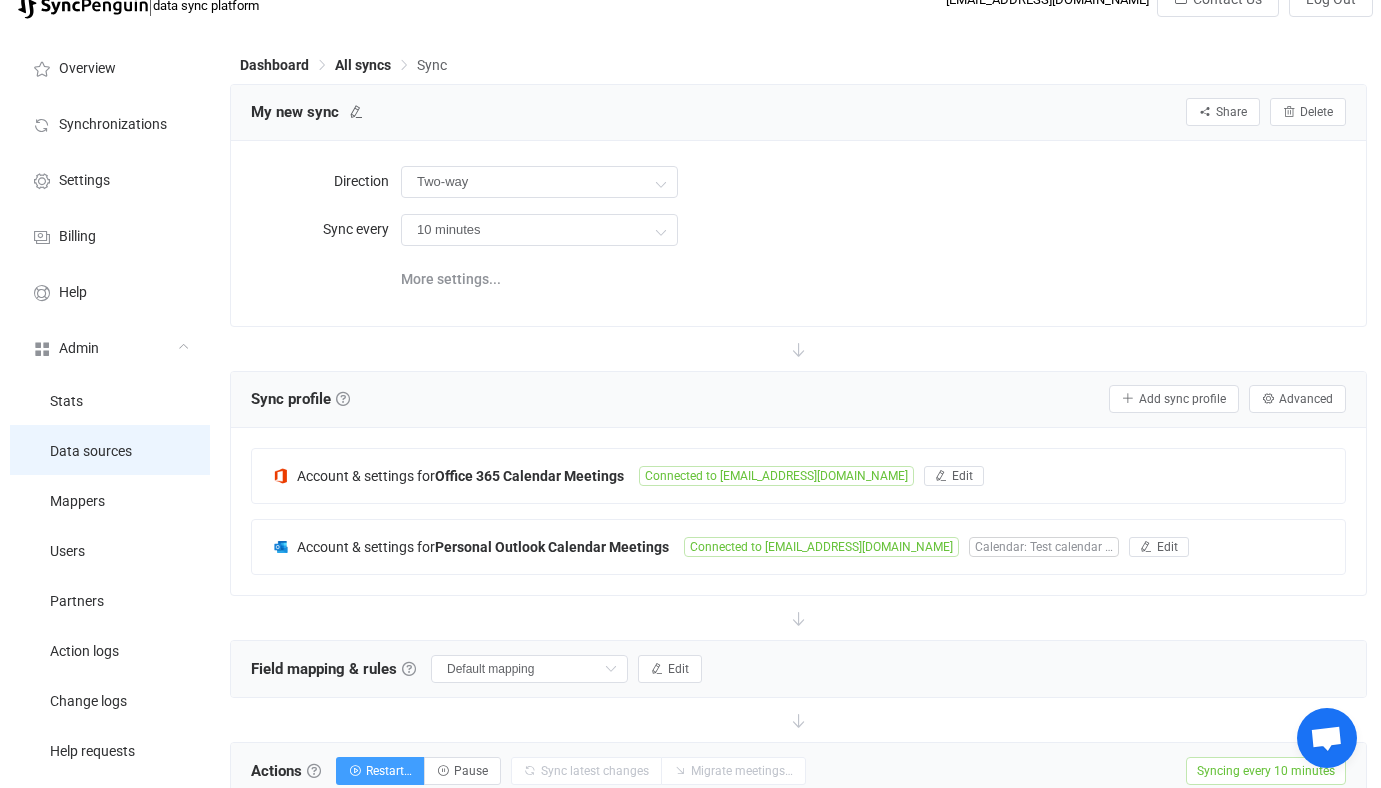 click on "Data sources" at bounding box center (110, 450) 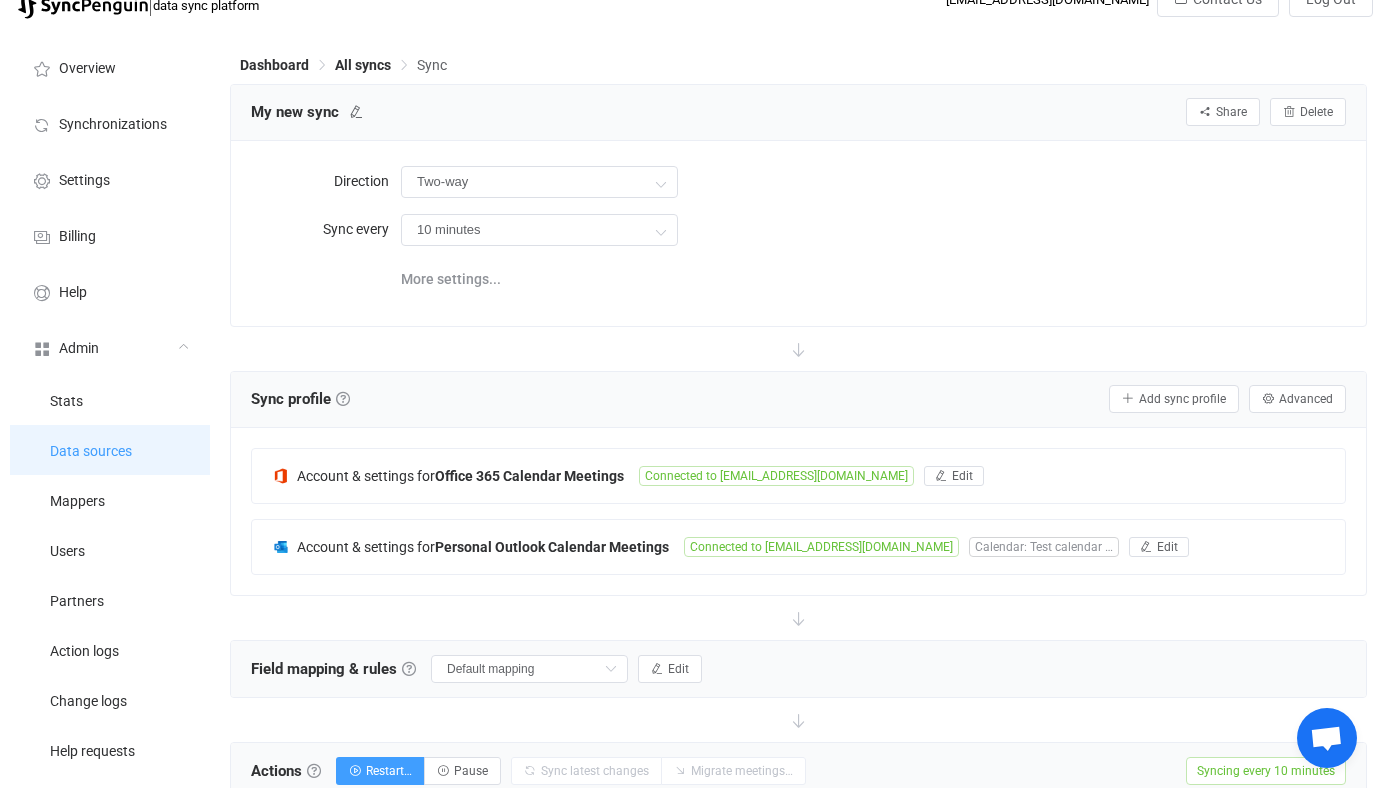 type 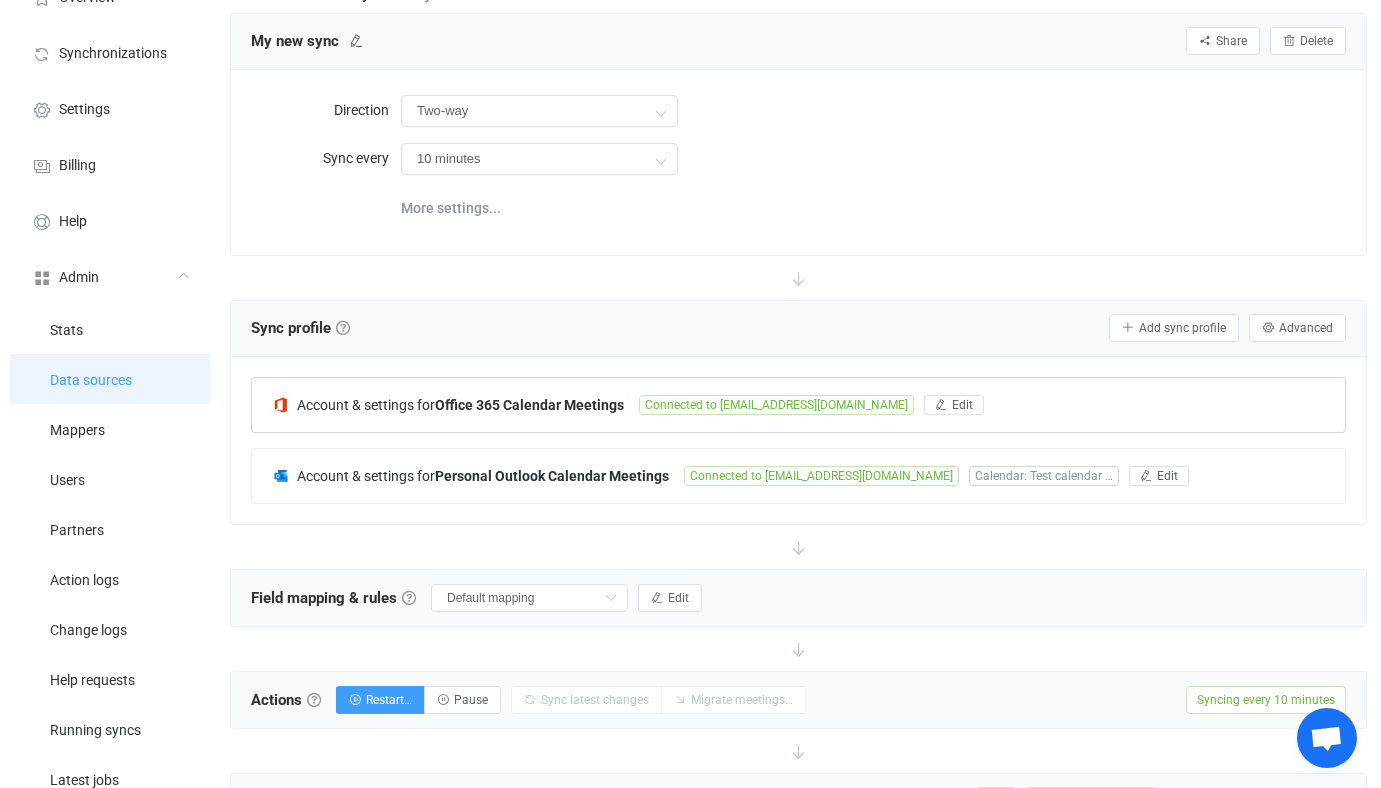 scroll, scrollTop: 105, scrollLeft: 0, axis: vertical 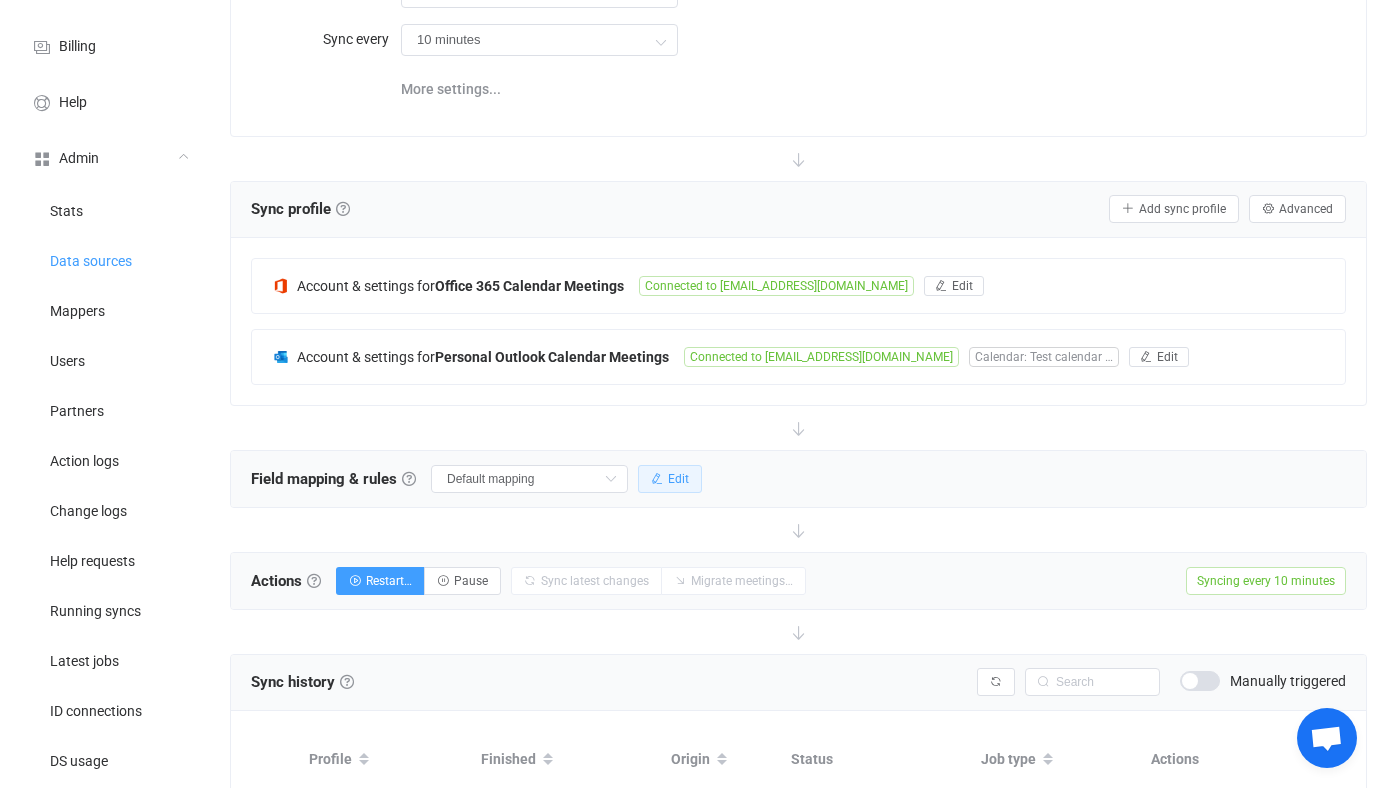 click on "Edit" at bounding box center [670, 479] 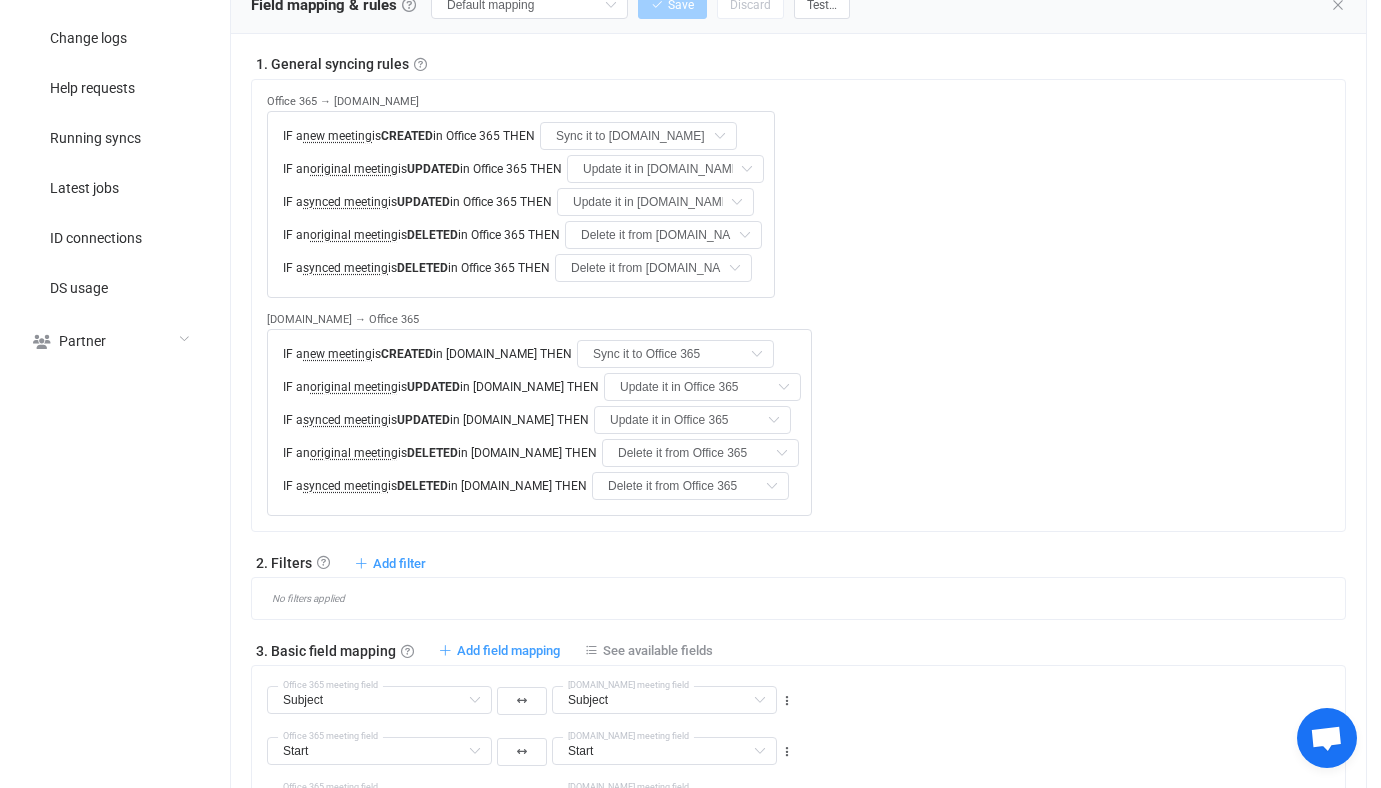 scroll, scrollTop: 769, scrollLeft: 0, axis: vertical 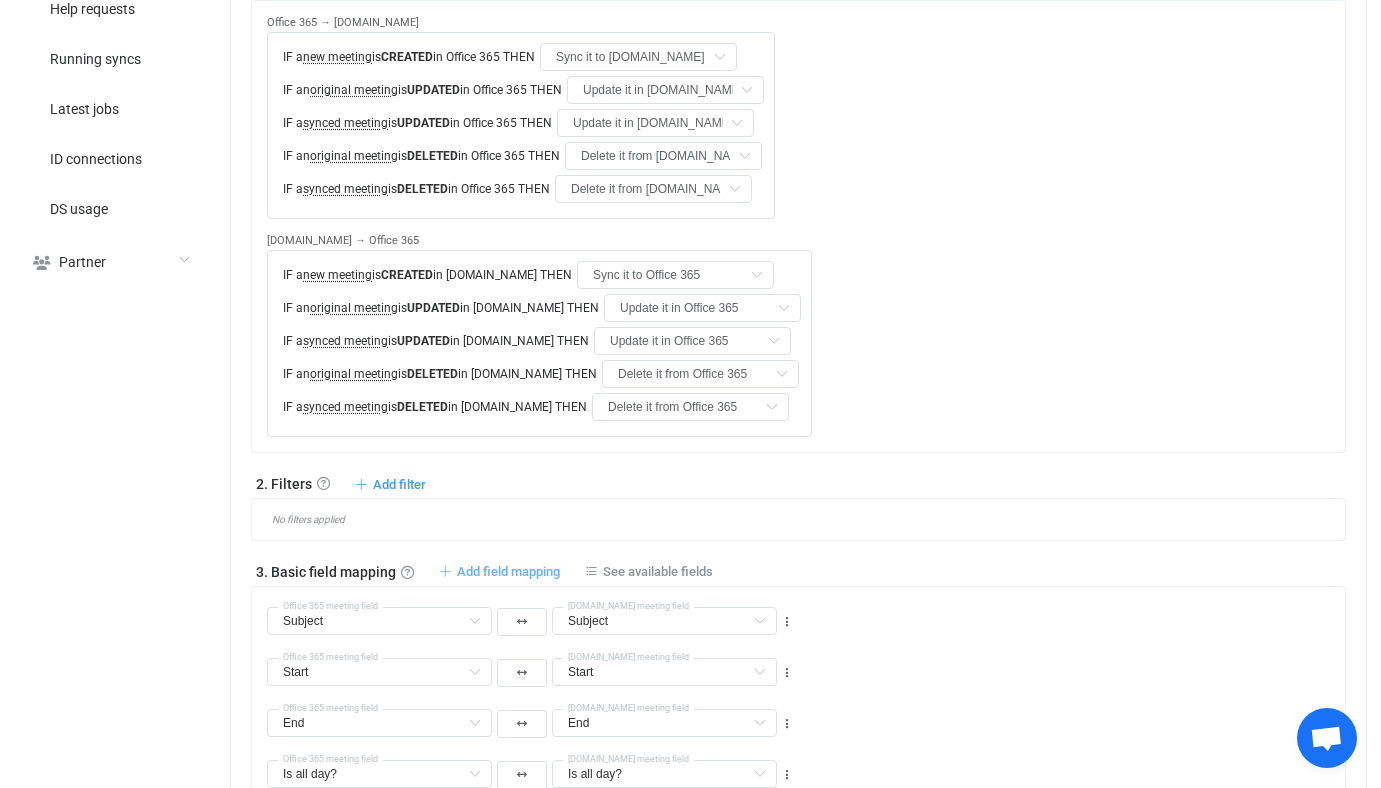 click on "Add field mapping" at bounding box center [508, 571] 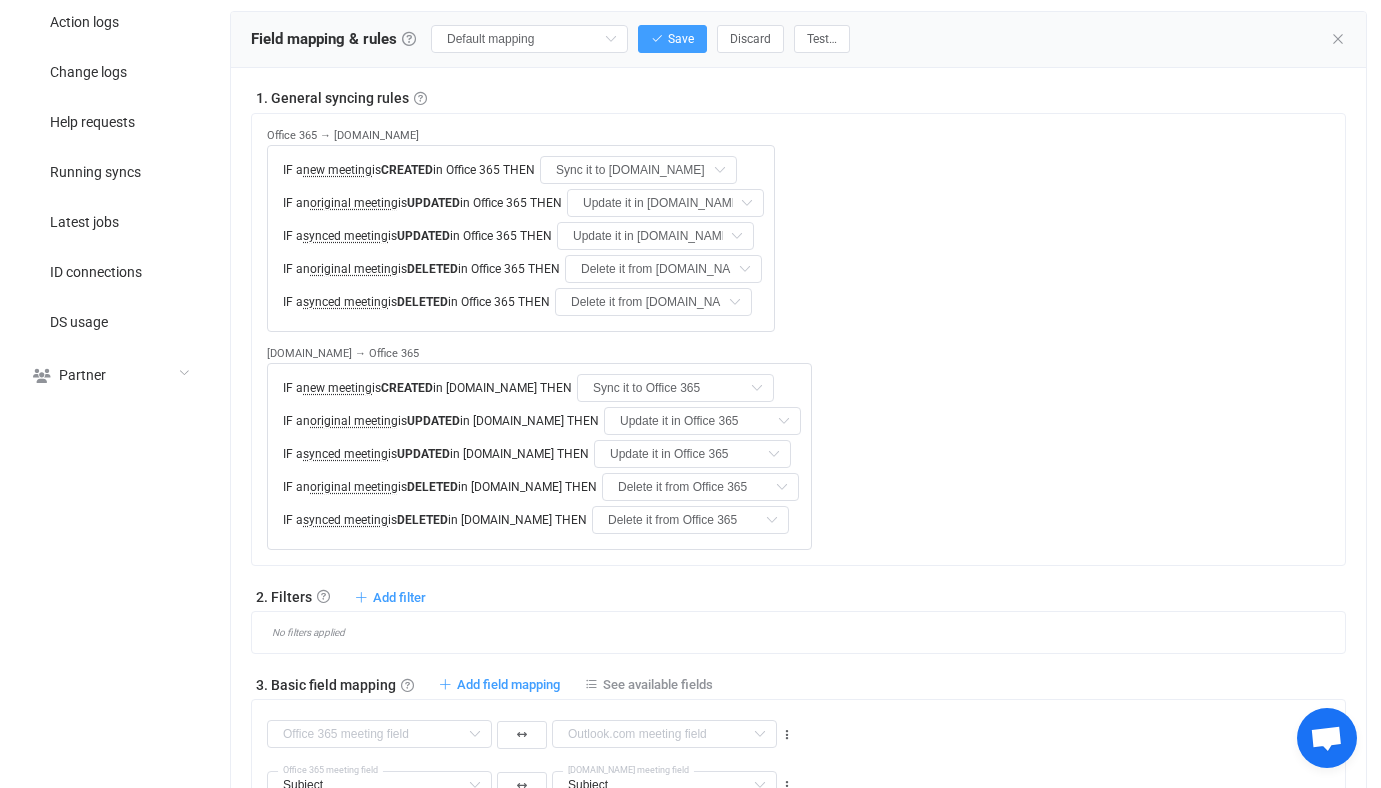 scroll, scrollTop: 338, scrollLeft: 0, axis: vertical 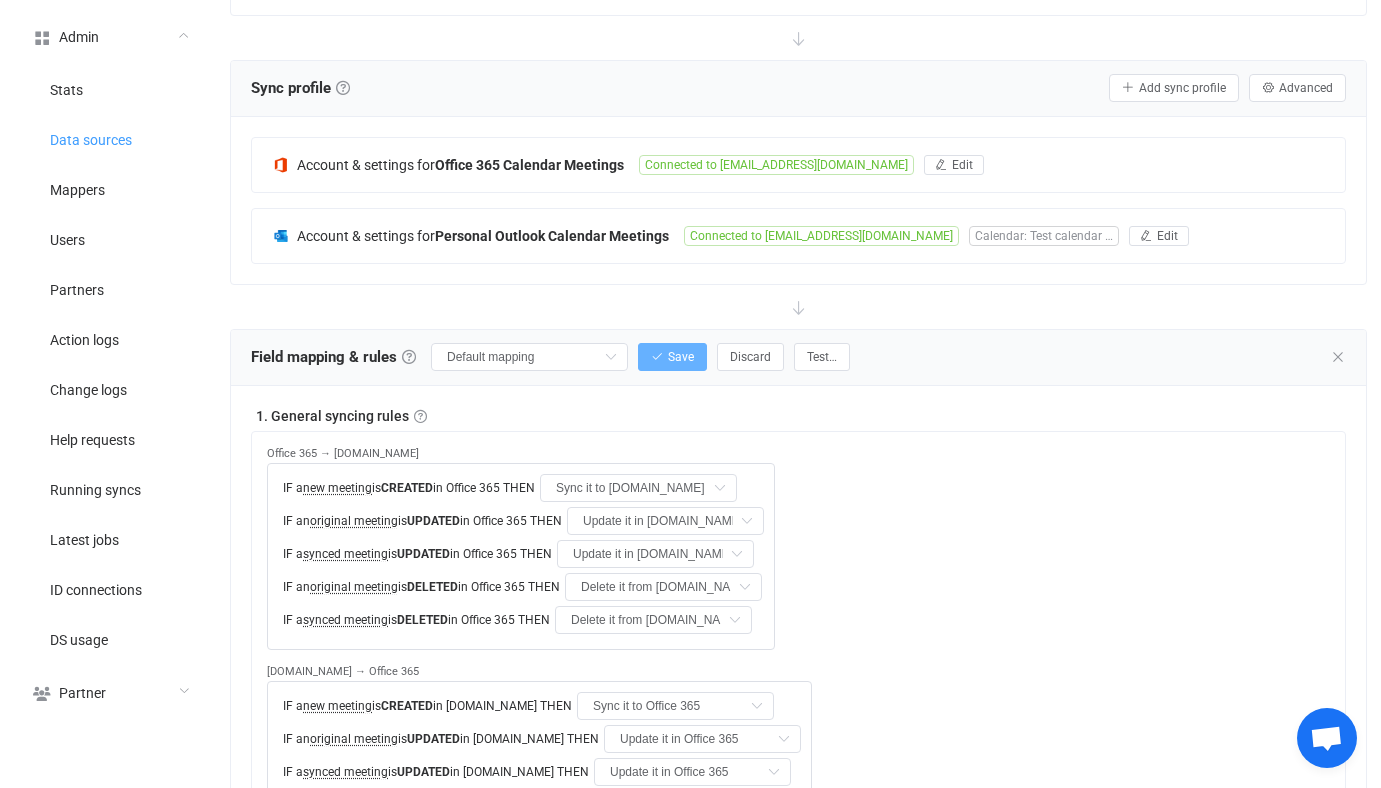click on "Save" at bounding box center (681, 357) 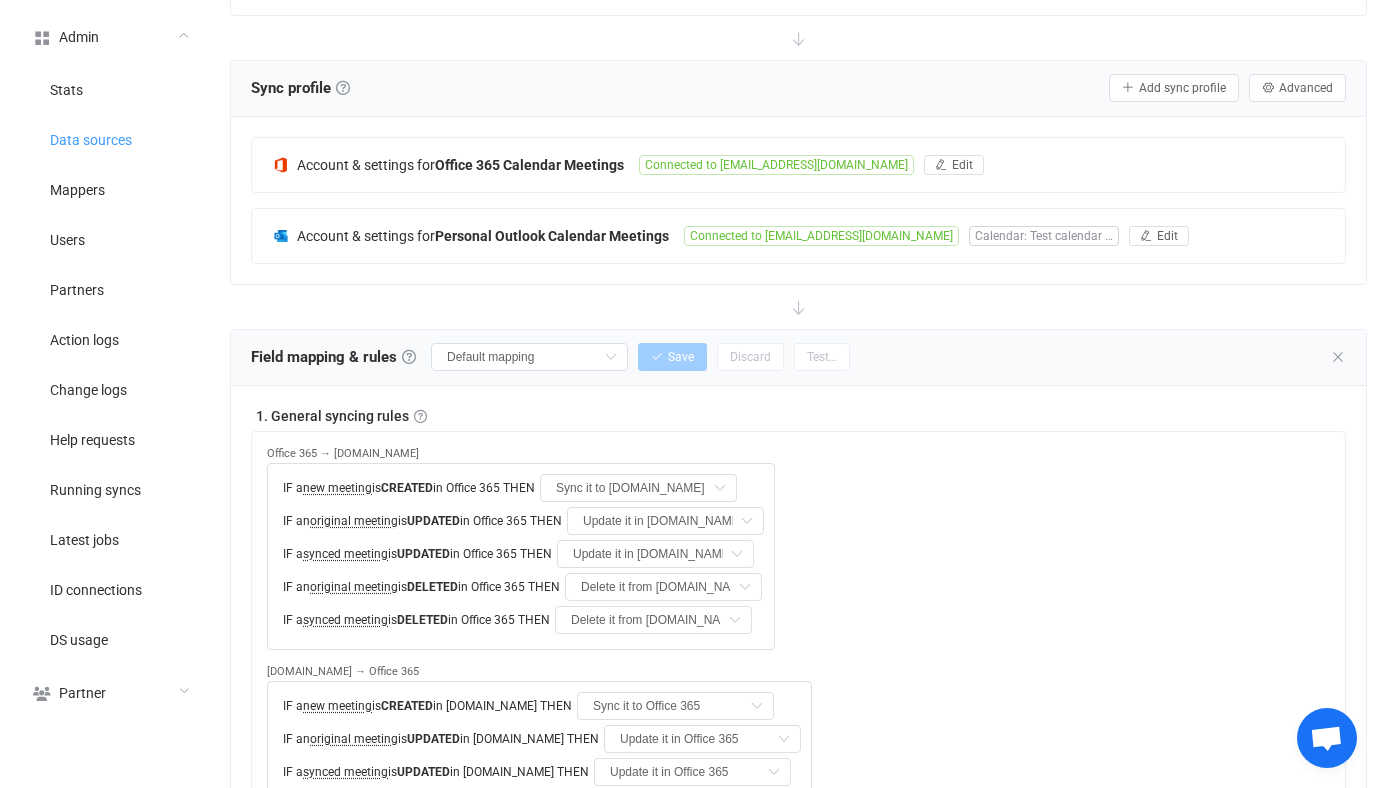 type on "My custom field mapping" 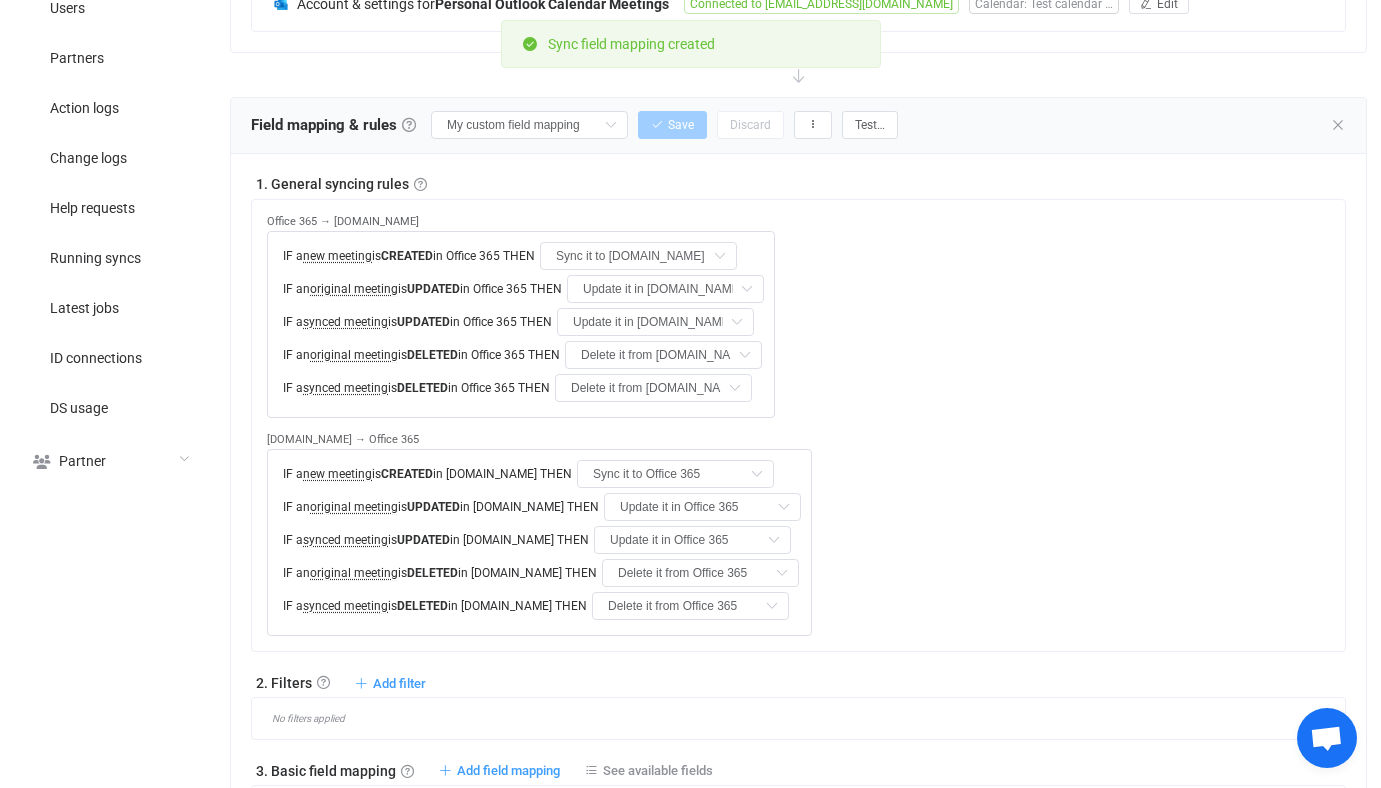 scroll, scrollTop: 394, scrollLeft: 0, axis: vertical 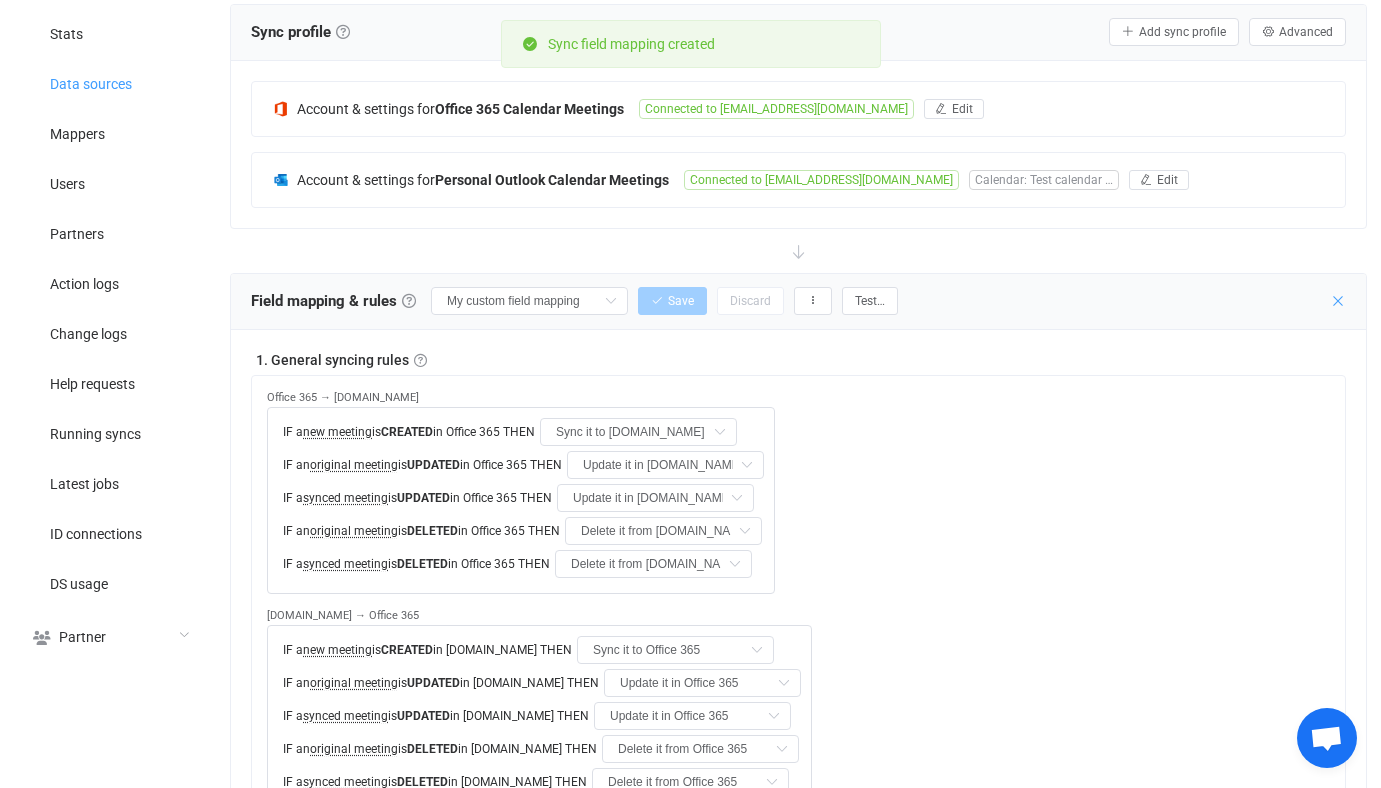 click at bounding box center (1338, 301) 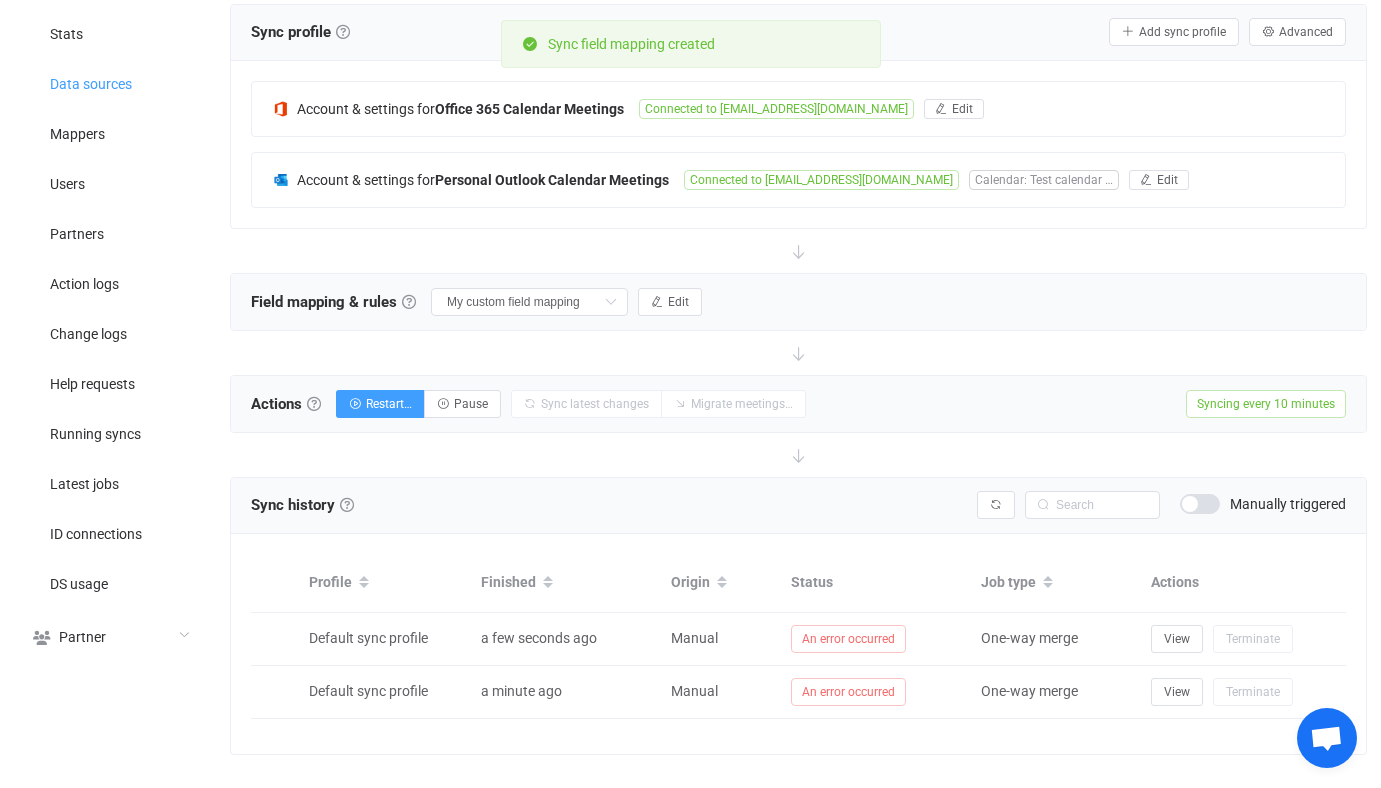 scroll, scrollTop: 423, scrollLeft: 0, axis: vertical 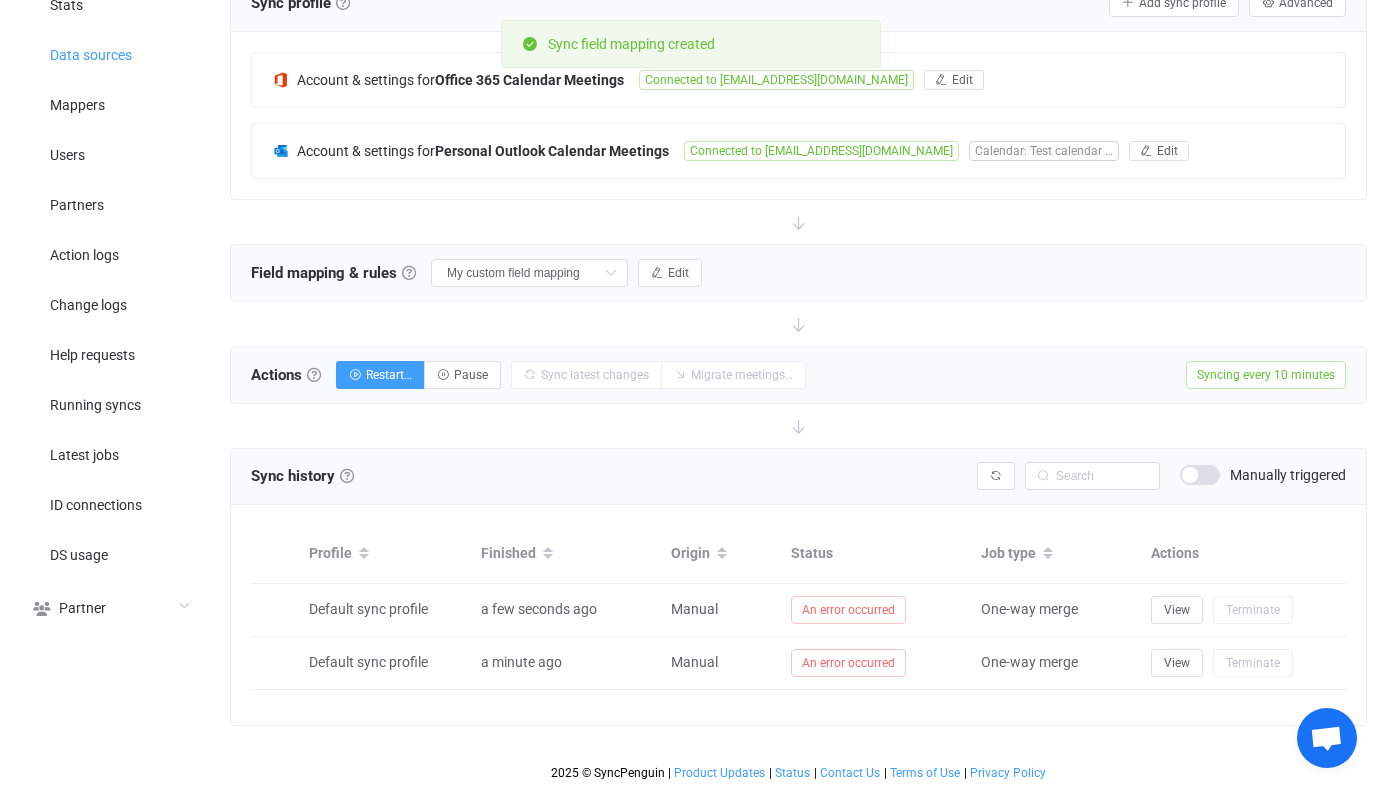 click on "Actions
Actions To start syncing, click the  Start syncing  button. You'll be prompted with whether we need to merge existing meetings or not. After the merge is completed, we'll be automatically checking for updates in your calendars and syncing accordingly.
To force a one-time sync of all changes that occurred since the last syncing, click  Sync latest changes .
To one-time sync all data from one side to the other pause the sync and click the  Migrate  button. Restart… Pause Sync latest changes Migrate meetings… Syncing every 10 minutes" at bounding box center [798, 375] 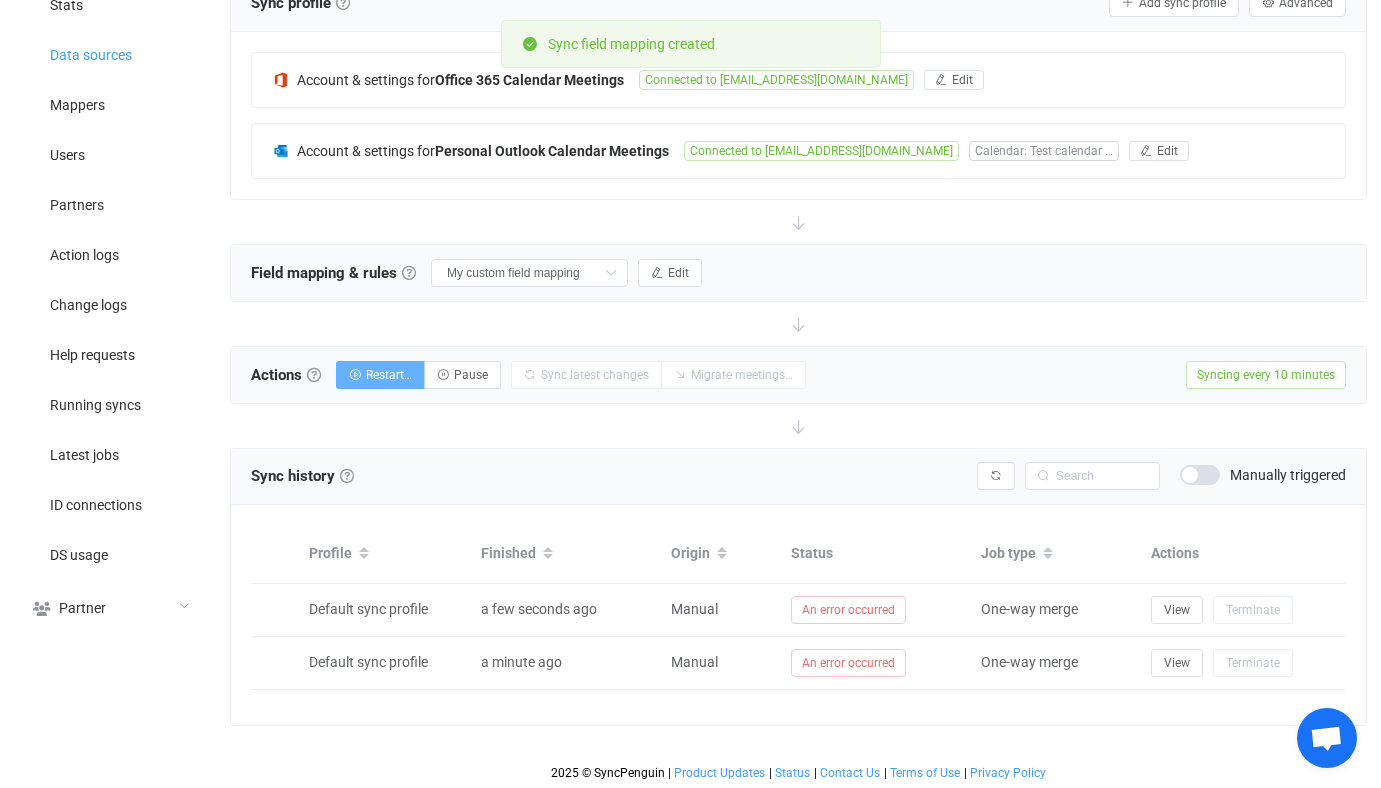 click on "Restart…" at bounding box center [380, 375] 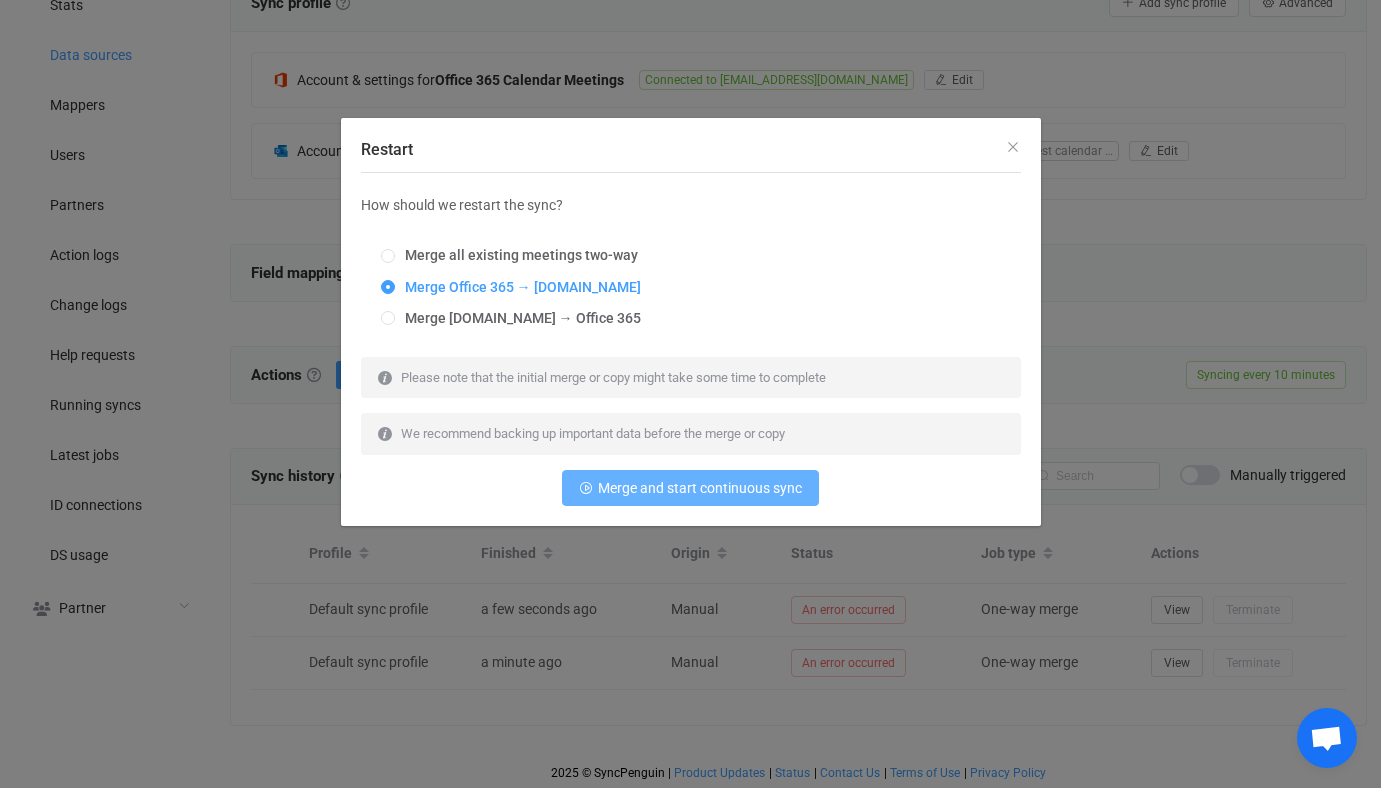 click on "Merge and start continuous sync" at bounding box center (700, 488) 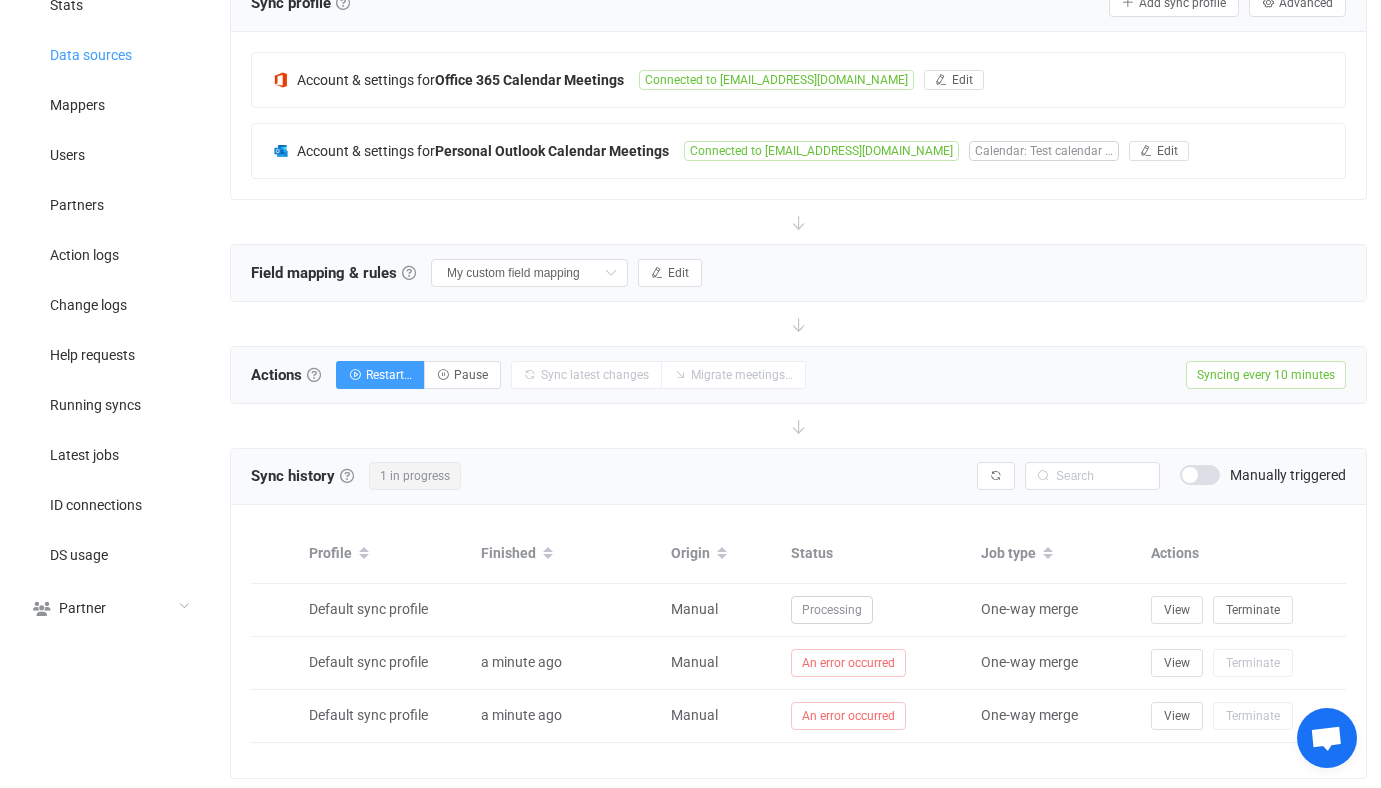 scroll, scrollTop: 476, scrollLeft: 0, axis: vertical 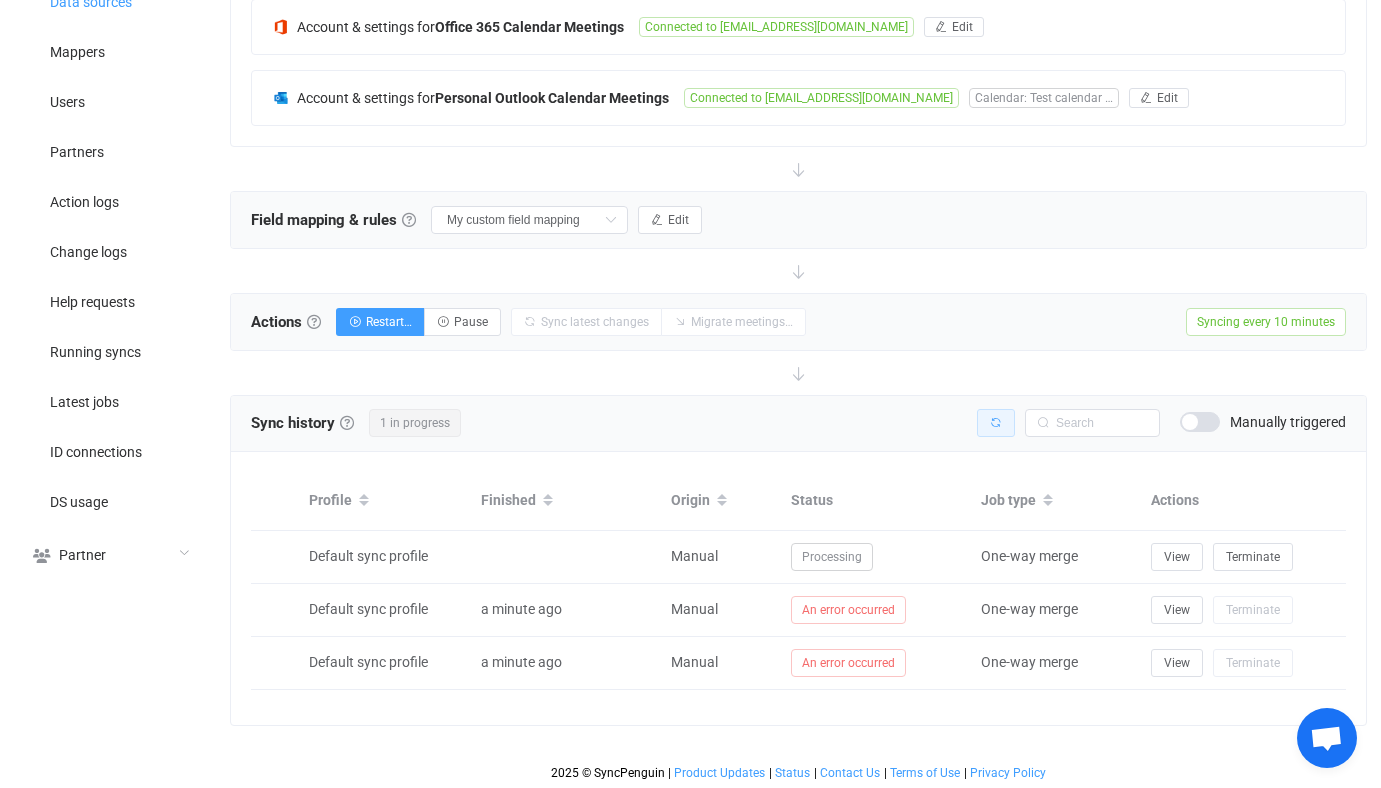 click at bounding box center (996, 423) 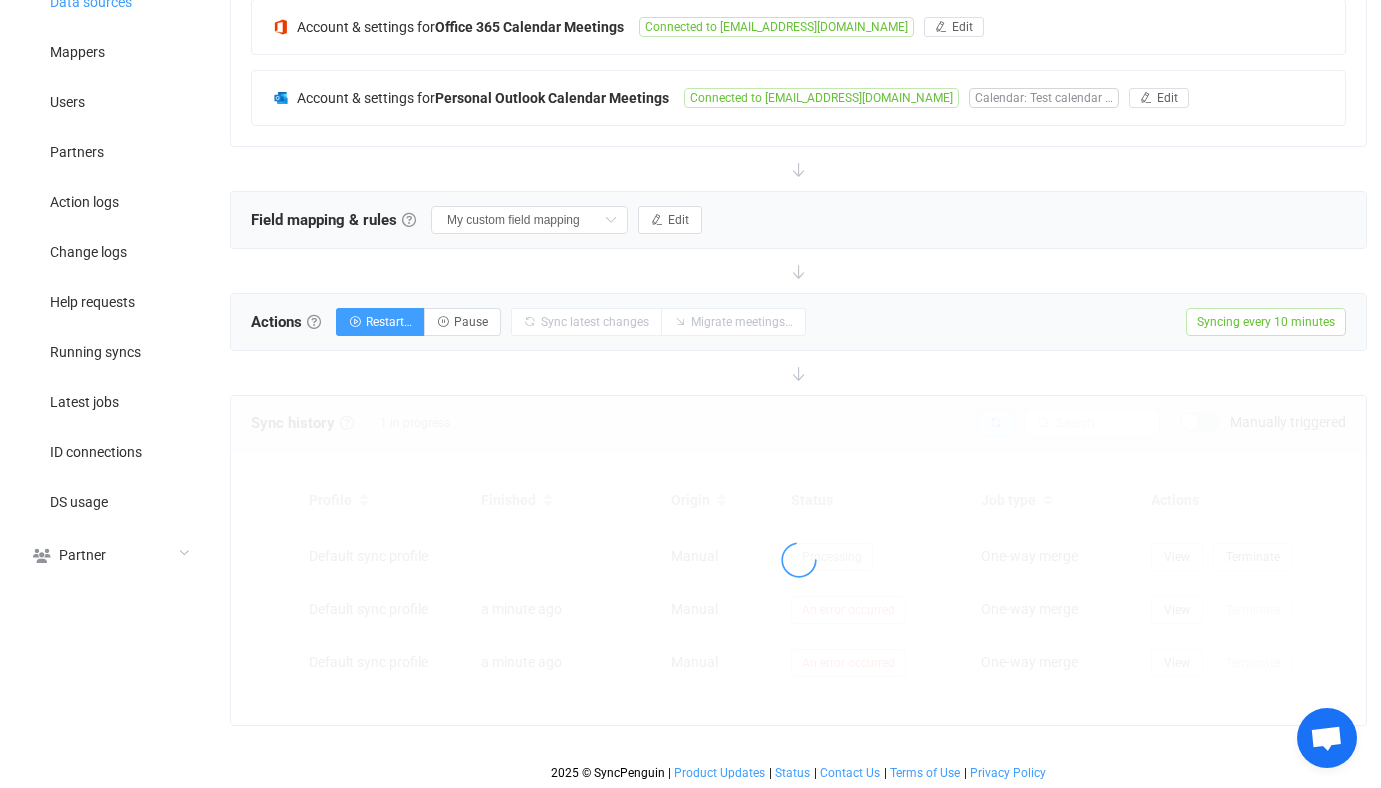 click at bounding box center (798, 560) 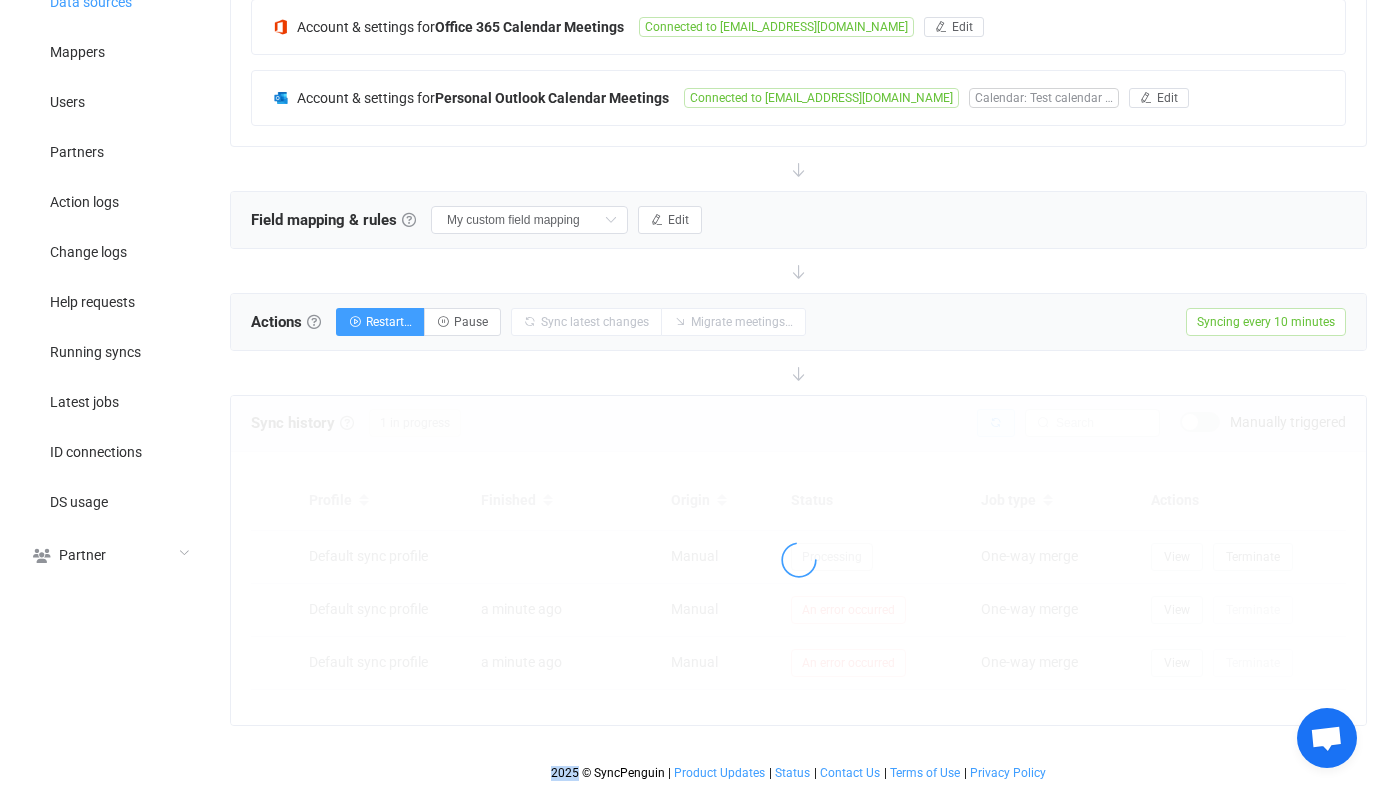 click at bounding box center [798, 560] 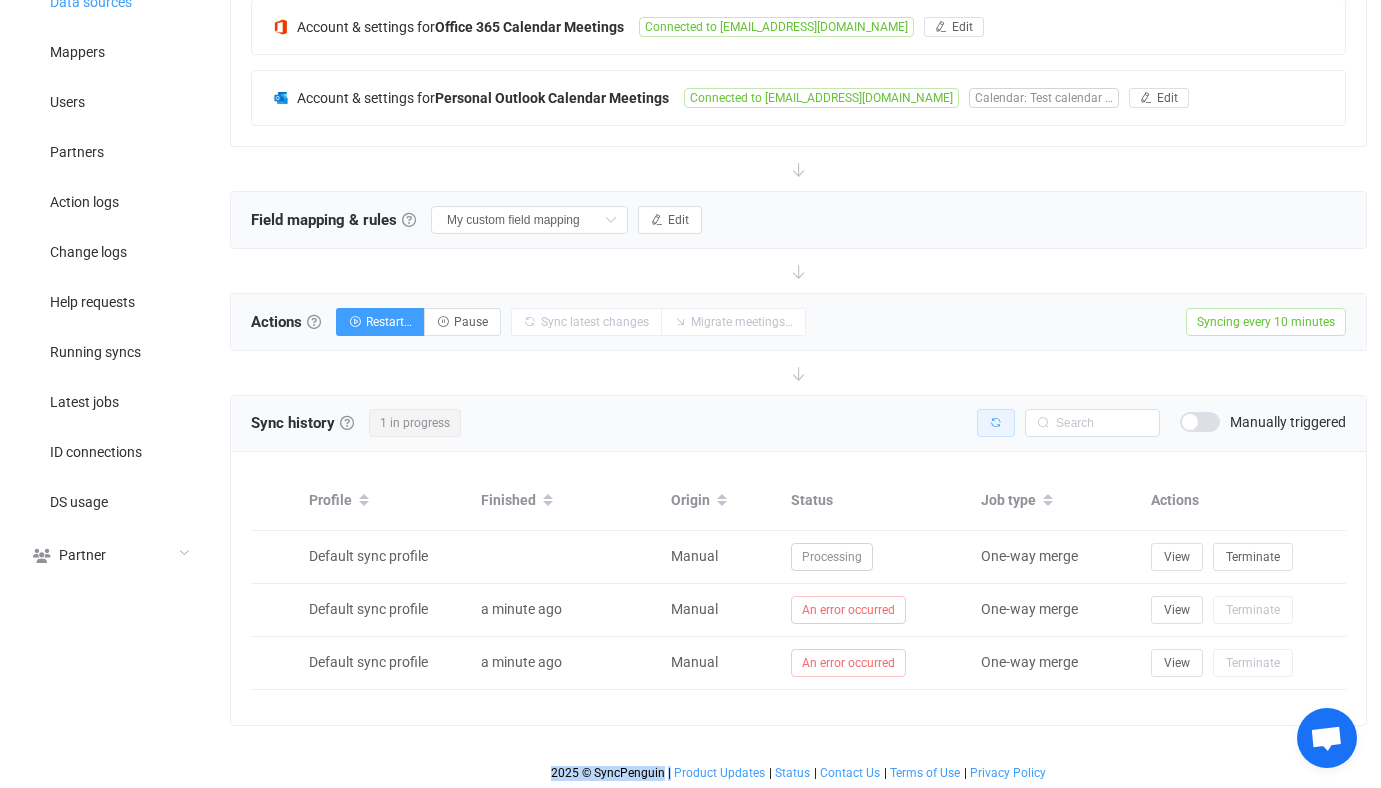 click at bounding box center [996, 423] 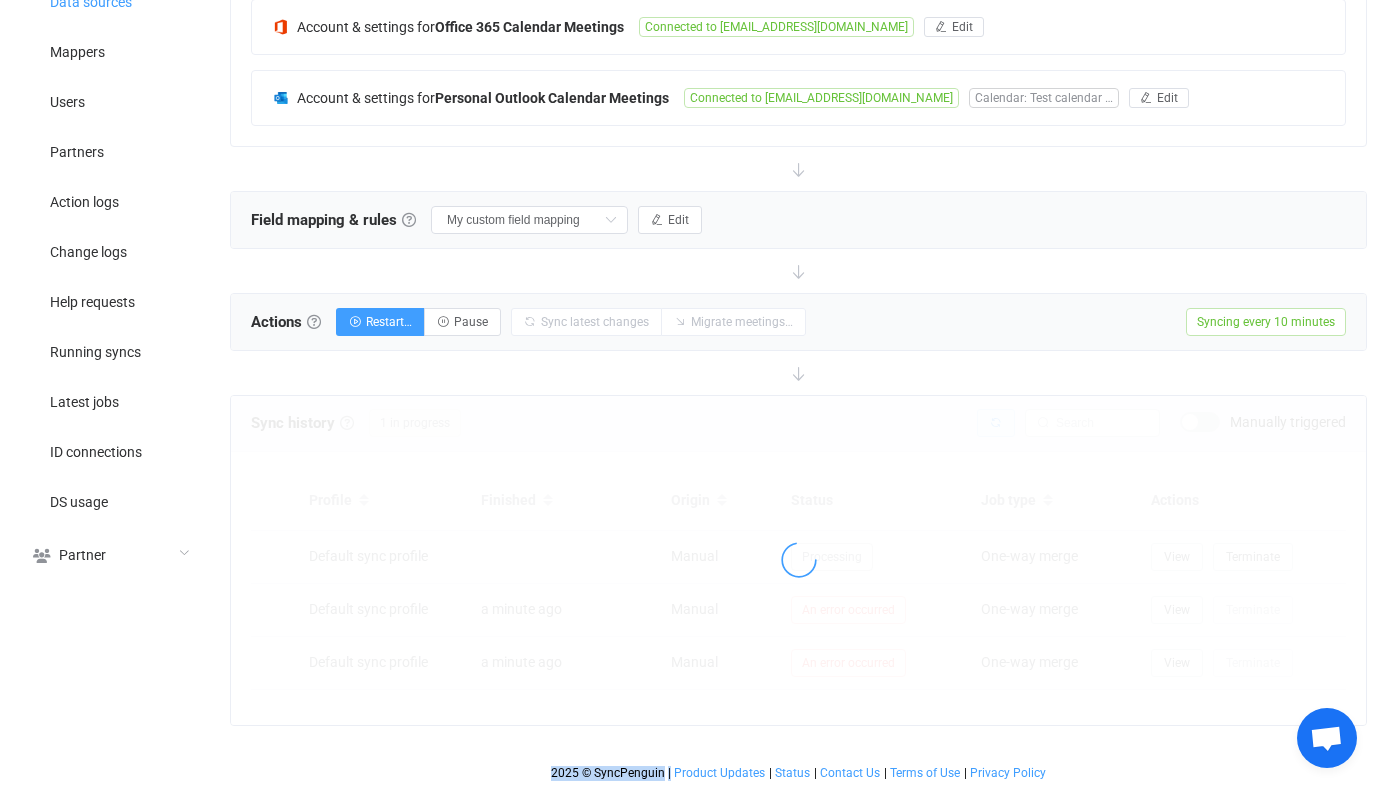 click at bounding box center [798, 560] 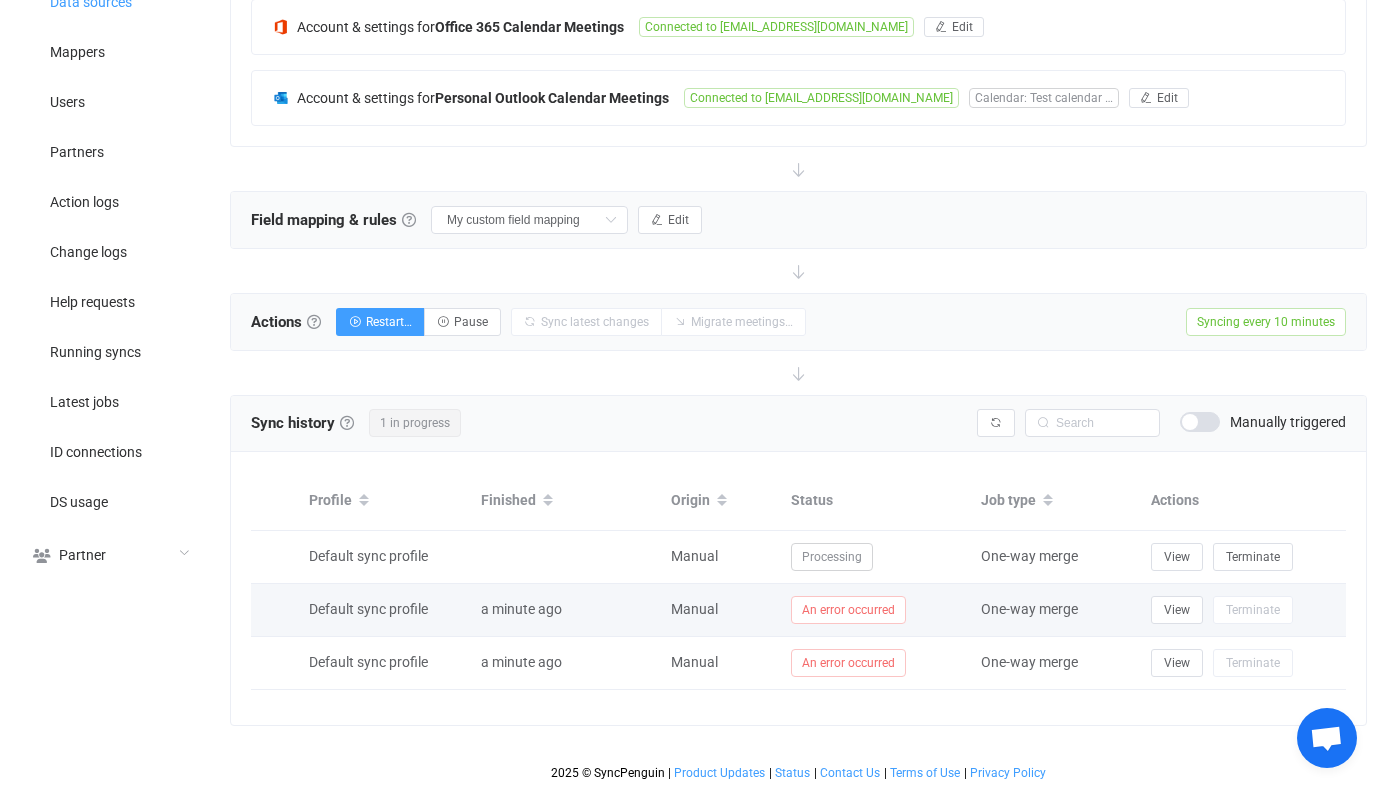 click on "View Terminate" at bounding box center (1243, 610) 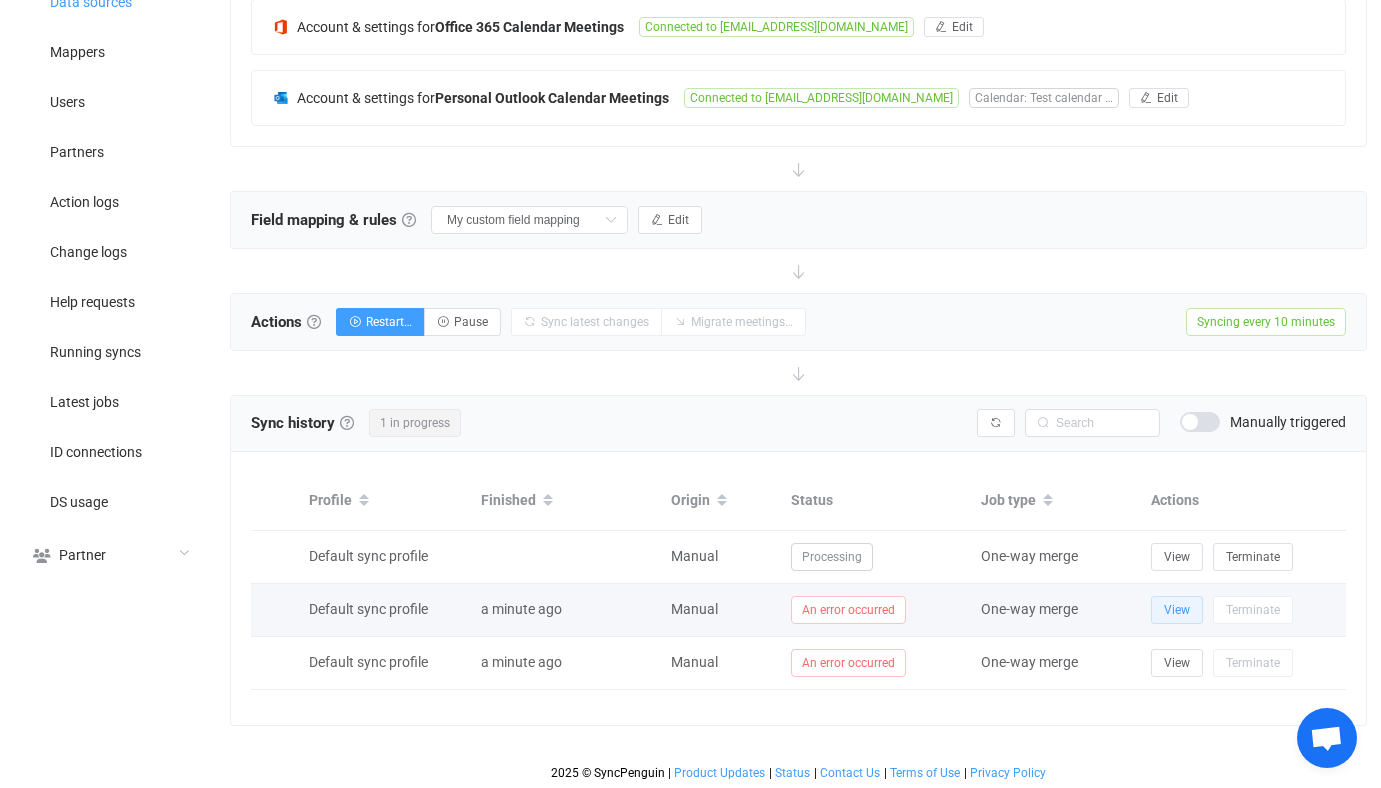 click on "View" at bounding box center [1177, 610] 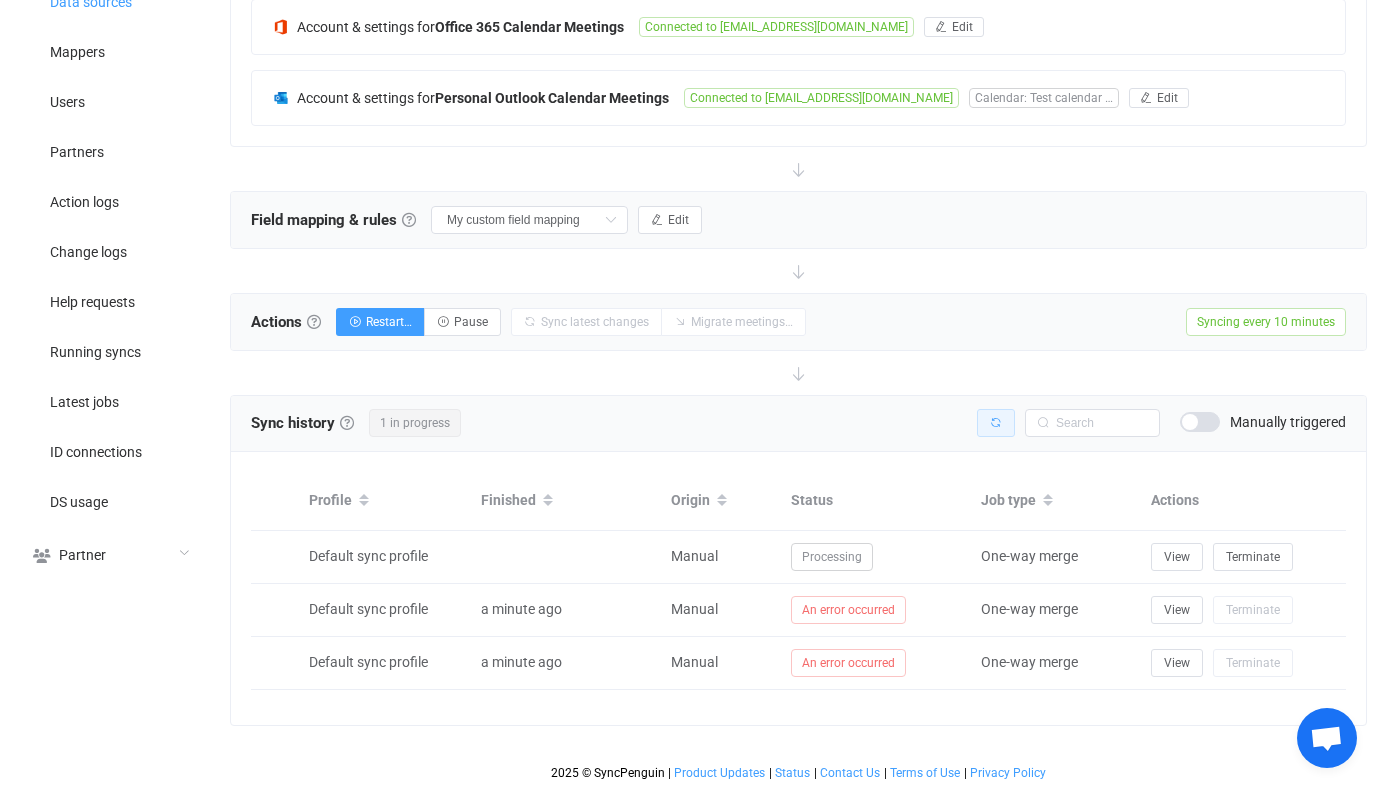click at bounding box center (996, 423) 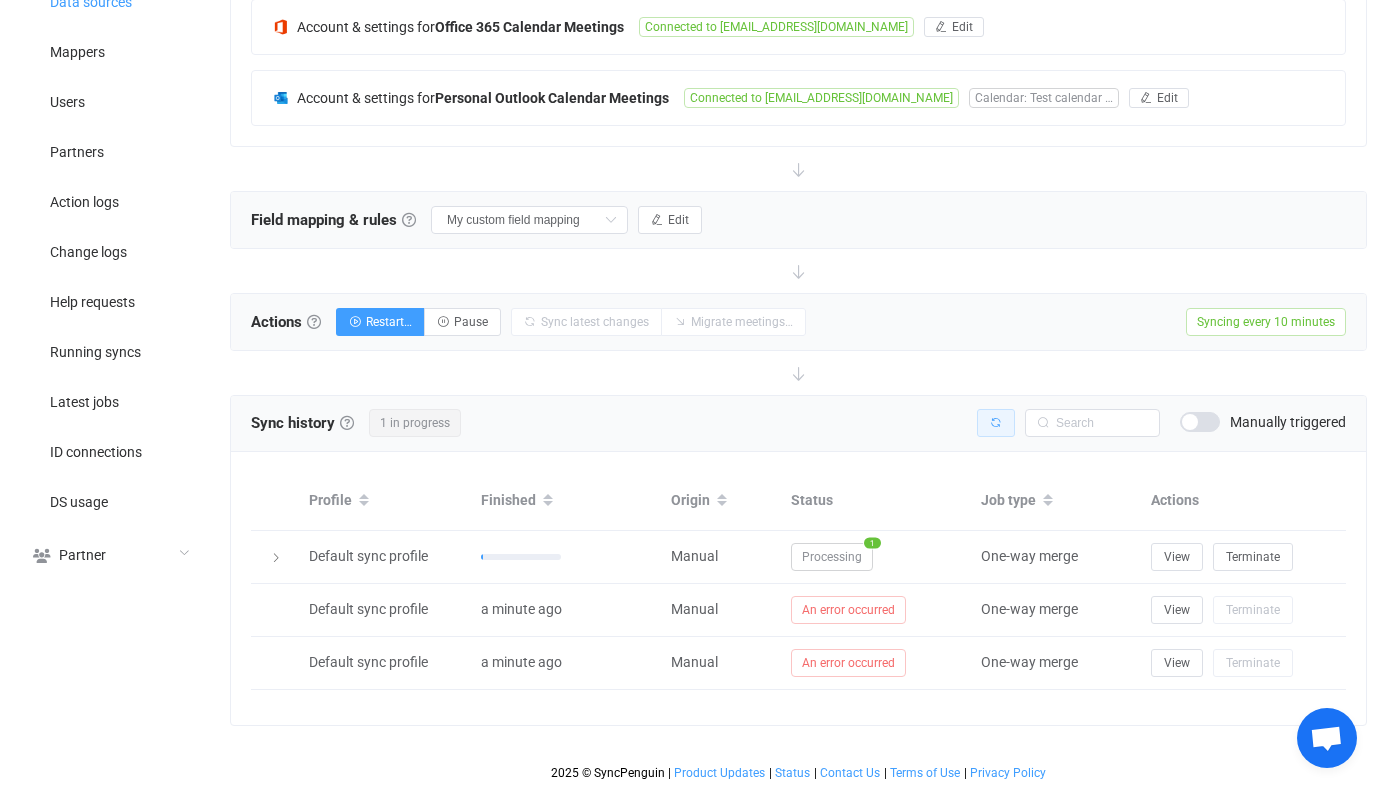 click at bounding box center [996, 423] 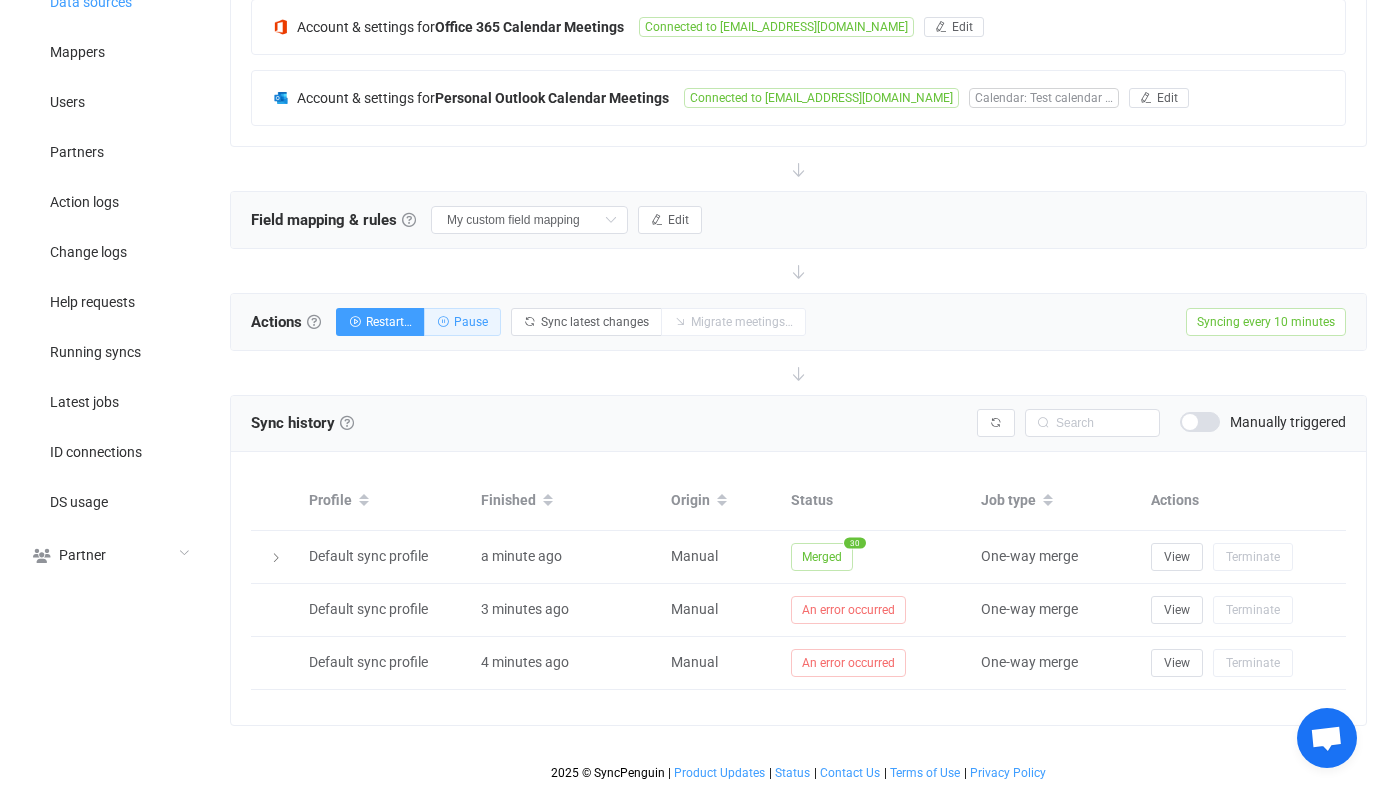 click on "Pause" at bounding box center (471, 322) 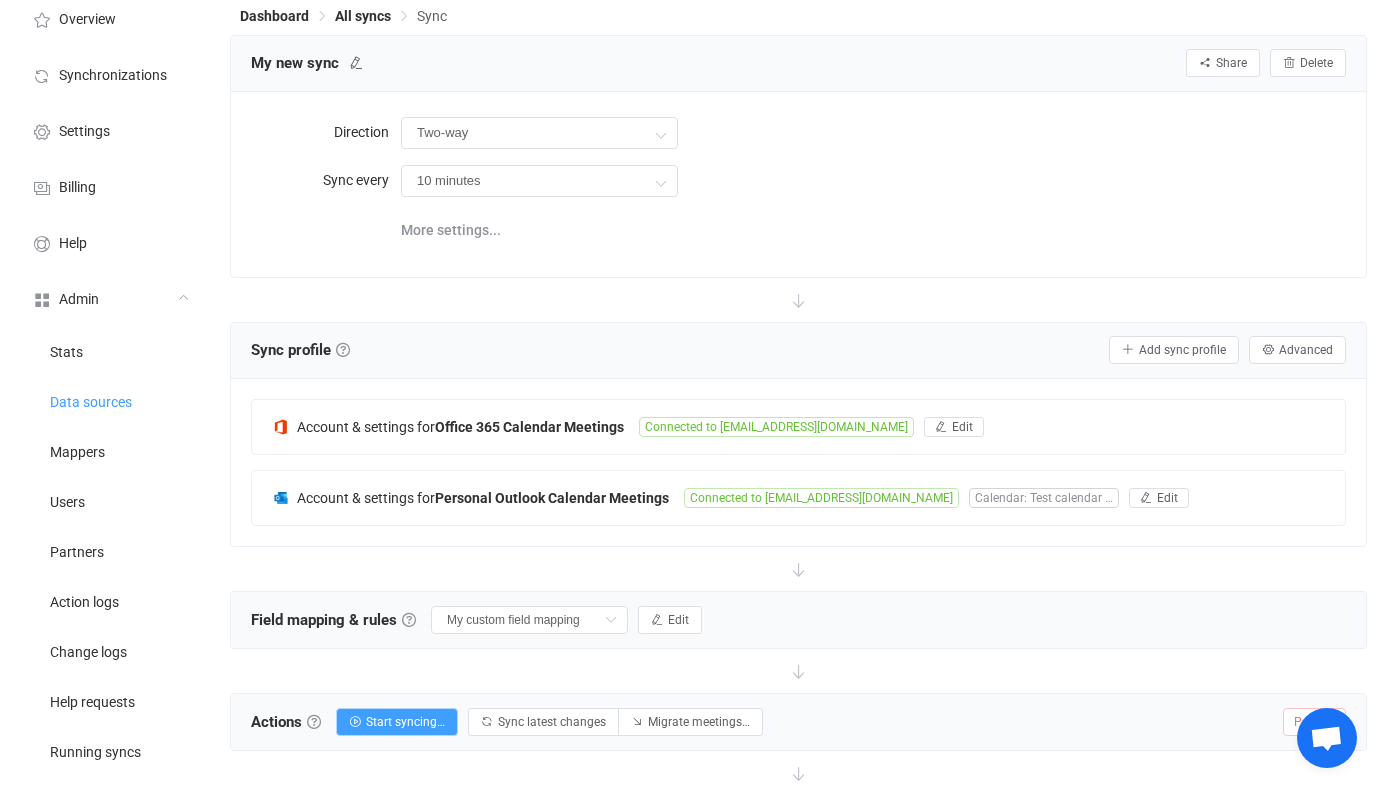 scroll, scrollTop: 0, scrollLeft: 0, axis: both 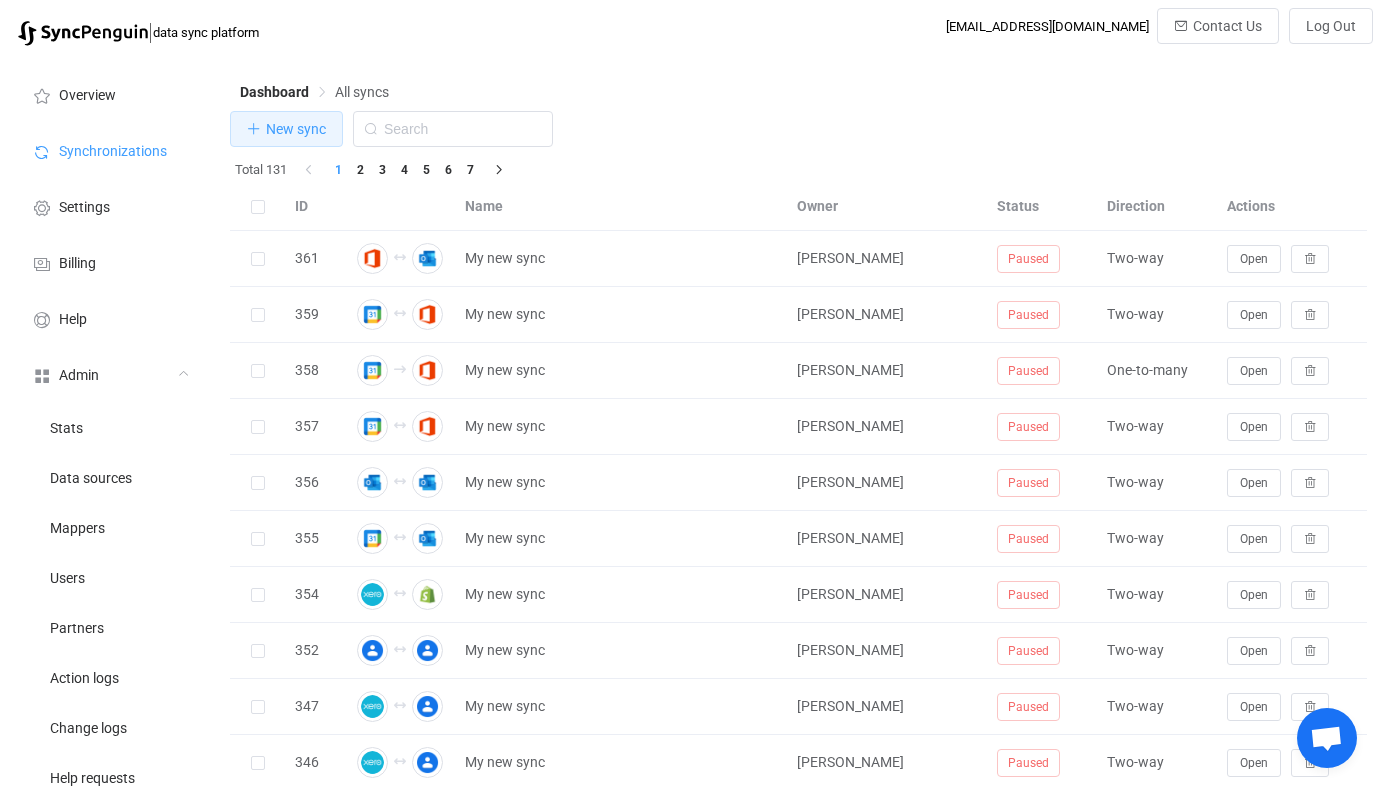 click on "New sync" at bounding box center [286, 129] 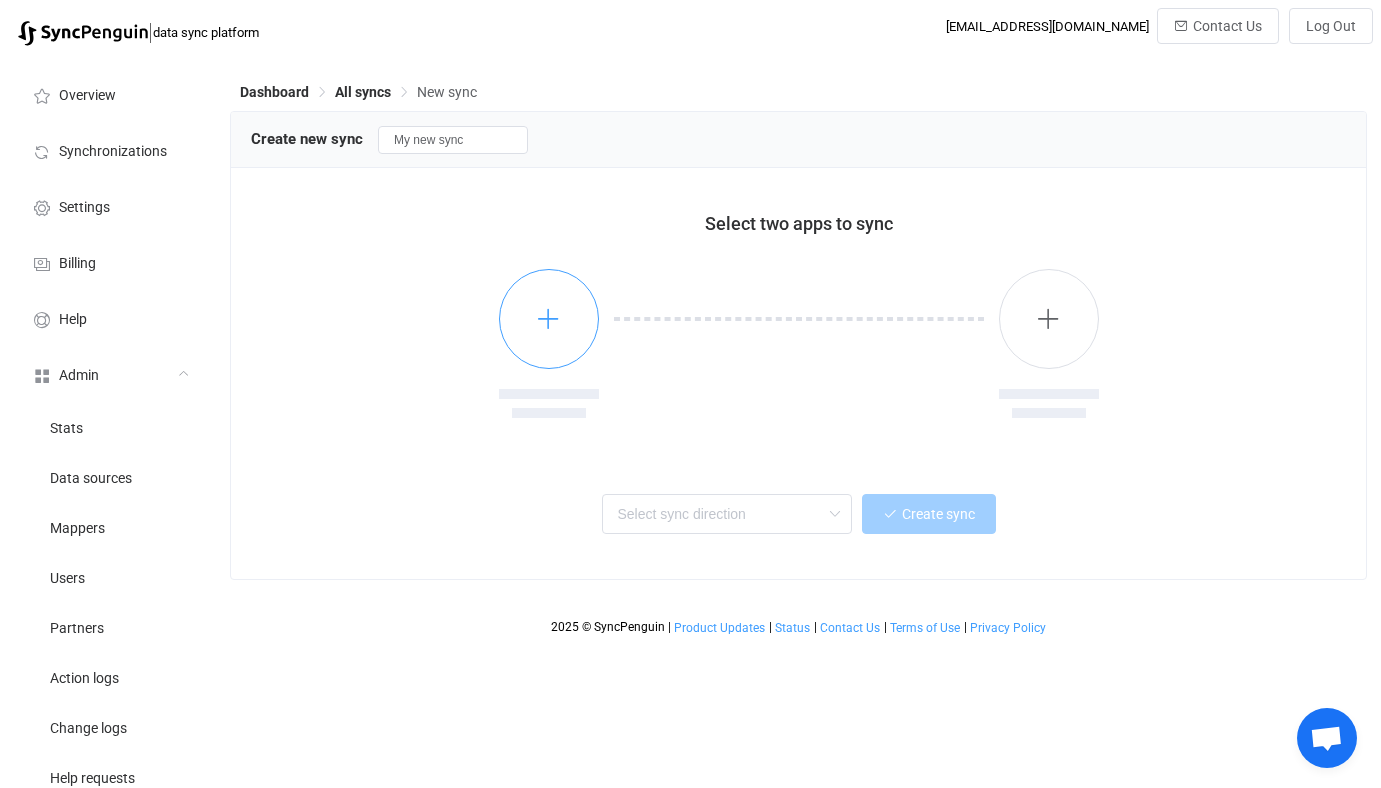 click at bounding box center [548, 318] 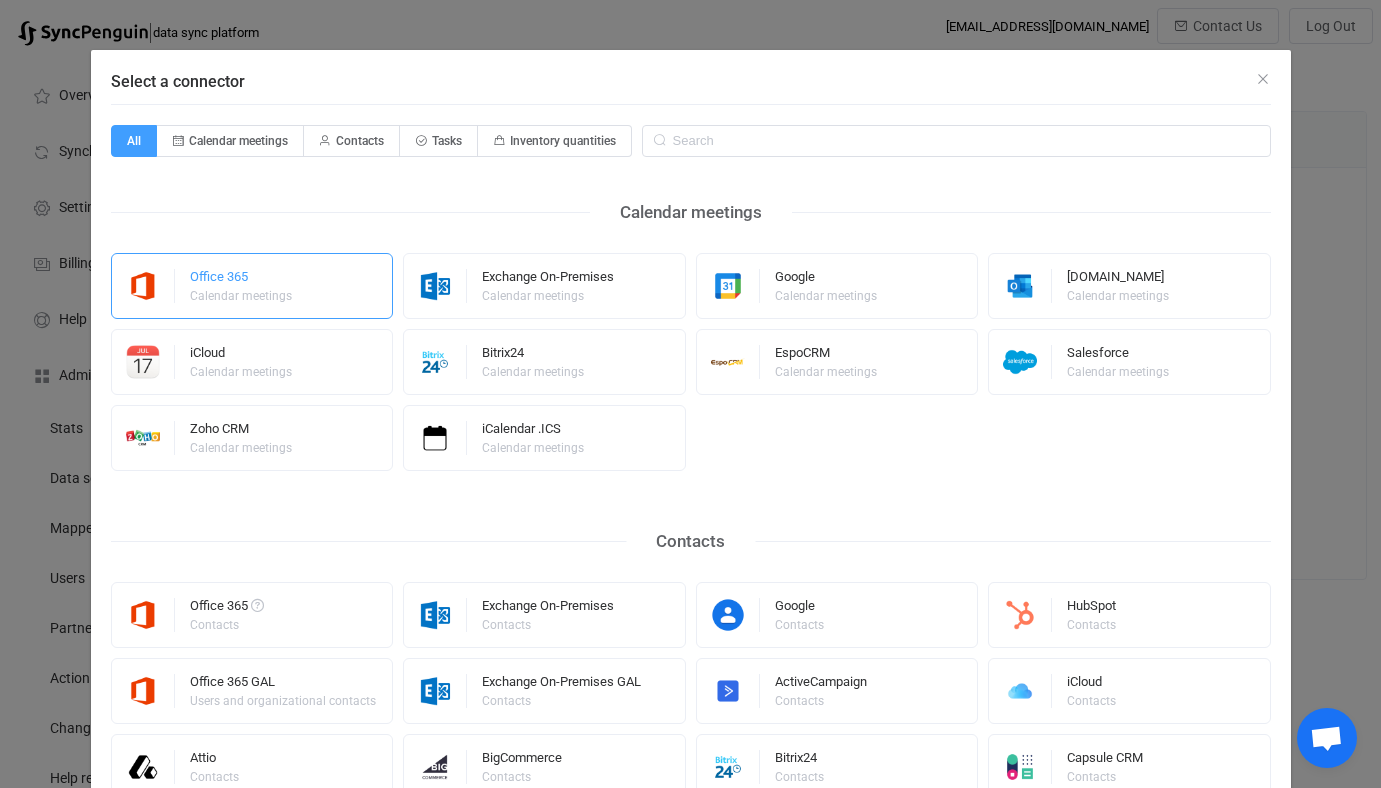 click on "Office 365
Calendar meetings" at bounding box center (252, 286) 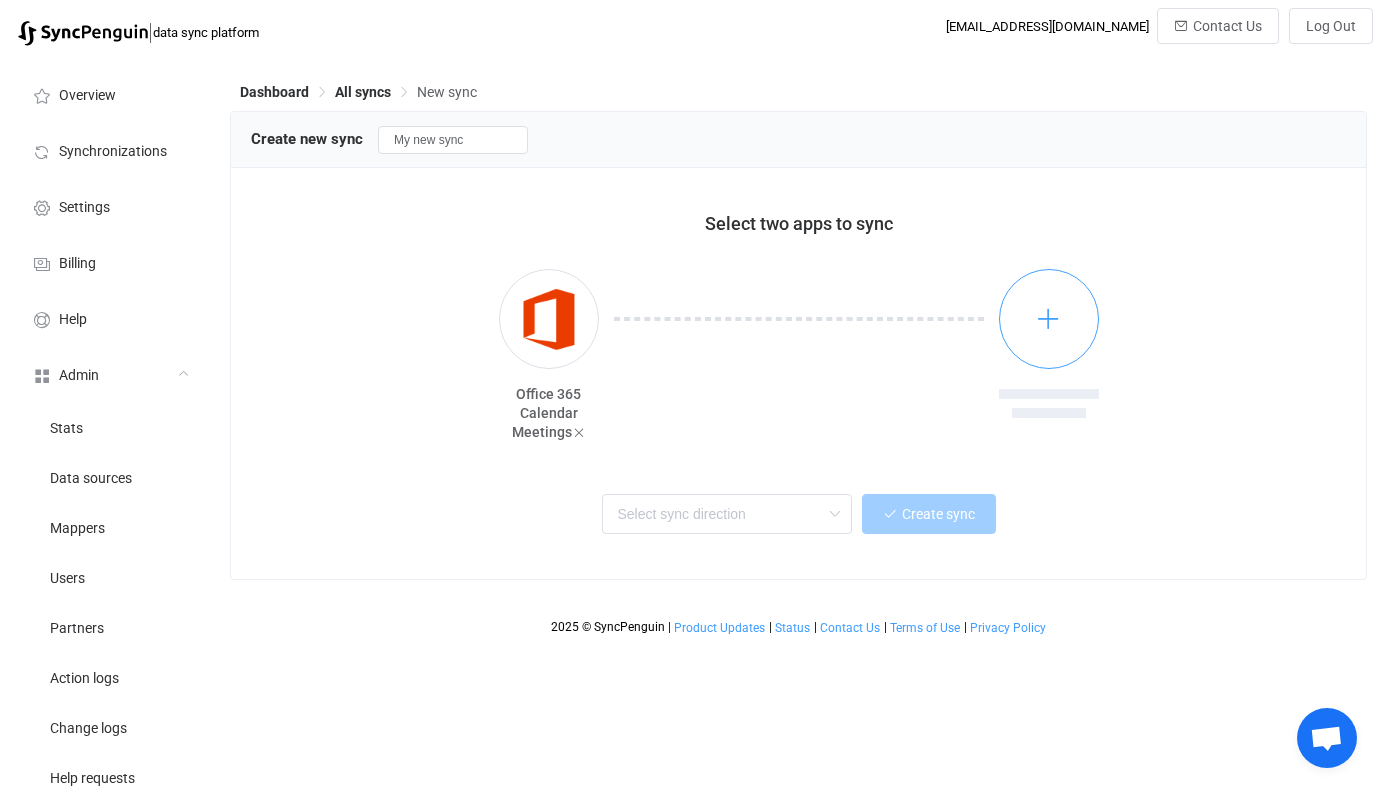 click at bounding box center (1049, 319) 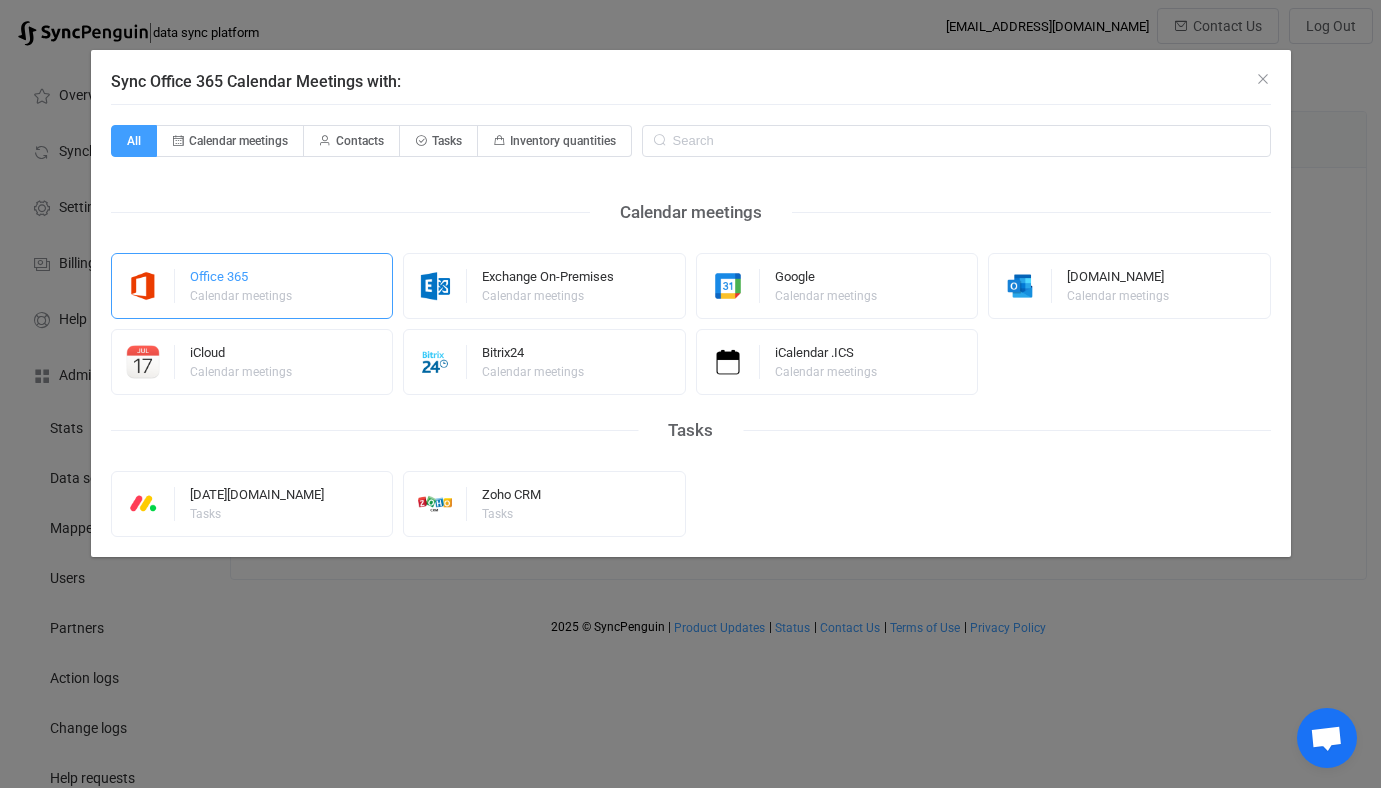 click on "Office 365
Calendar meetings" at bounding box center (242, 286) 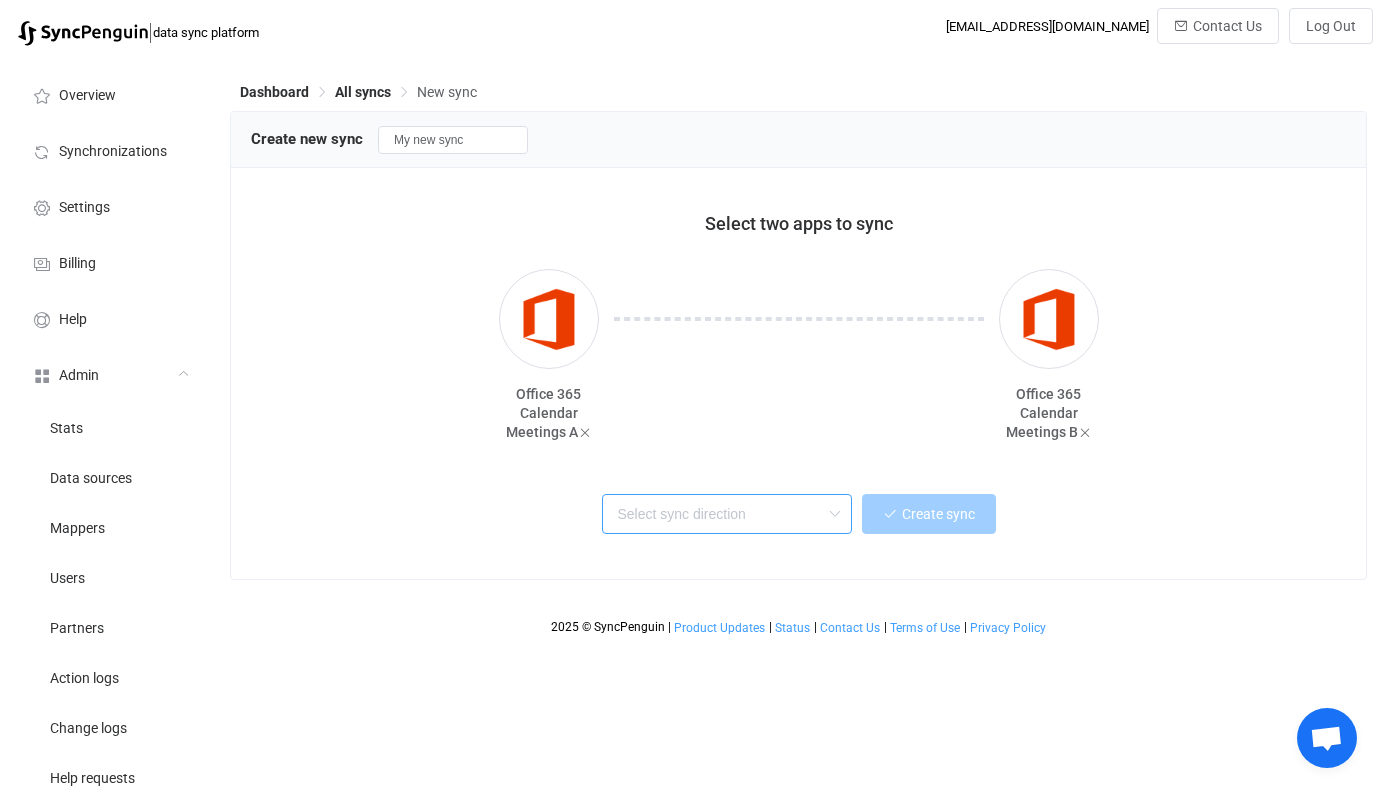 click at bounding box center [727, 514] 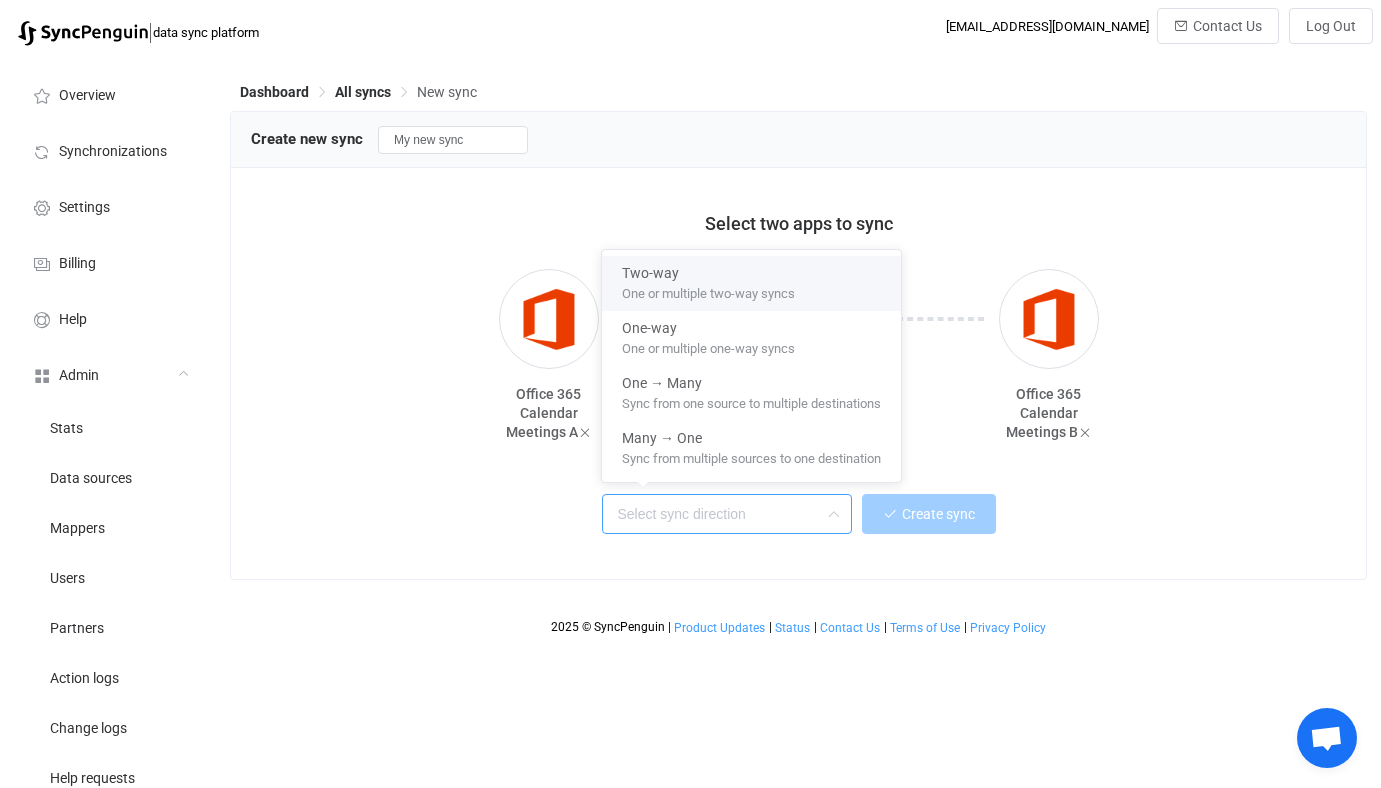 click on "One or multiple two-way syncs" at bounding box center [708, 290] 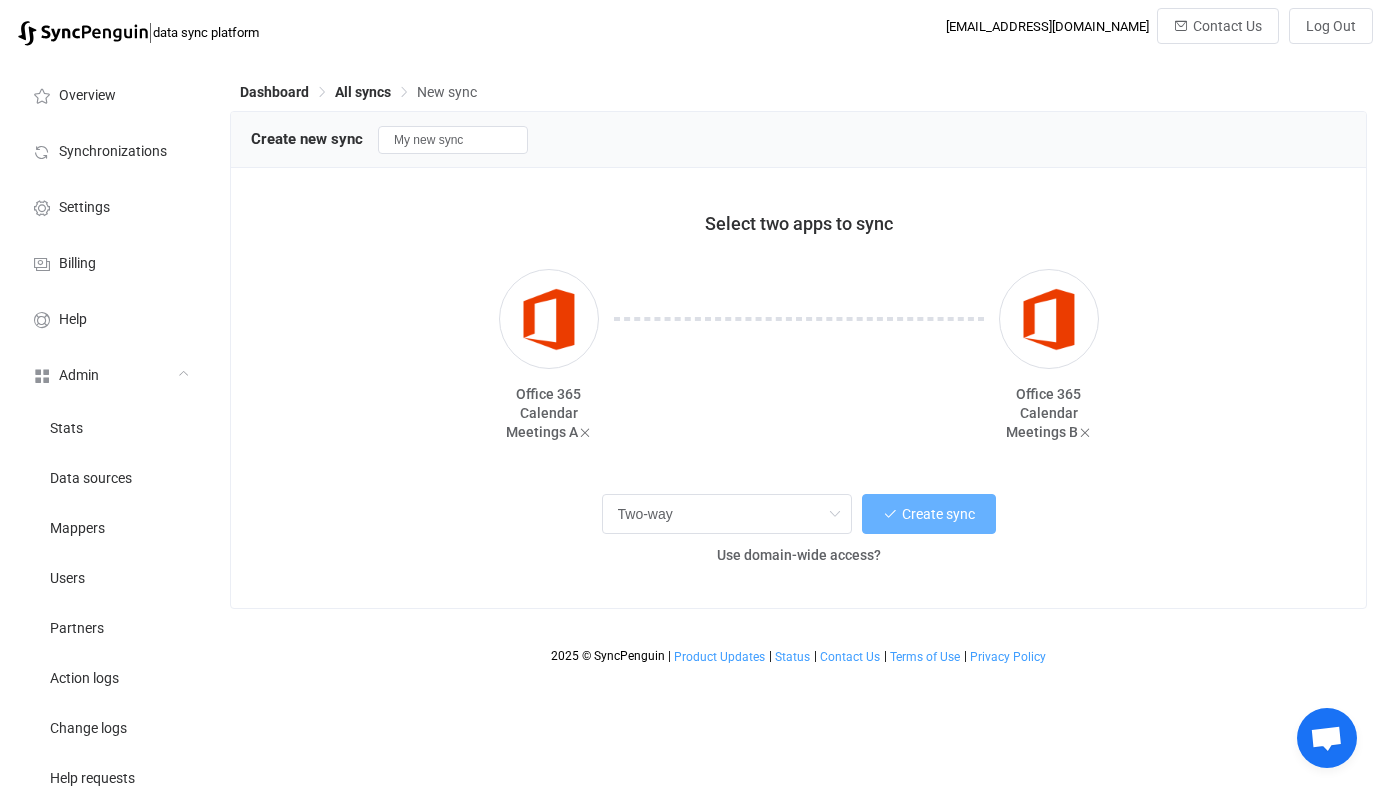 click on "Create sync" at bounding box center (929, 514) 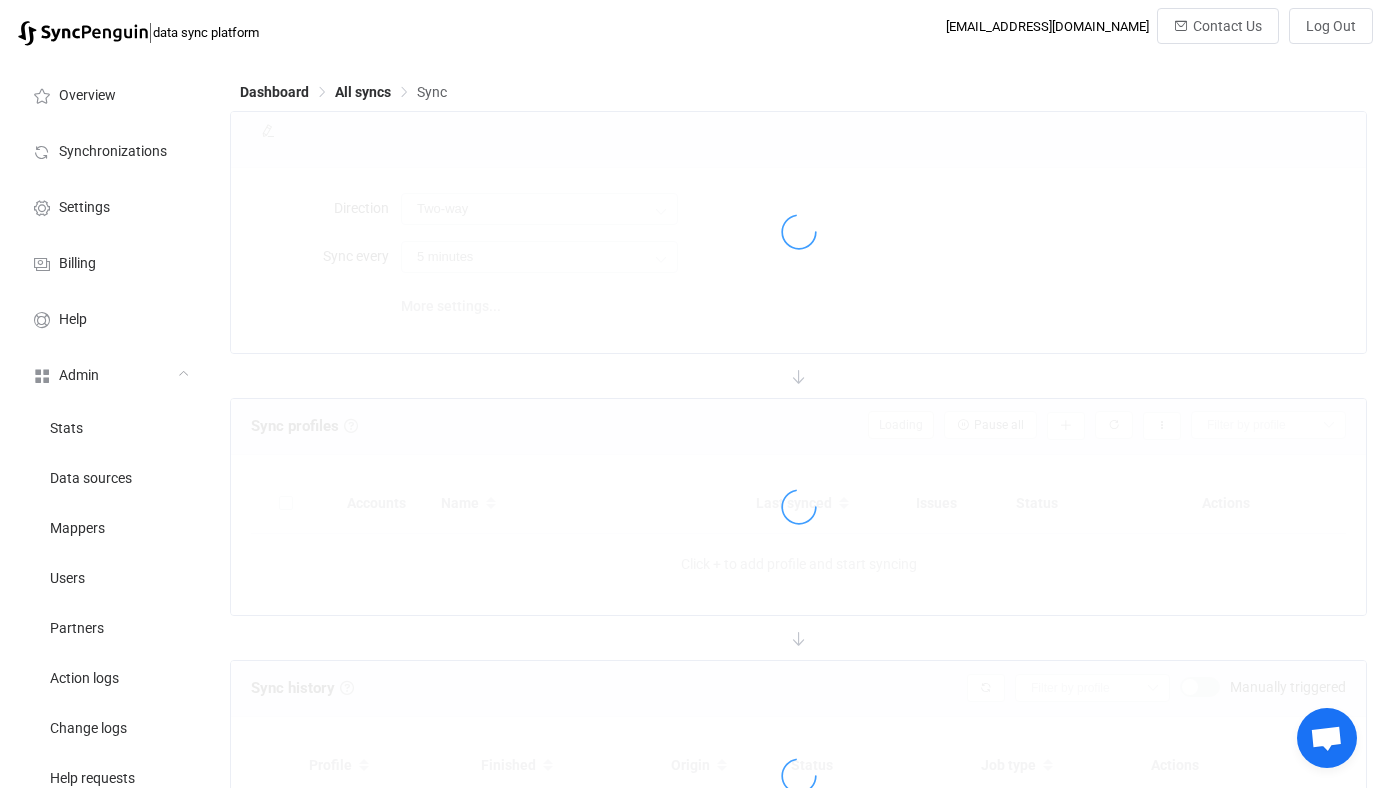 type on "10 minutes" 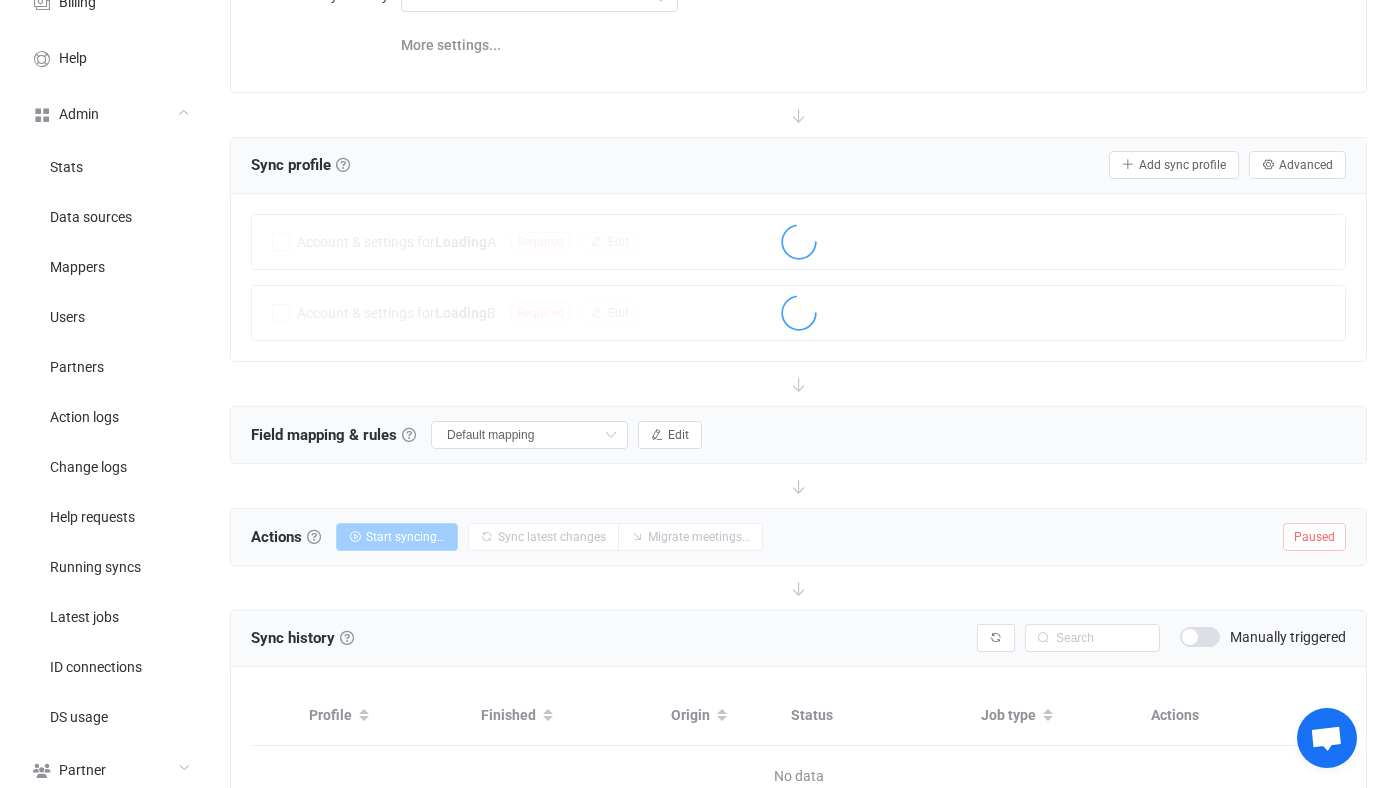 scroll, scrollTop: 280, scrollLeft: 0, axis: vertical 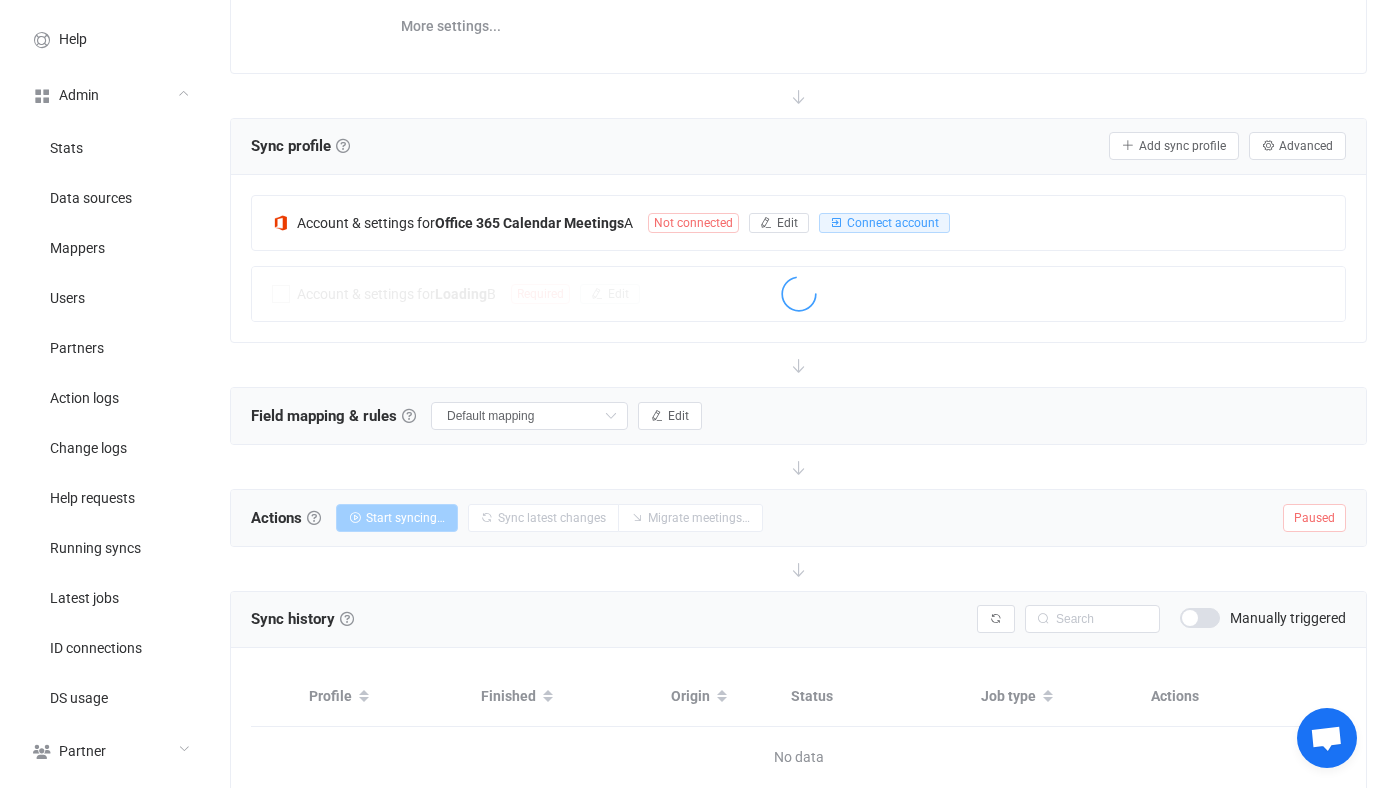 click at bounding box center (798, 225) 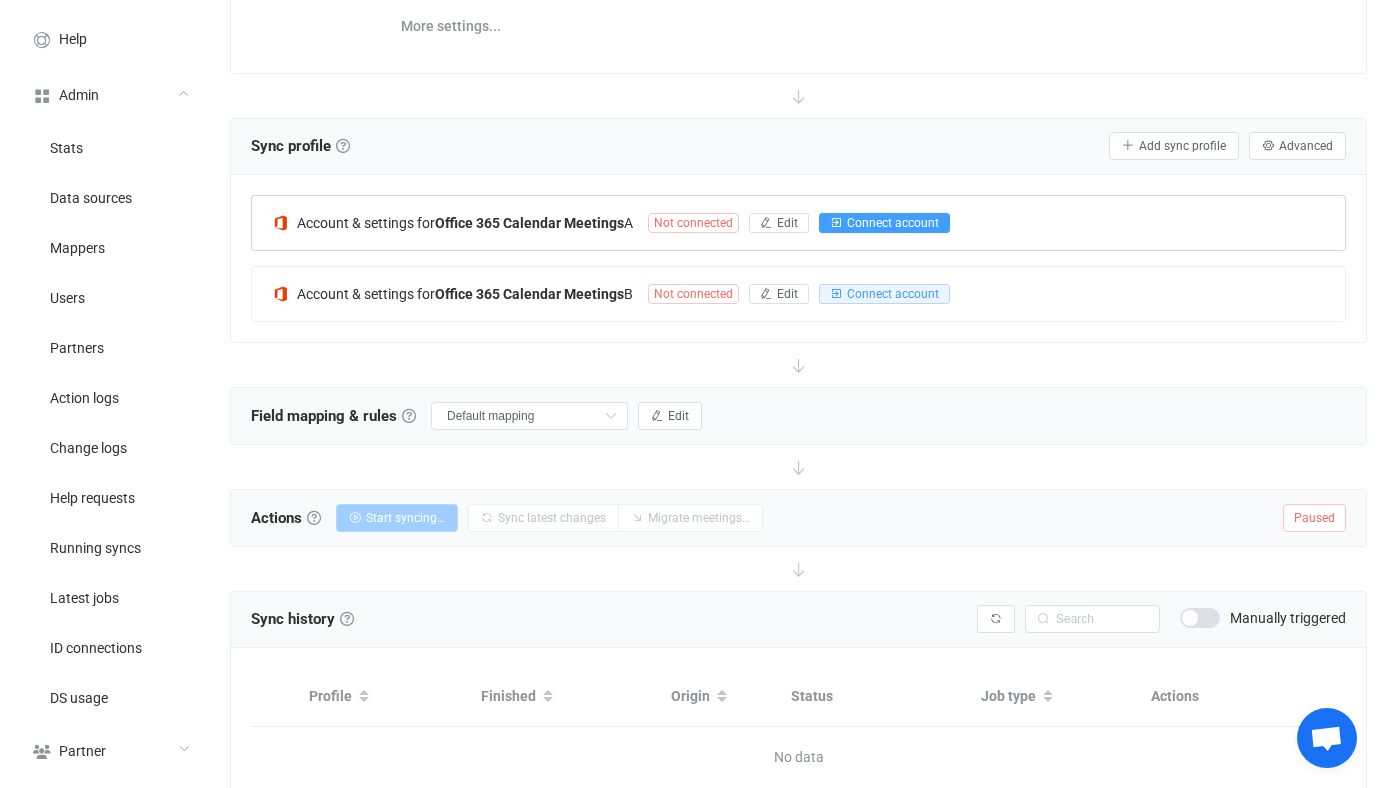 click on "Connect account" at bounding box center (893, 223) 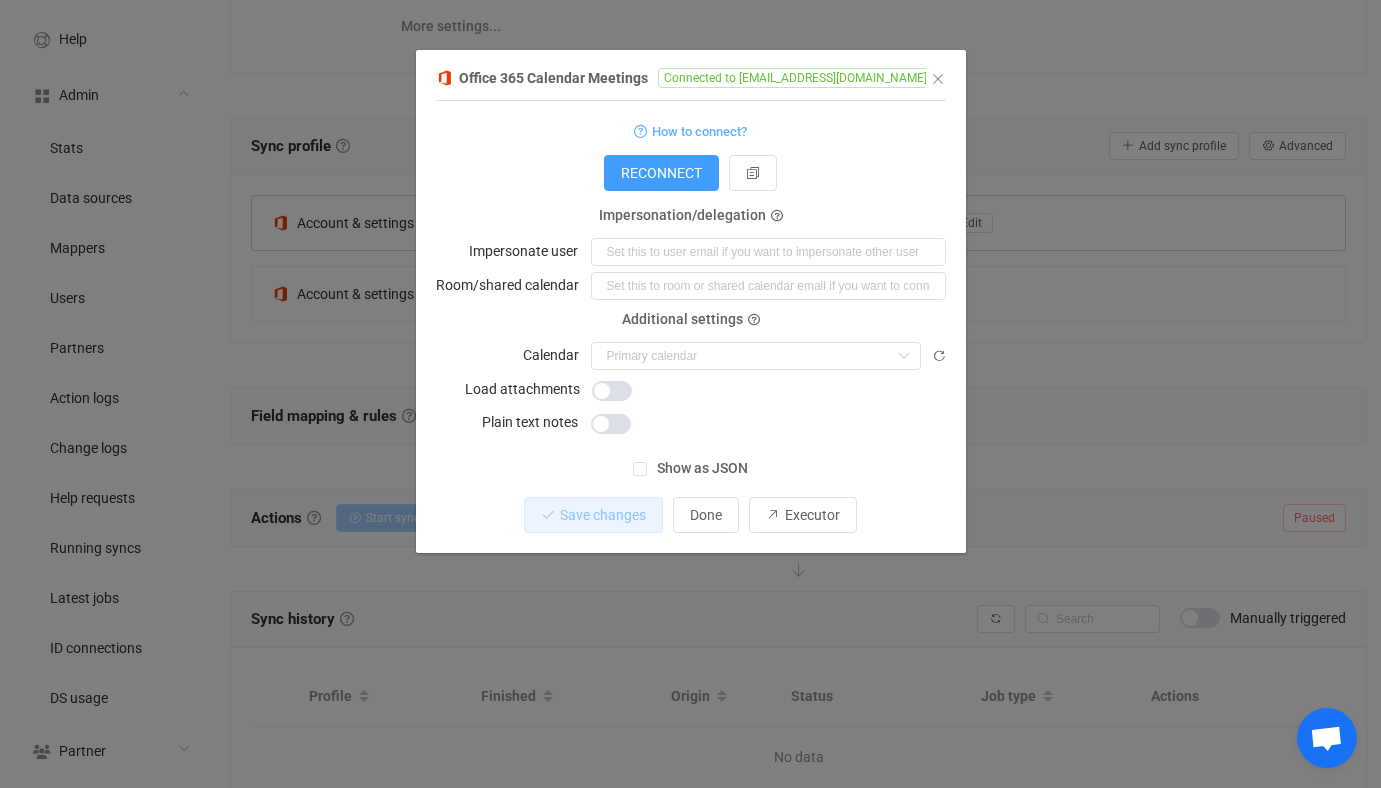 click on "Office 365 Calendar Meetings Connected  to vitaliiherasymiv@syncpenguinua.onmicrosoft.com 1 { {
"connectionType": "application",
"accessToken": "***",
"refreshToken": "***"
} Standard output:
Output saved to the file
How to connect?
Connection type Connection type As an application Using an impersonation account (DEPRECATED) As an application RECONNECT User group User group
Nothing found or no access
Impersonation/delegation Impersonate user Room/shared calendar Additional settings Calendar Calendar (vitaliiherasymiv@syncpenguinua.onmicrosoft.com) Almost empty 2 (vitaliiherasymiv@syncpenguinua.onmicrosoft.com) Birthdays (vitaliiherasymiv@syncpenguinua.onmicrosoft.com) Disney test (vitaliiherasymiv@syncpenguinua.onmicrosoft.com) Test calendar (vitaliiherasymiv@syncpenguinua.onmicrosoft.com) Test calendar O365 -> Outlook (vitaliiherasymiv@syncpenguinua.onmicrosoft.com) Test from Google (vitaliiherasymiv@syncpenguinua.onmicrosoft.com) Sync as draft Load attachments" at bounding box center (690, 394) 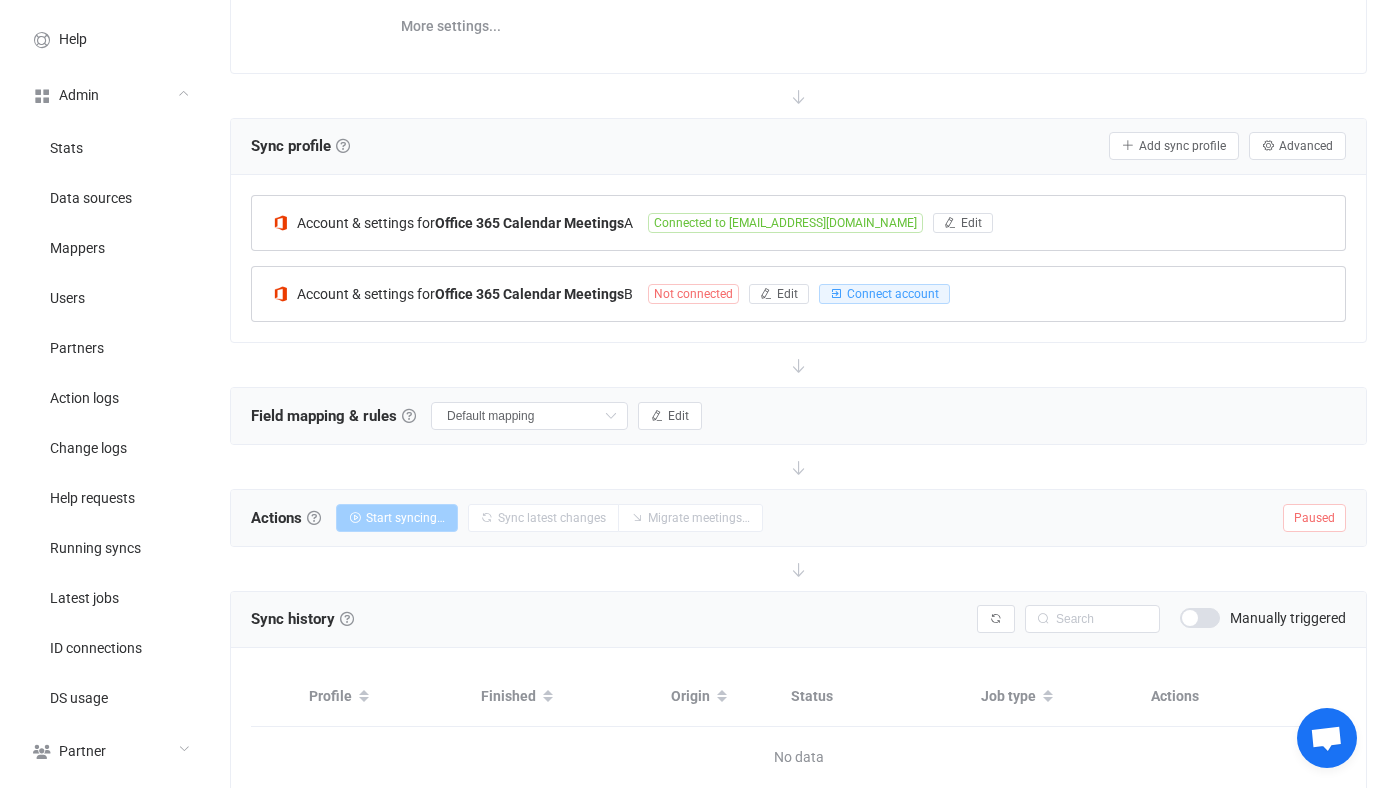 click on "Account & settings for  Office 365 Calendar Meetings  B
Not connected Edit Connect account" at bounding box center [798, 294] 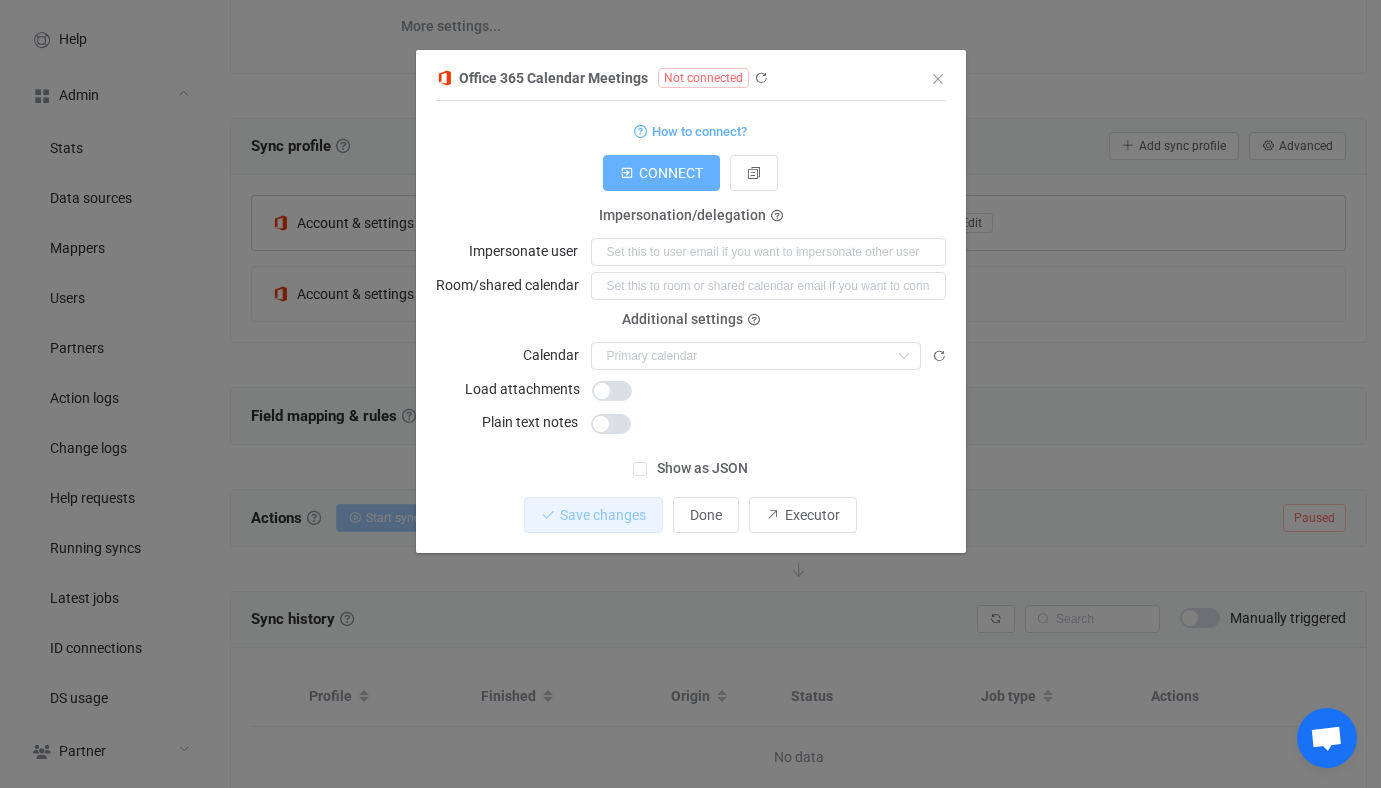 click on "CONNECT" at bounding box center (661, 173) 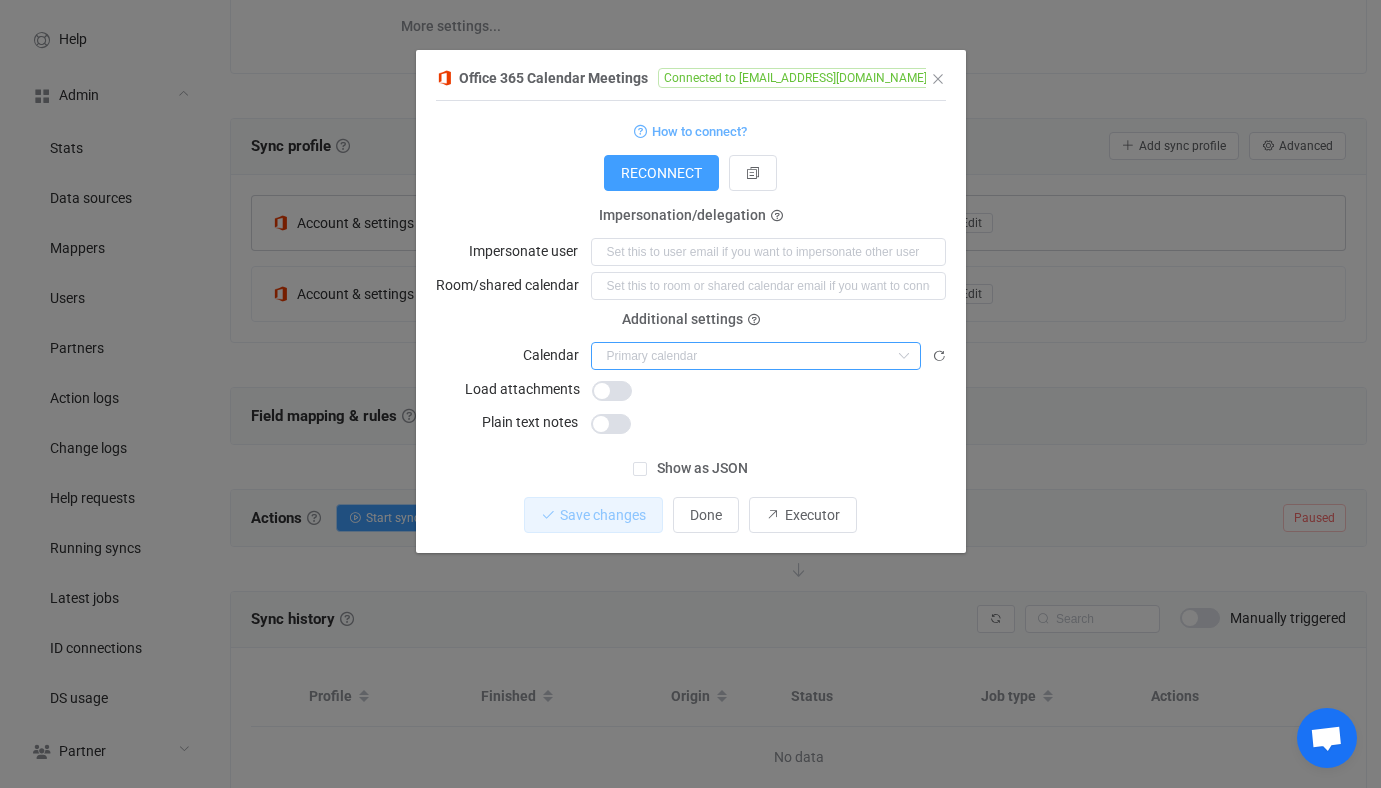 click at bounding box center [756, 356] 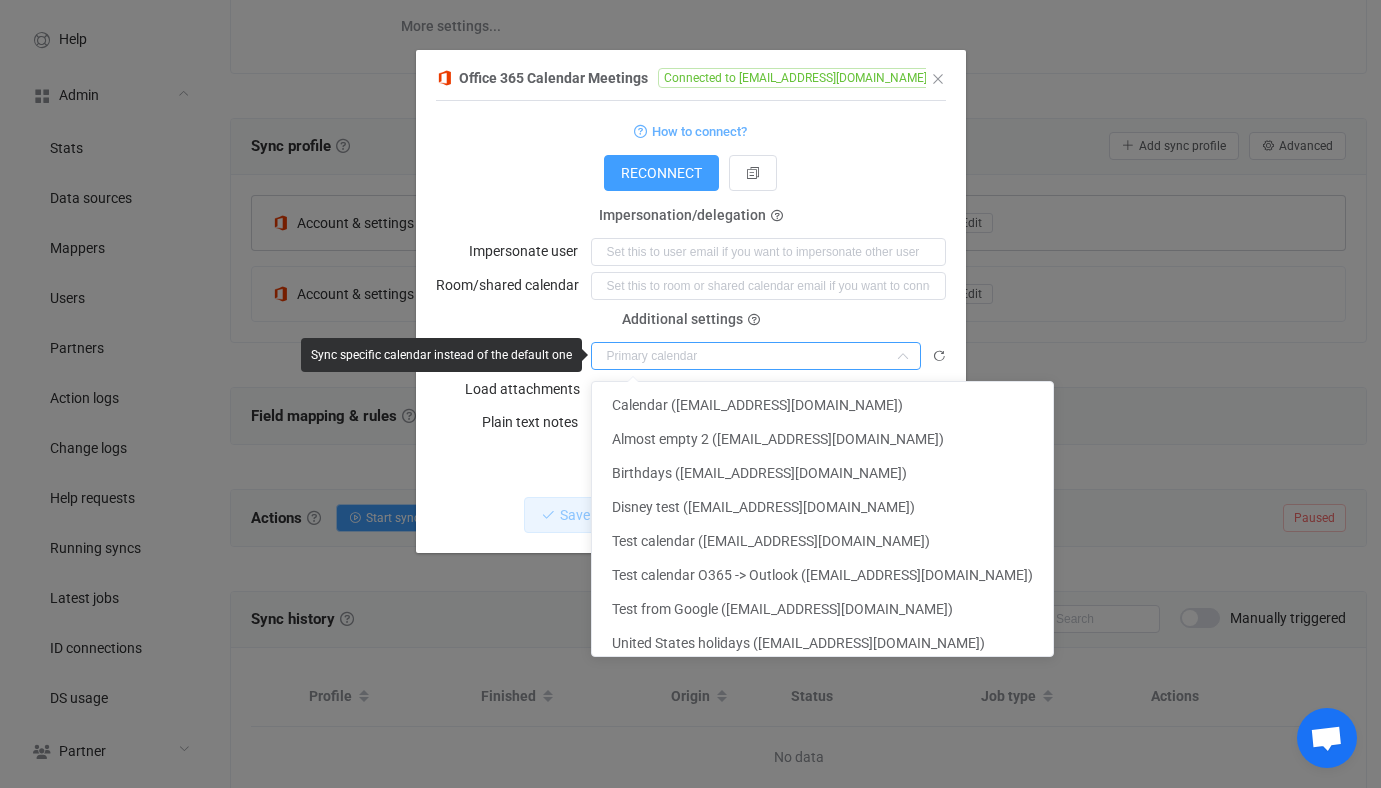 click at bounding box center [756, 356] 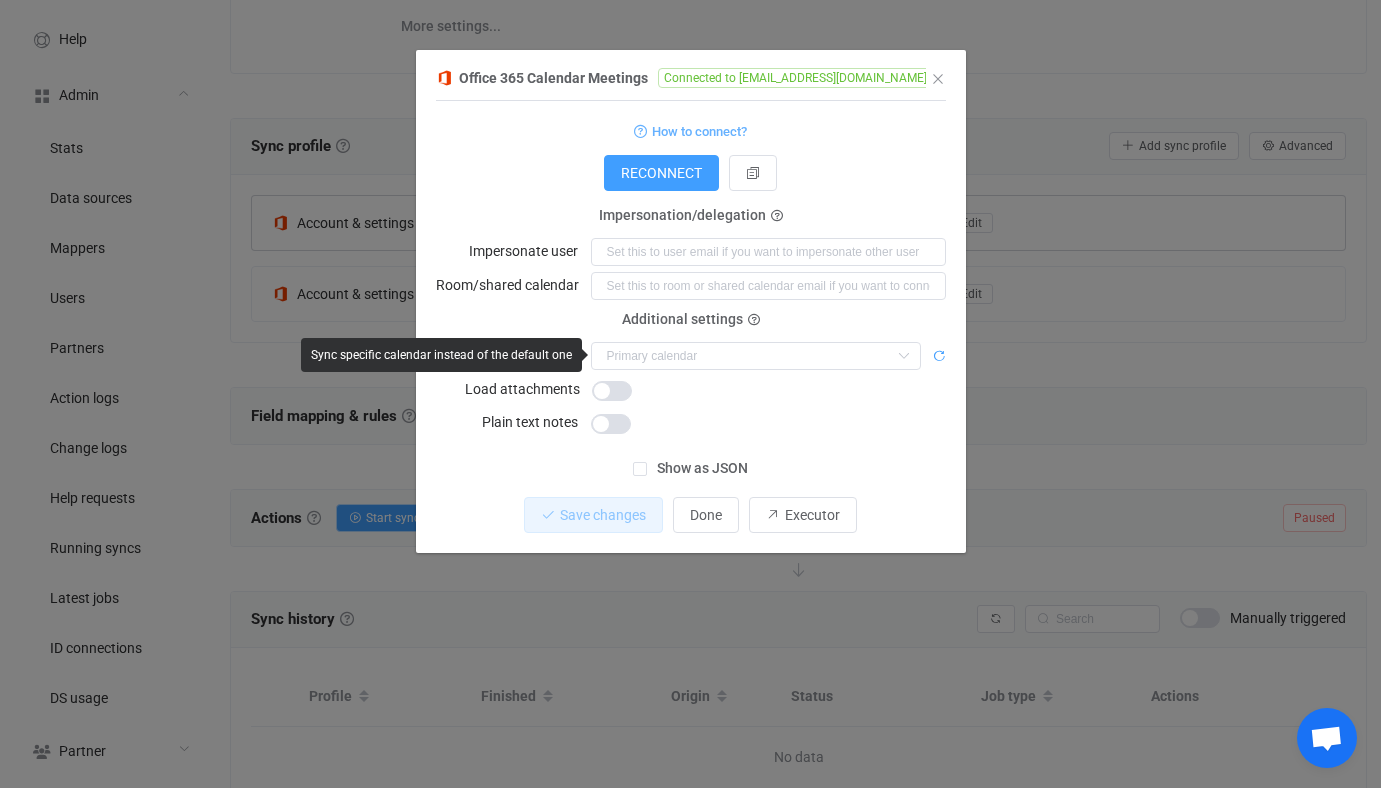 click at bounding box center [939, 356] 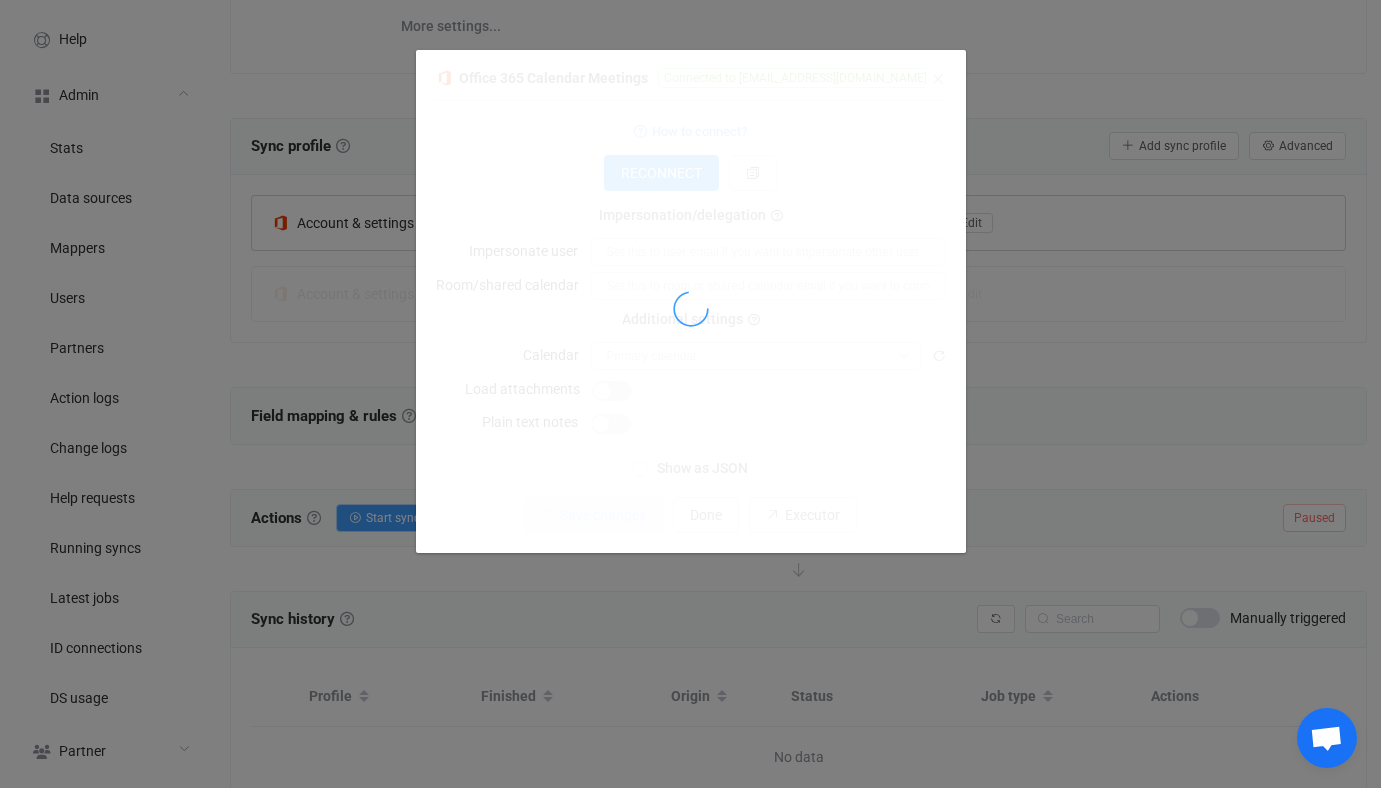 click at bounding box center [691, 309] 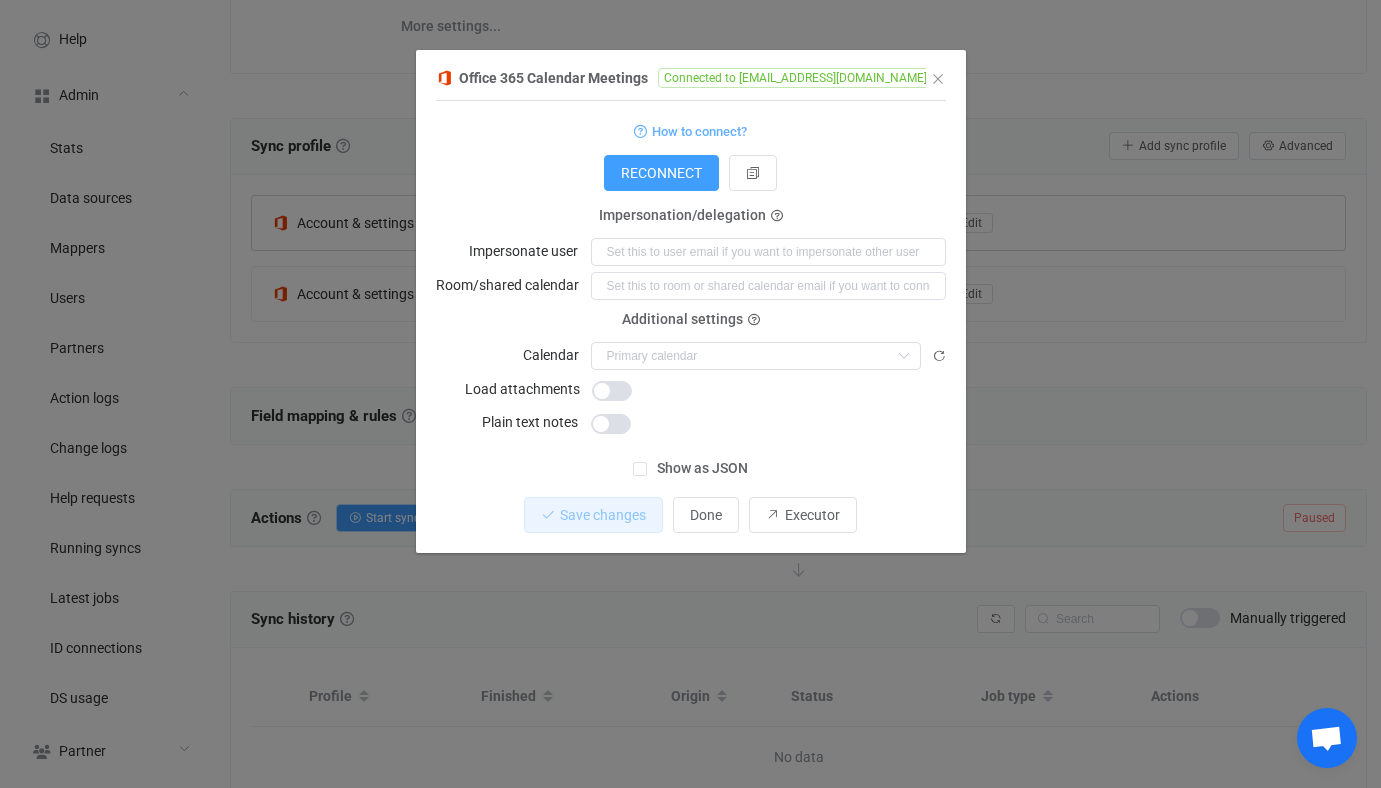 click at bounding box center (691, 309) 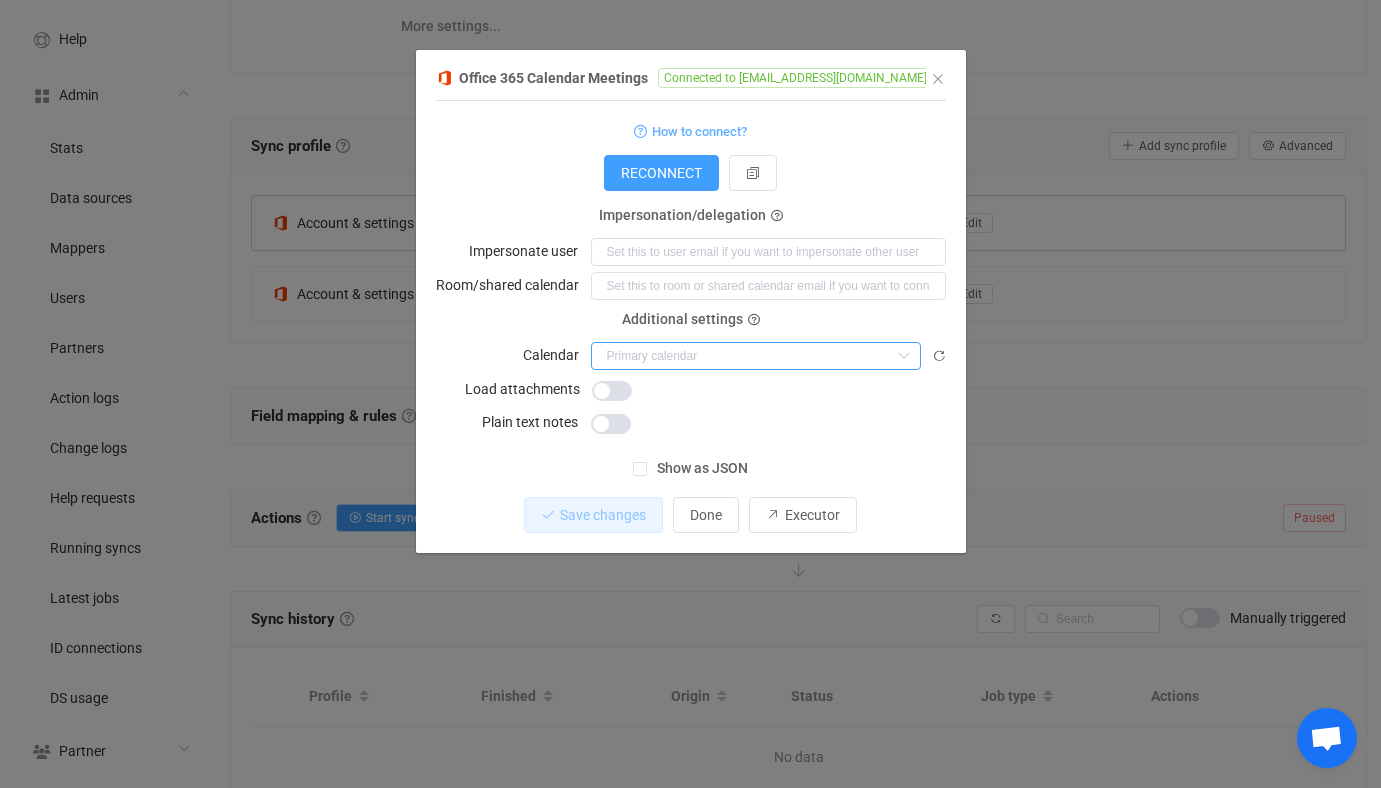 click at bounding box center (756, 356) 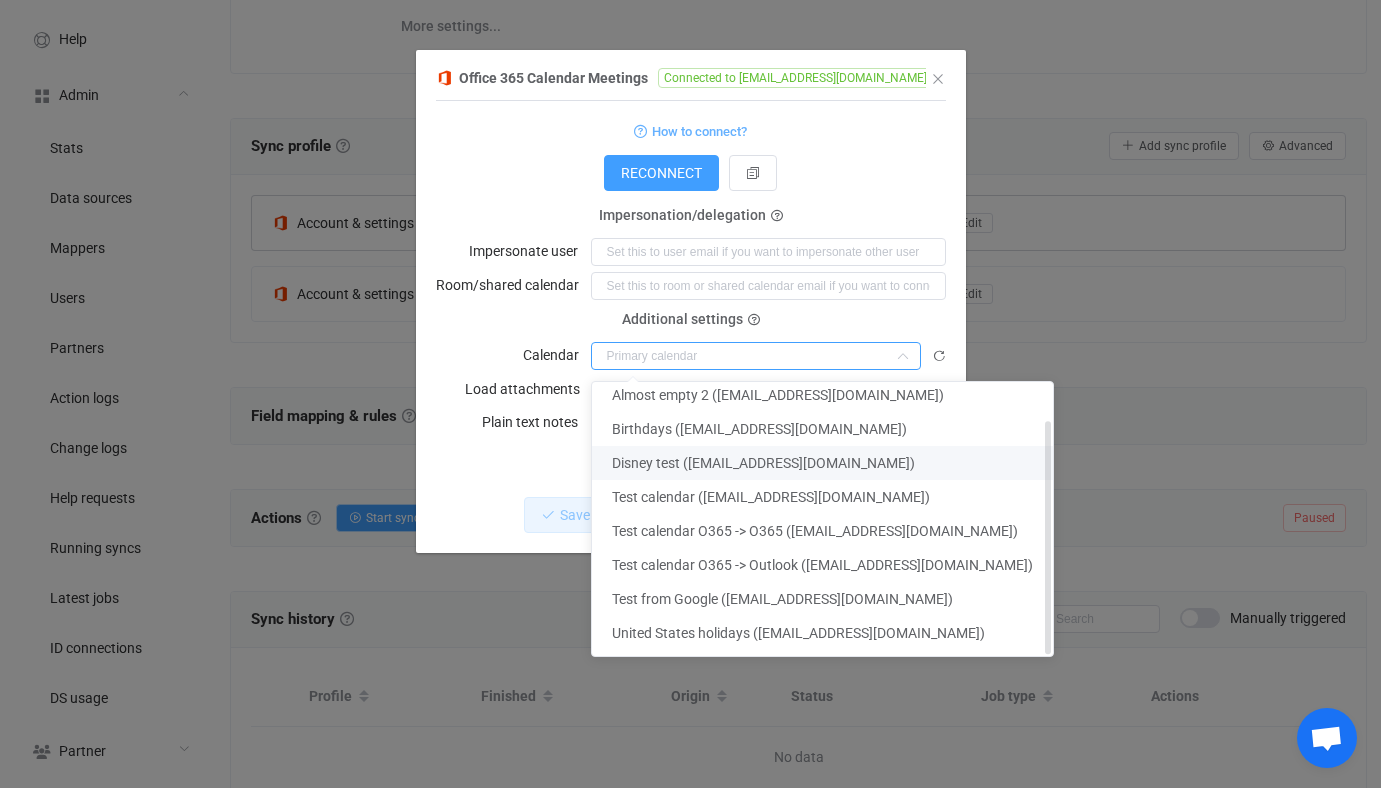 scroll, scrollTop: 43, scrollLeft: 0, axis: vertical 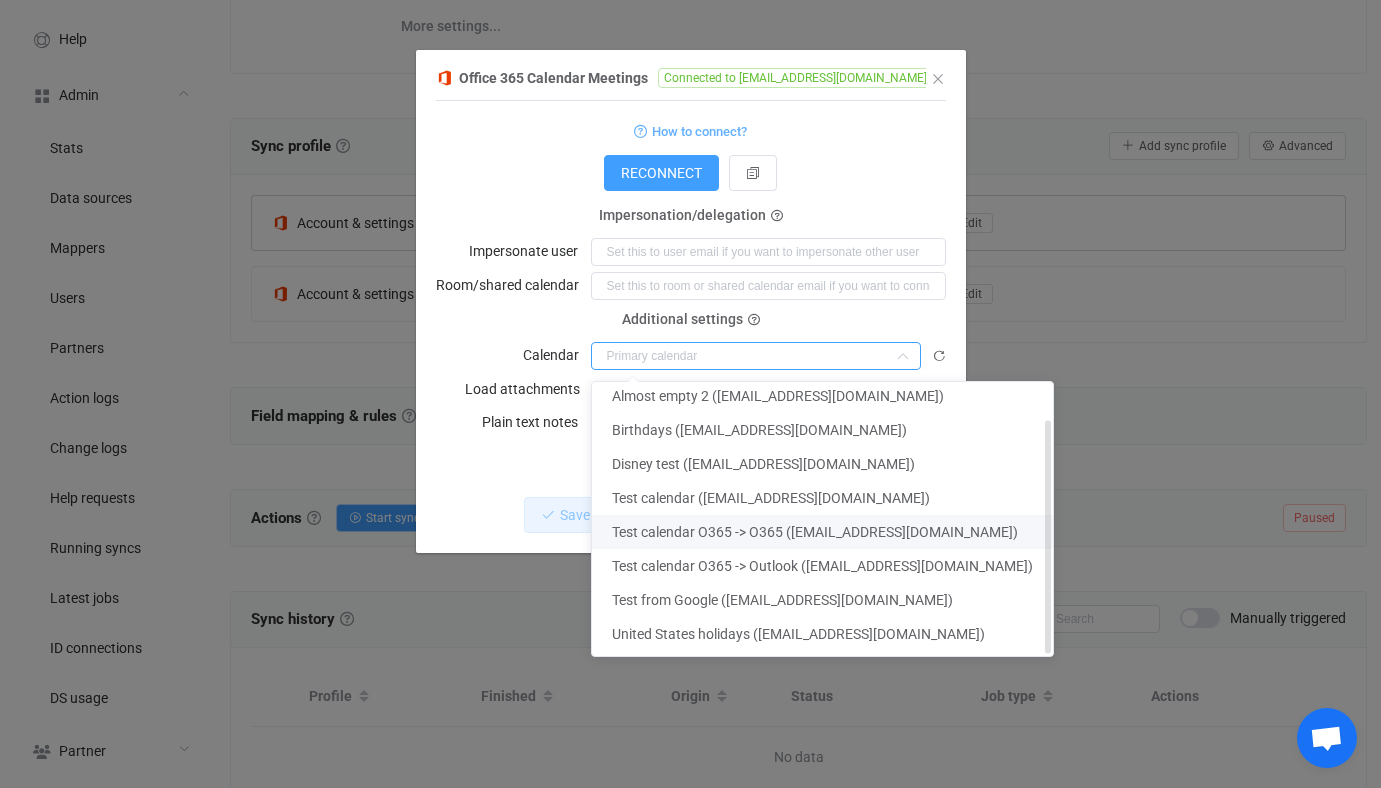 click on "Test calendar O365 -> O365 (vitaliiherasymiv@syncpenguinua.onmicrosoft.com)" at bounding box center [815, 532] 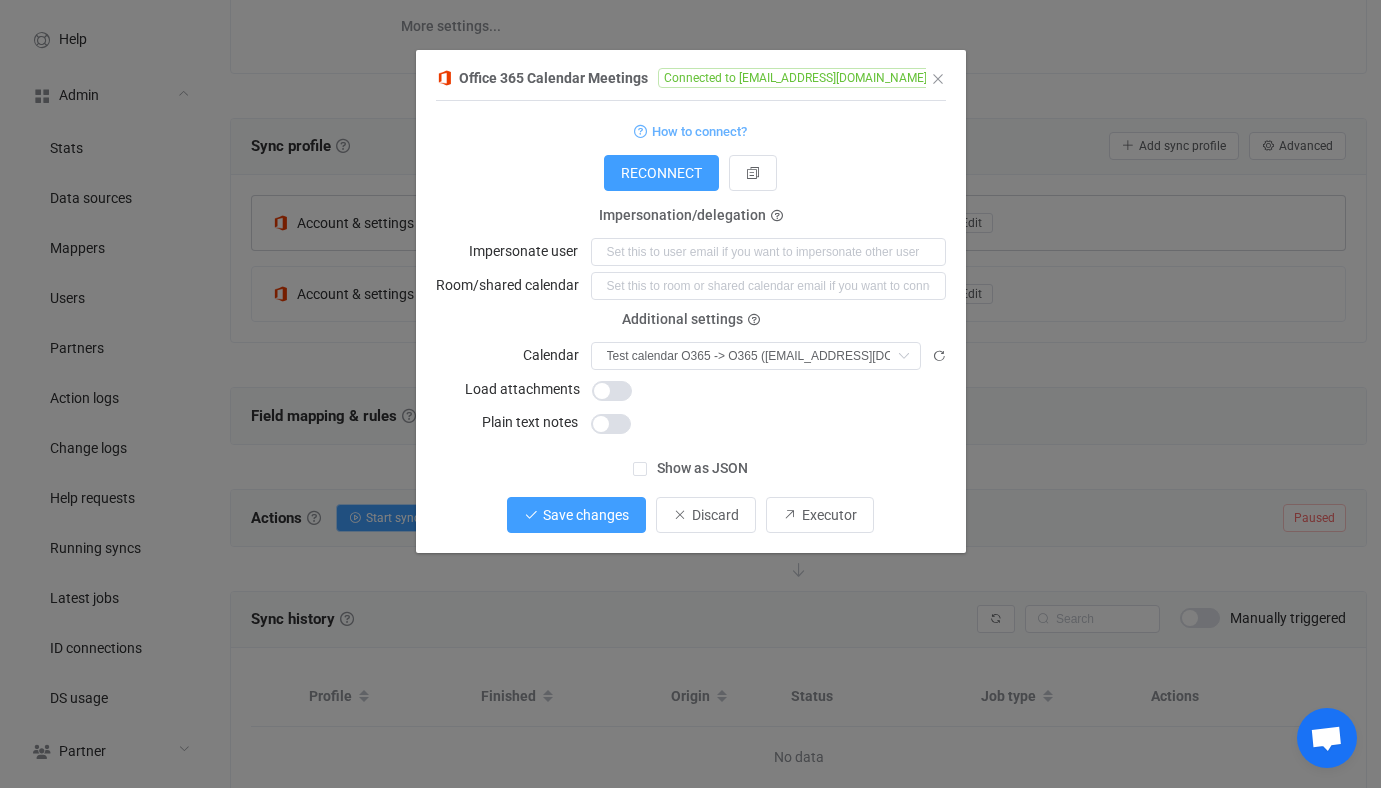 click on "Save changes" at bounding box center [586, 515] 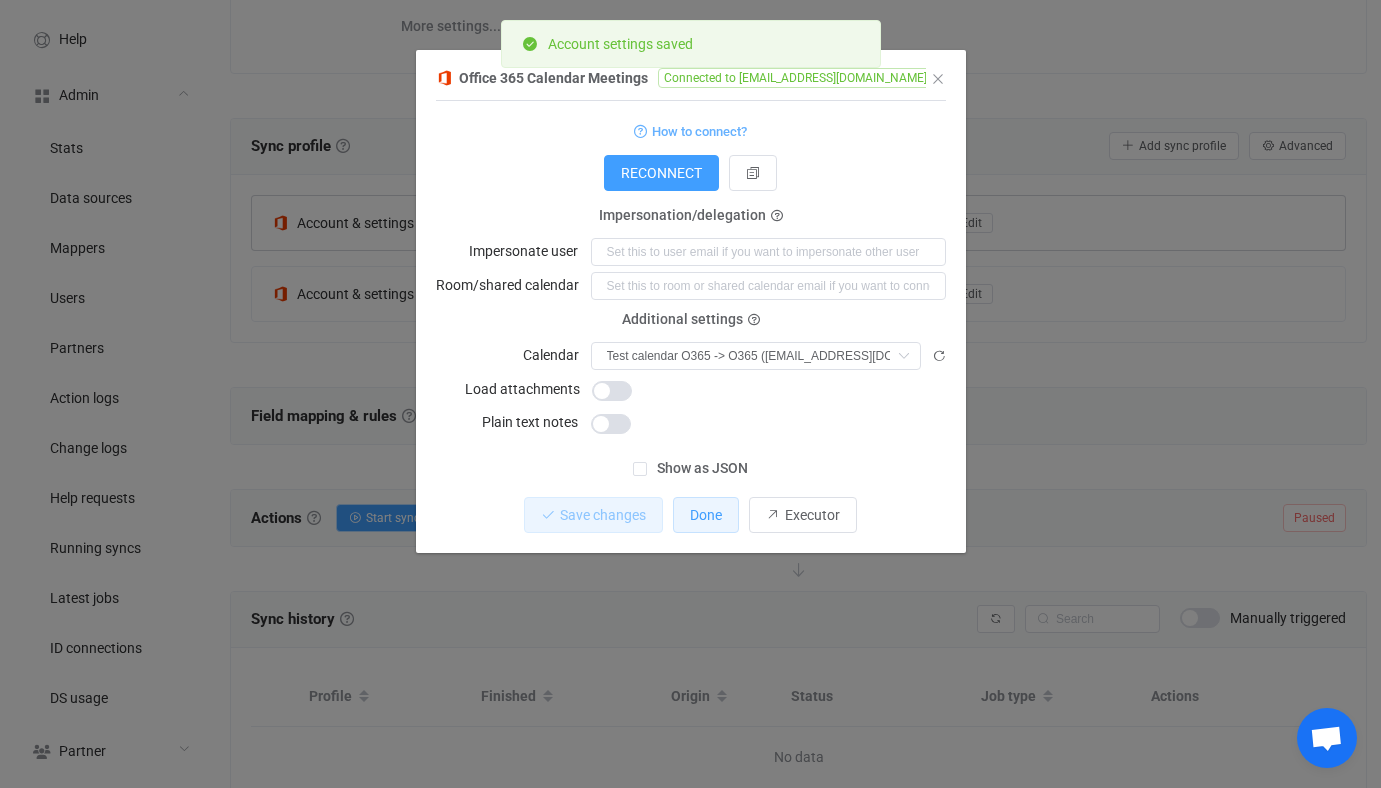 click on "Done" at bounding box center [706, 515] 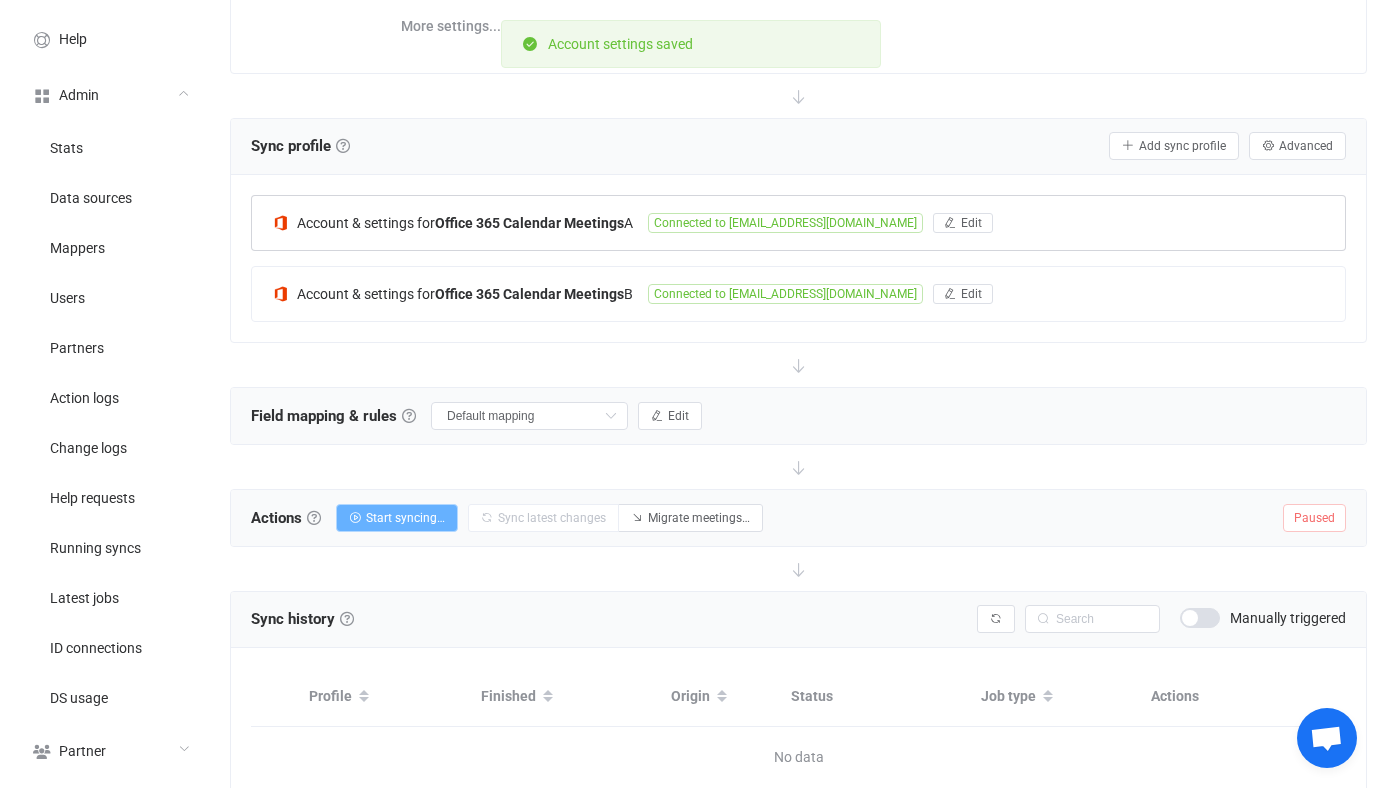click on "Start syncing…" at bounding box center (397, 518) 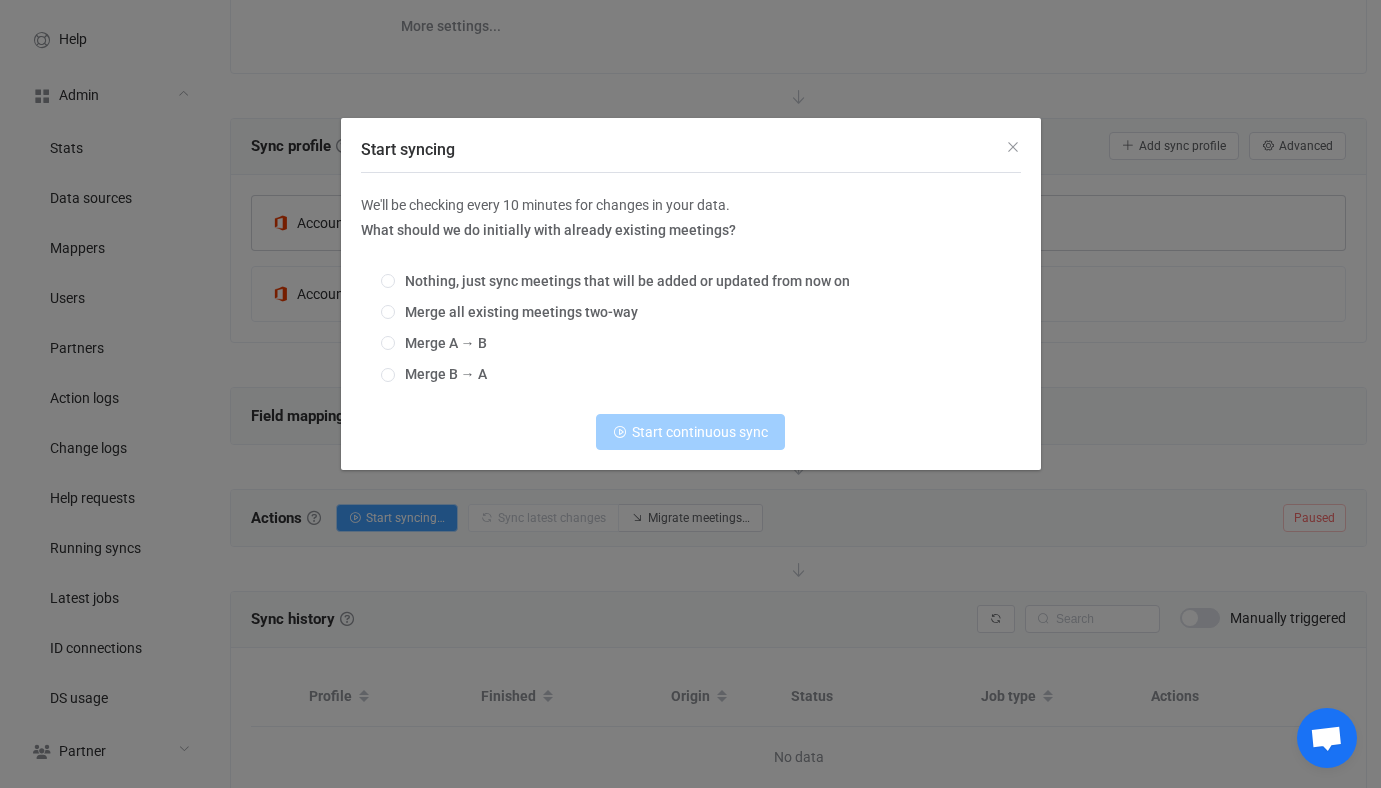 click on "Nothing, just sync meetings that will be added or updated from now on Merge all existing meetings two-way Merge A → B Merge B → A" at bounding box center [691, 329] 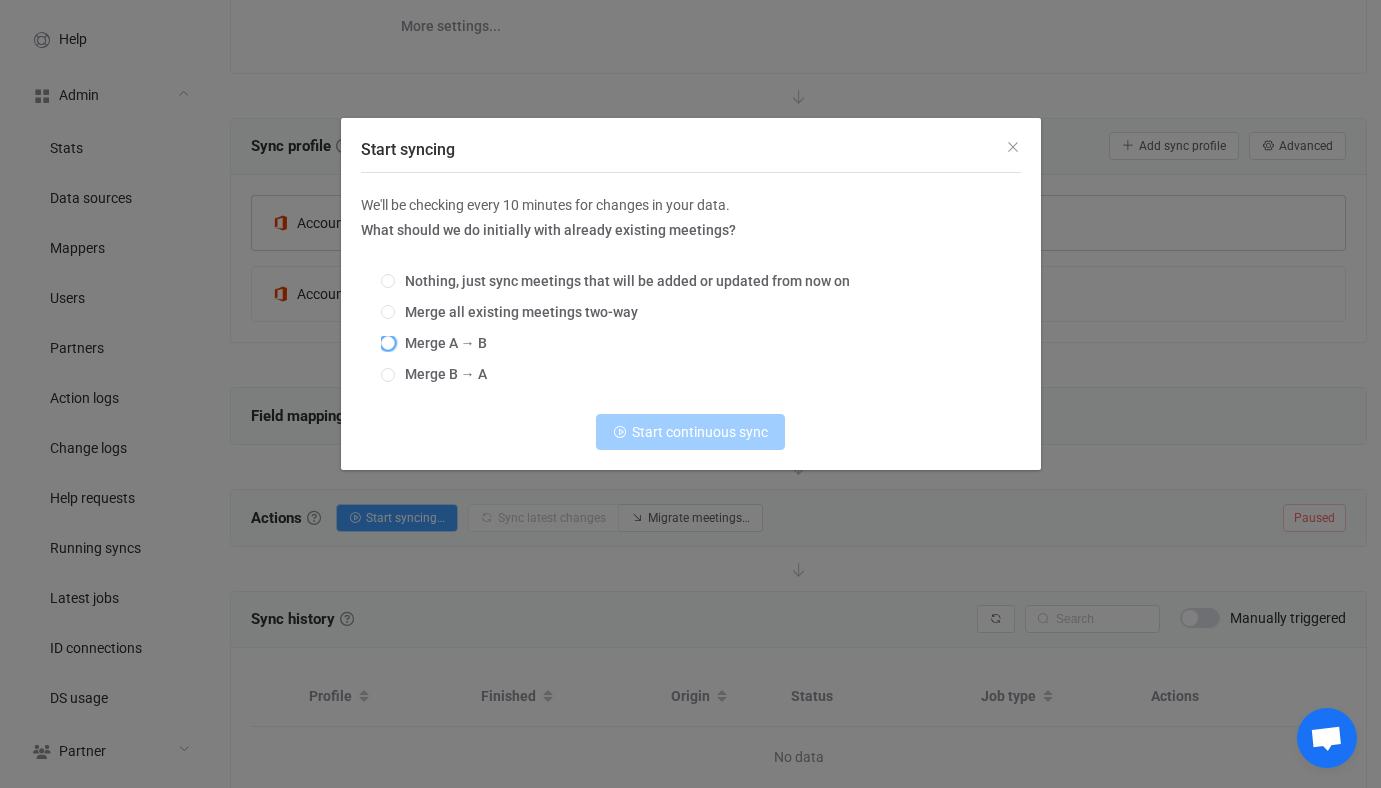 click on "Merge A → B" at bounding box center [441, 343] 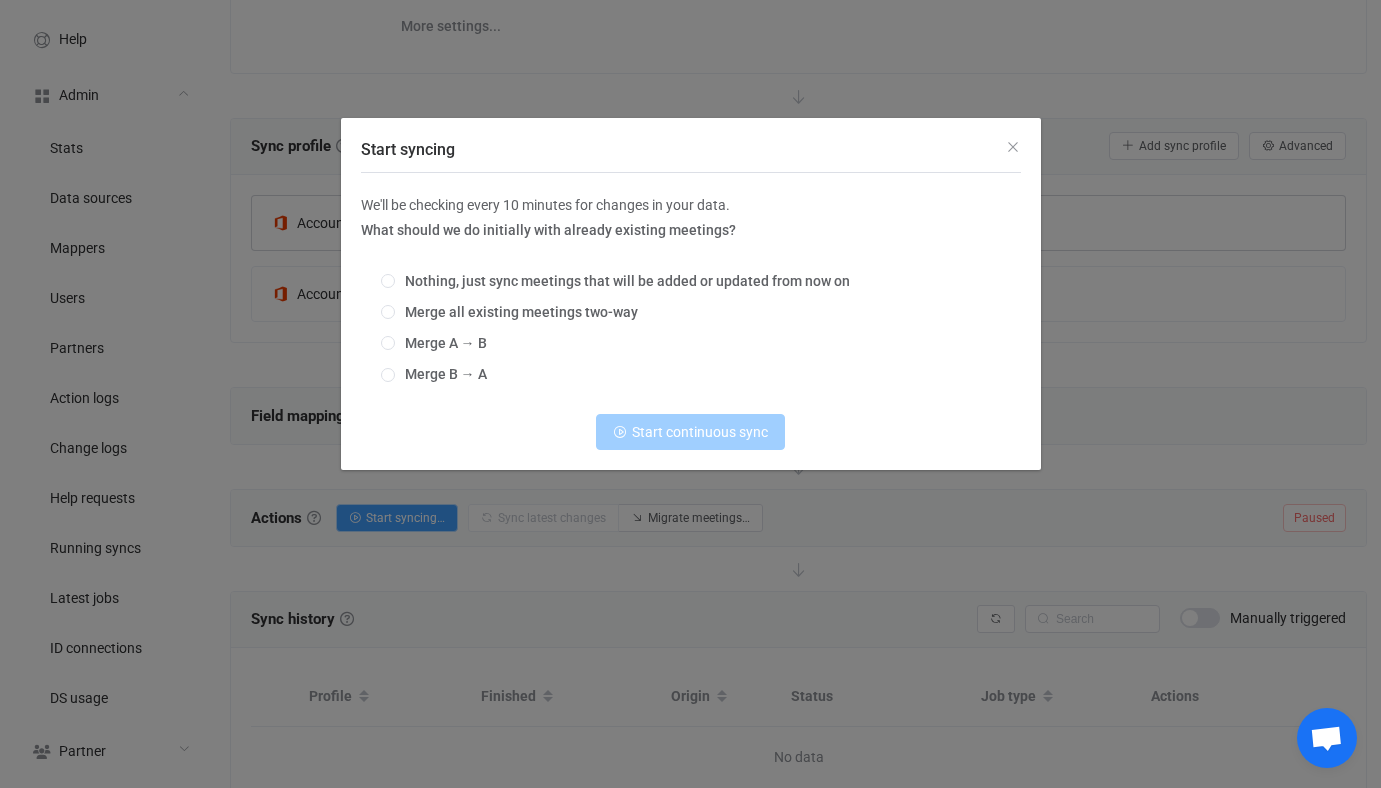 click on "Merge A → B" at bounding box center [388, 344] 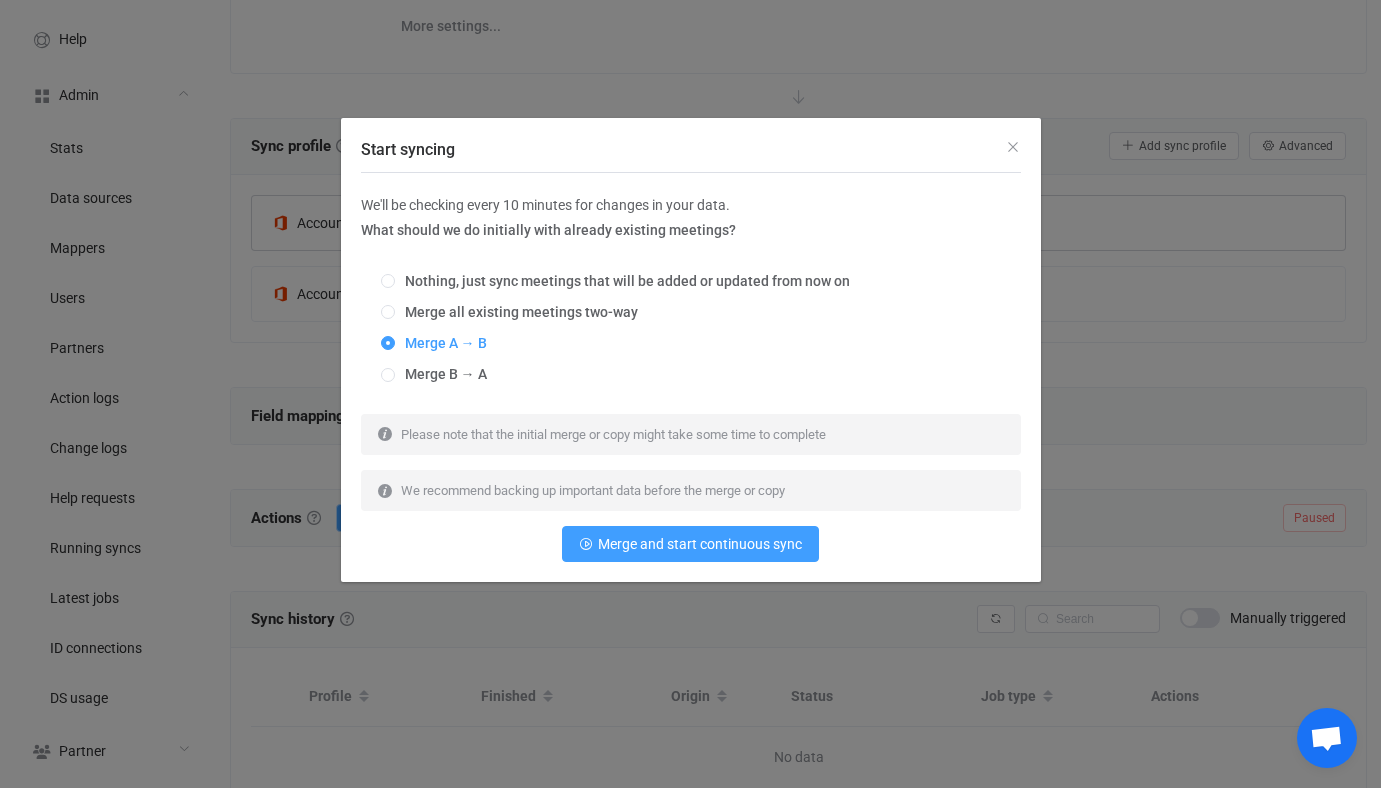 radio on "true" 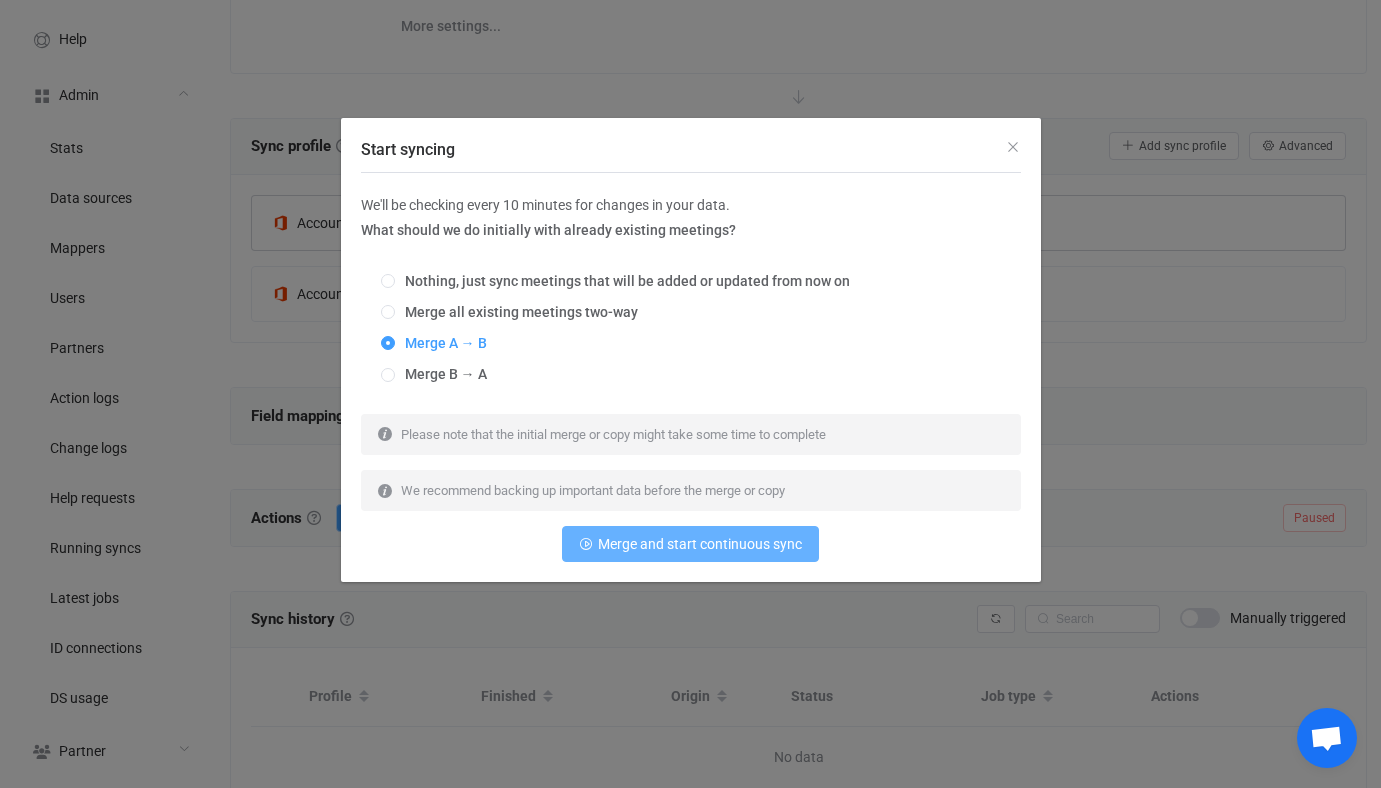 click on "Merge and start continuous sync" at bounding box center (690, 544) 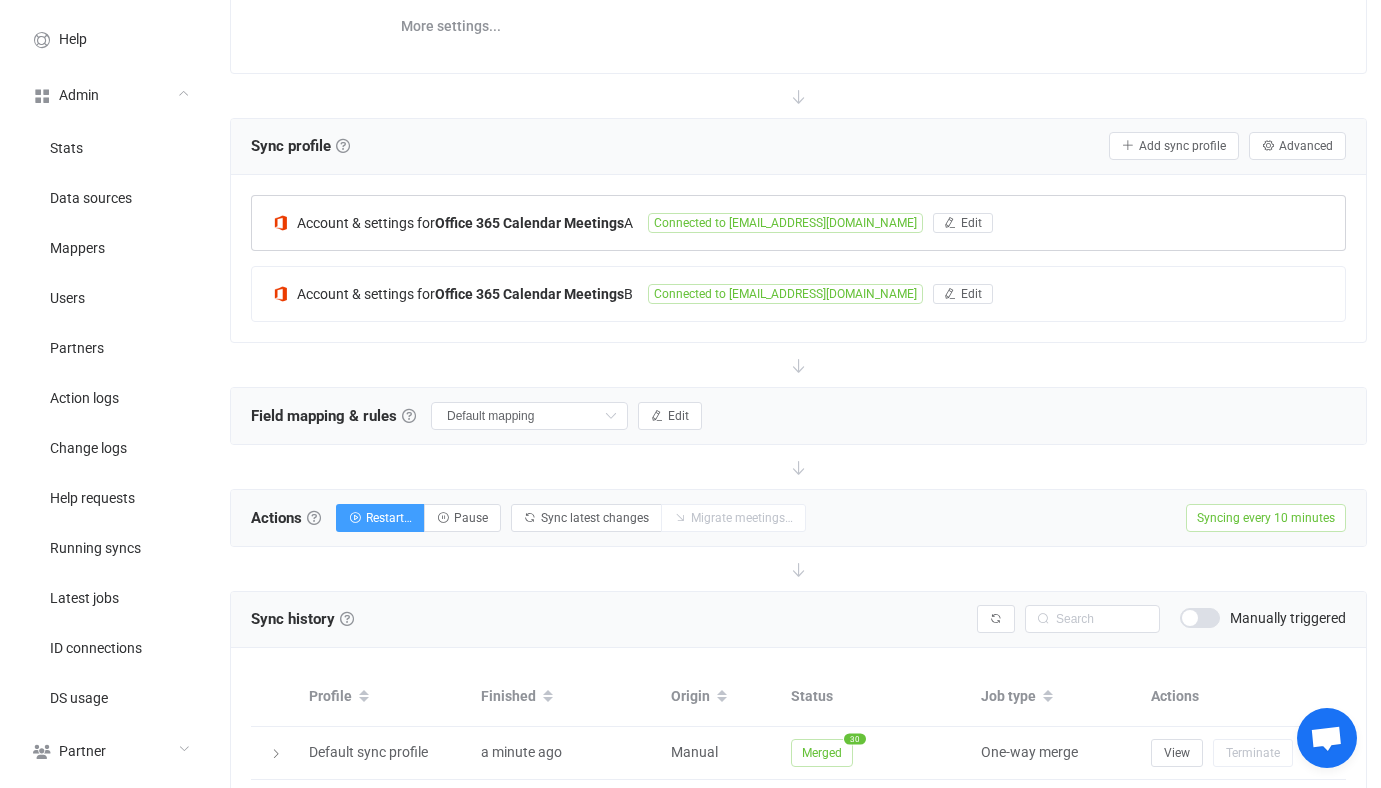 scroll, scrollTop: 370, scrollLeft: 0, axis: vertical 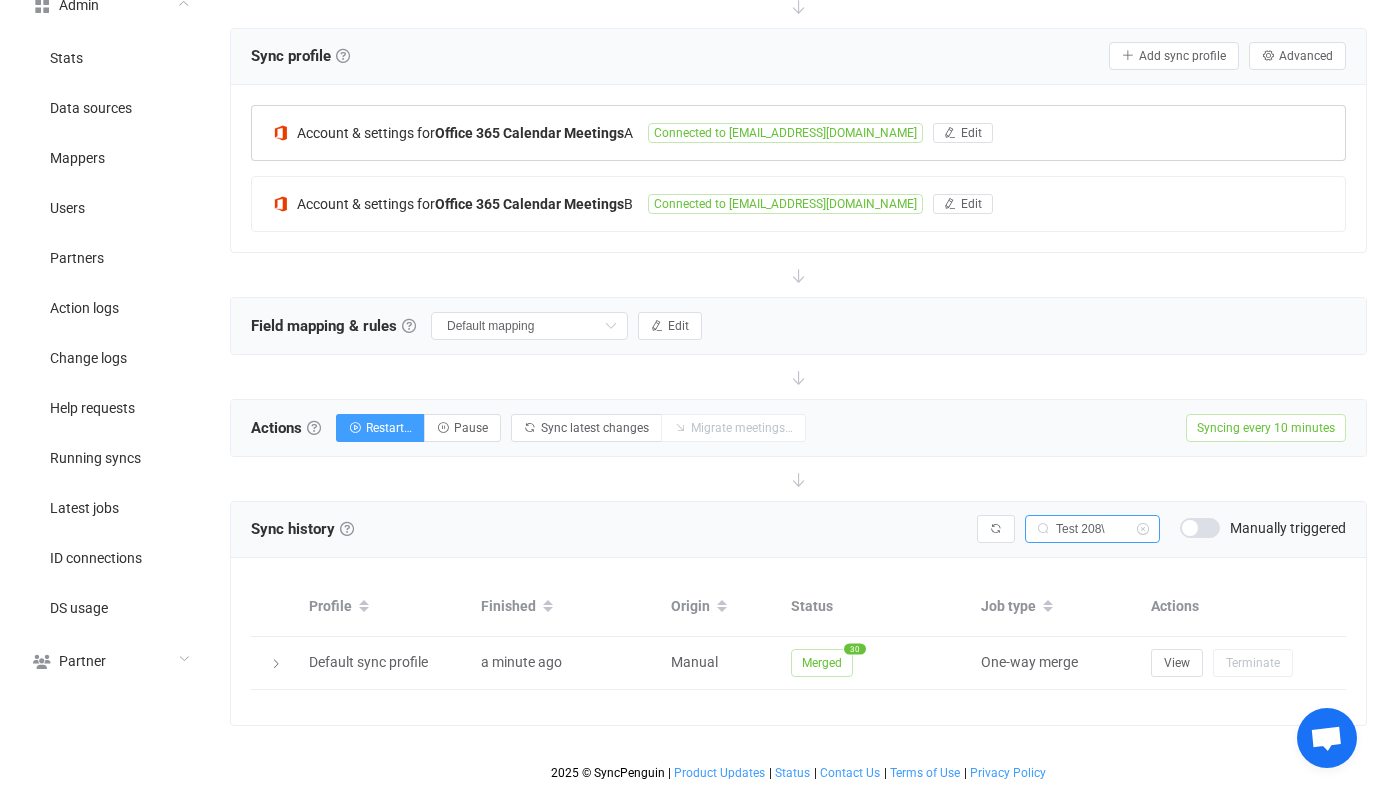 type on "Test 208" 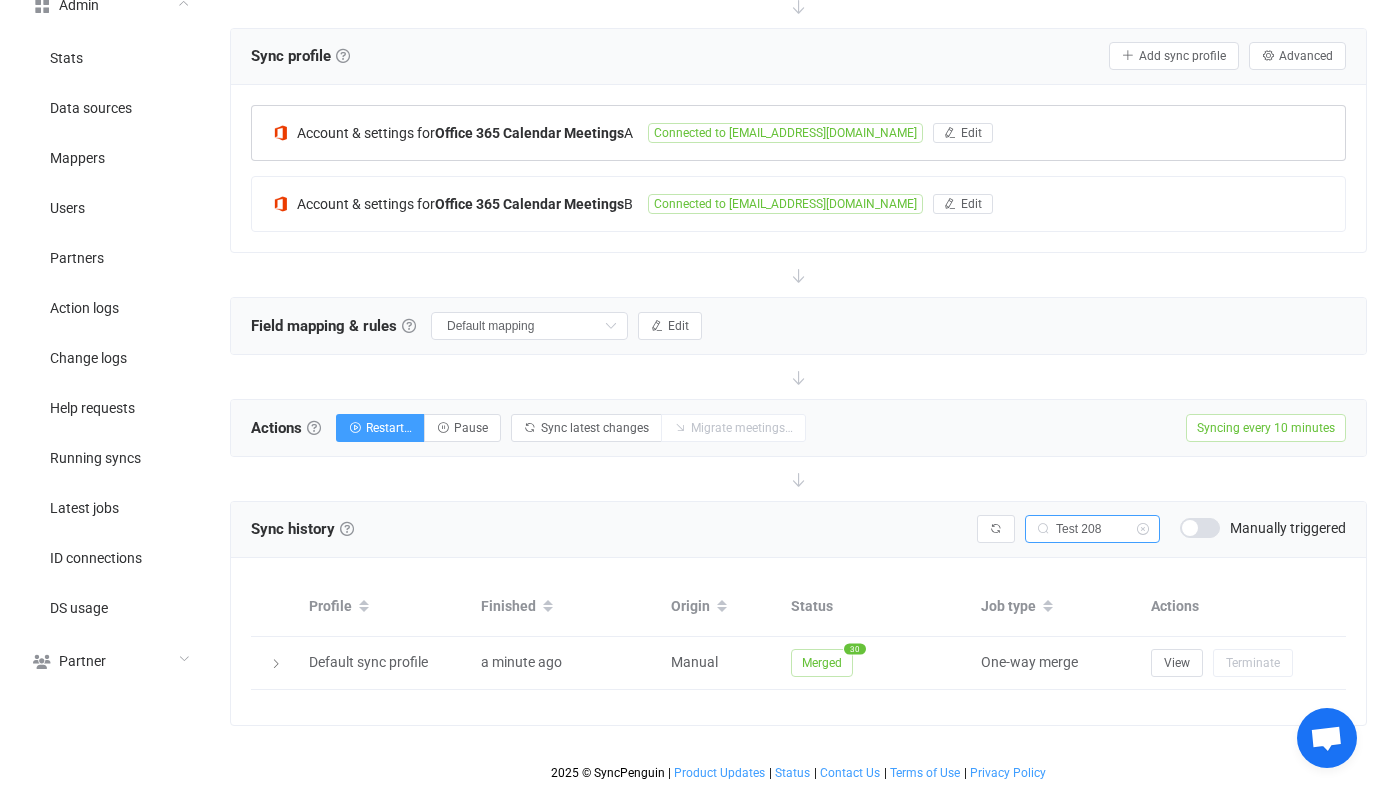click on "Test 208" at bounding box center [1092, 529] 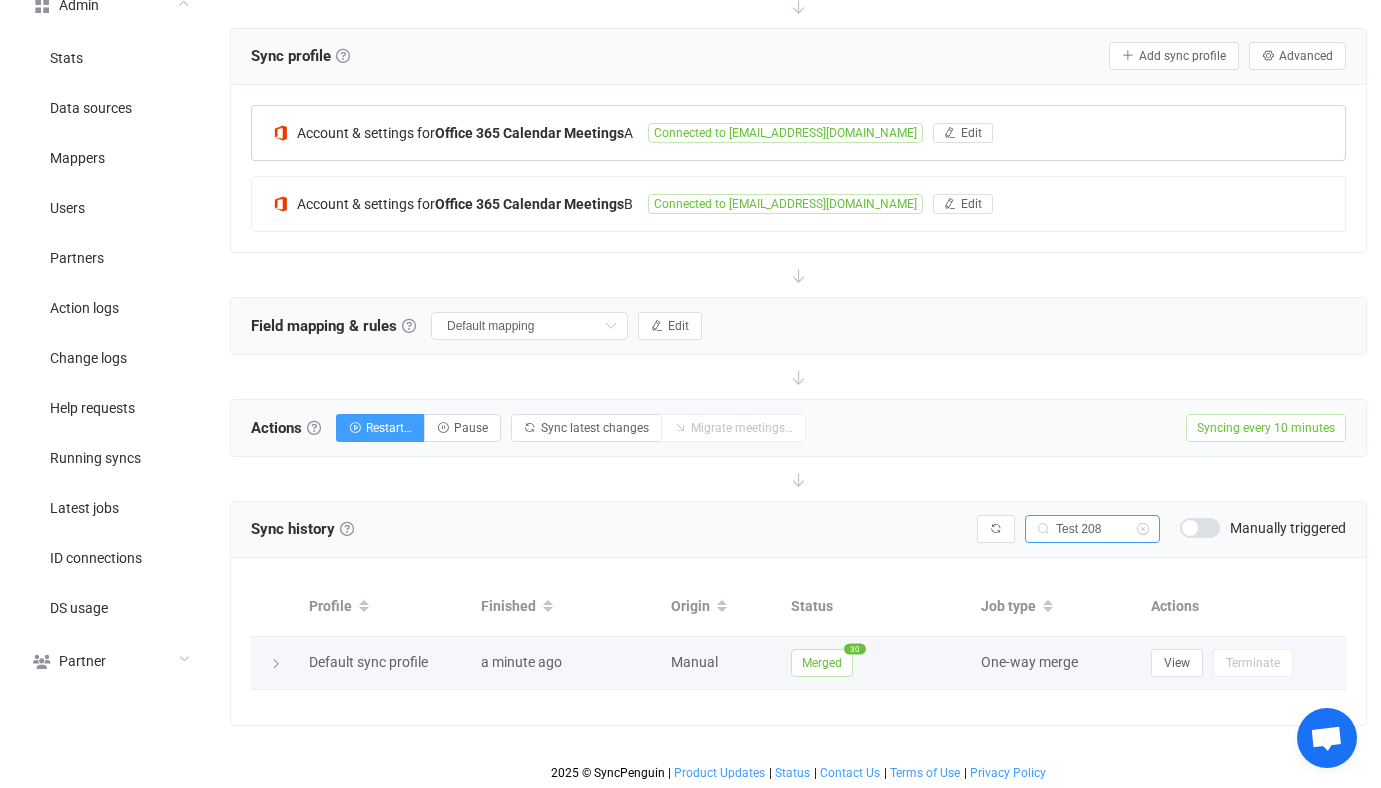 click on "Merged
30" at bounding box center (876, 663) 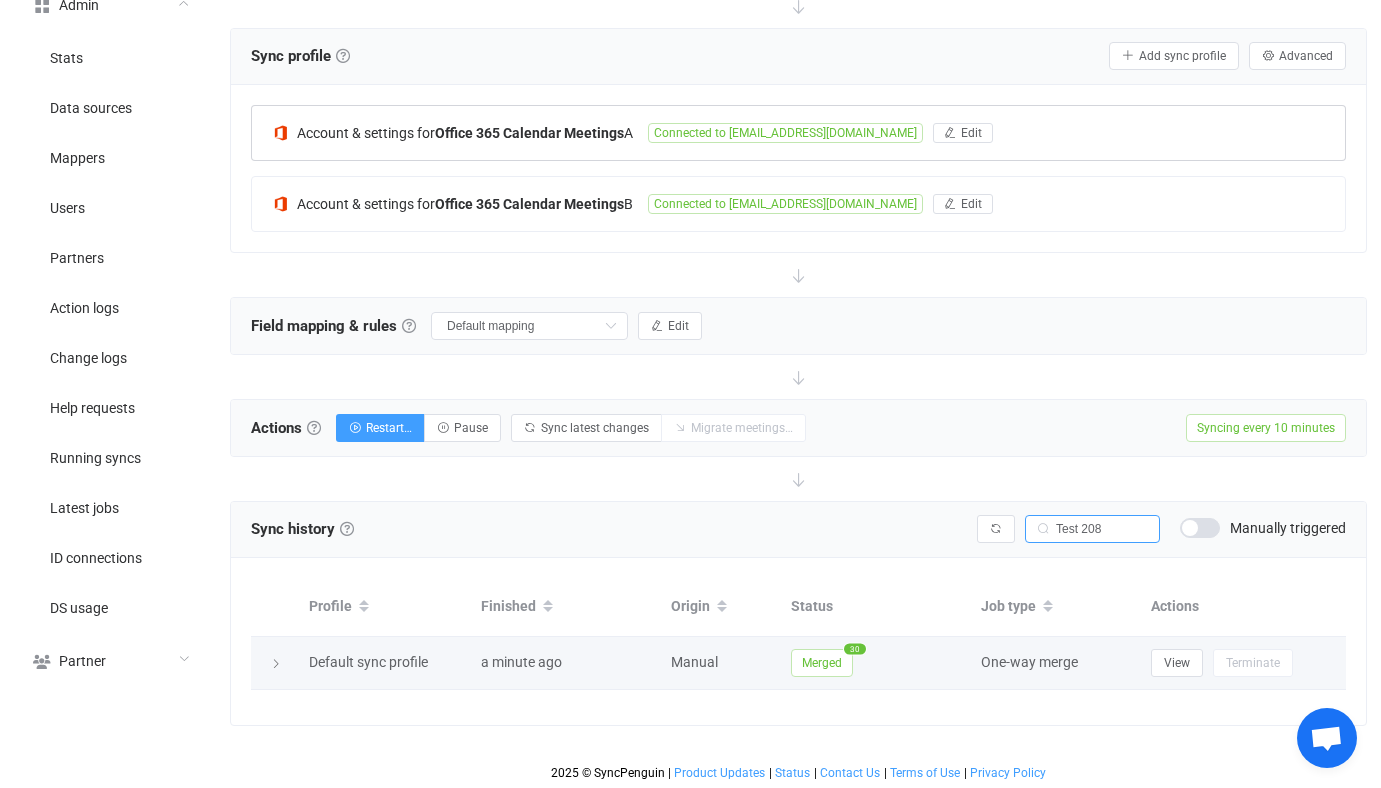 click on "Merged" at bounding box center [822, 663] 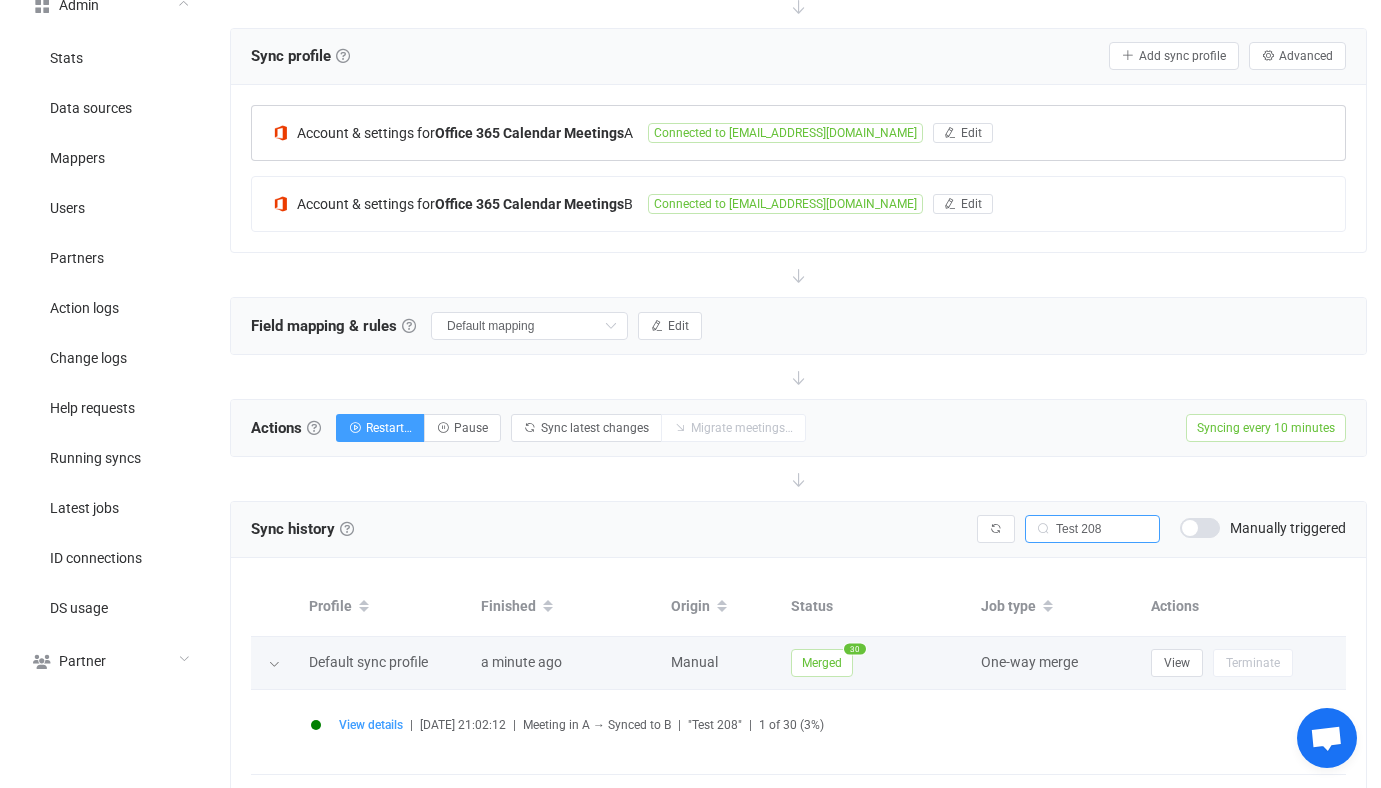 scroll, scrollTop: 456, scrollLeft: 0, axis: vertical 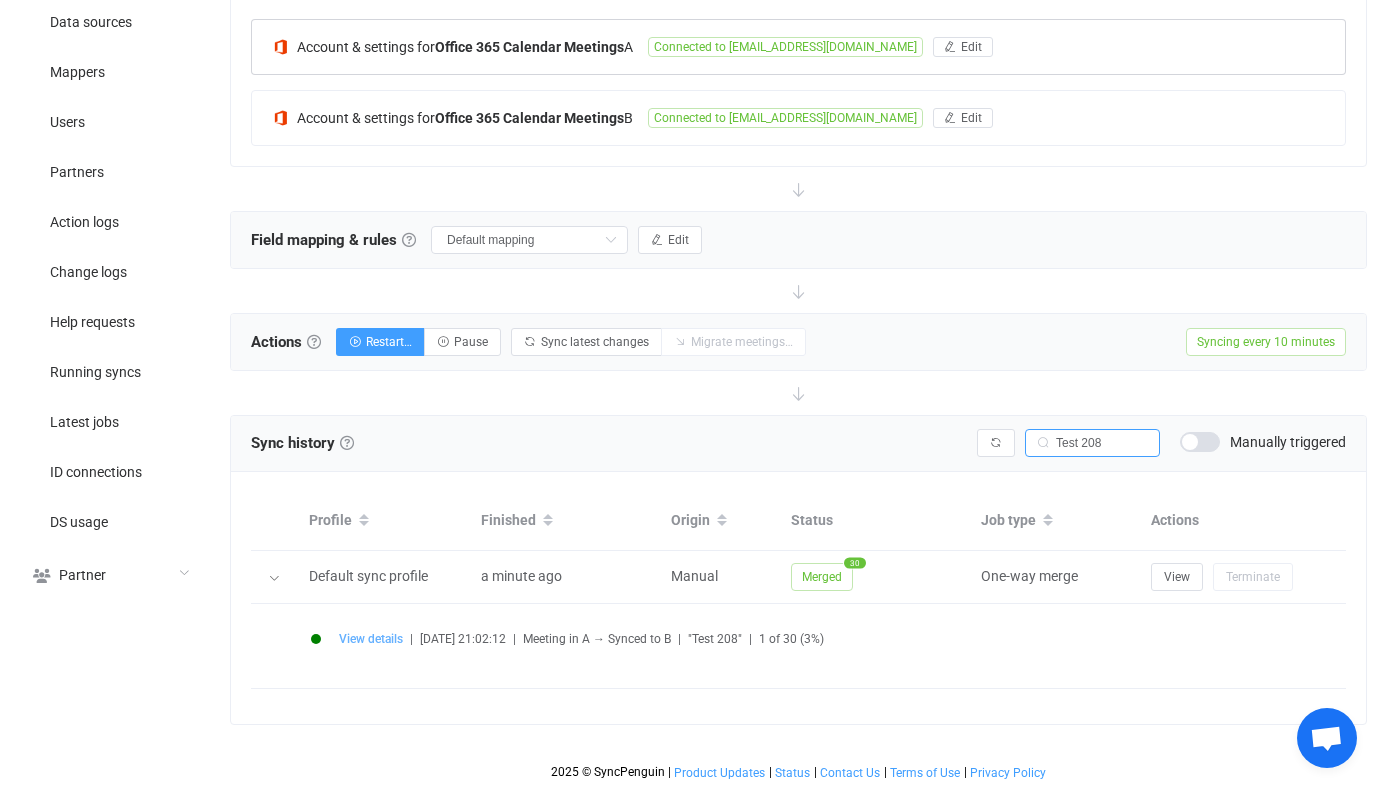 click on "View details" at bounding box center [371, 639] 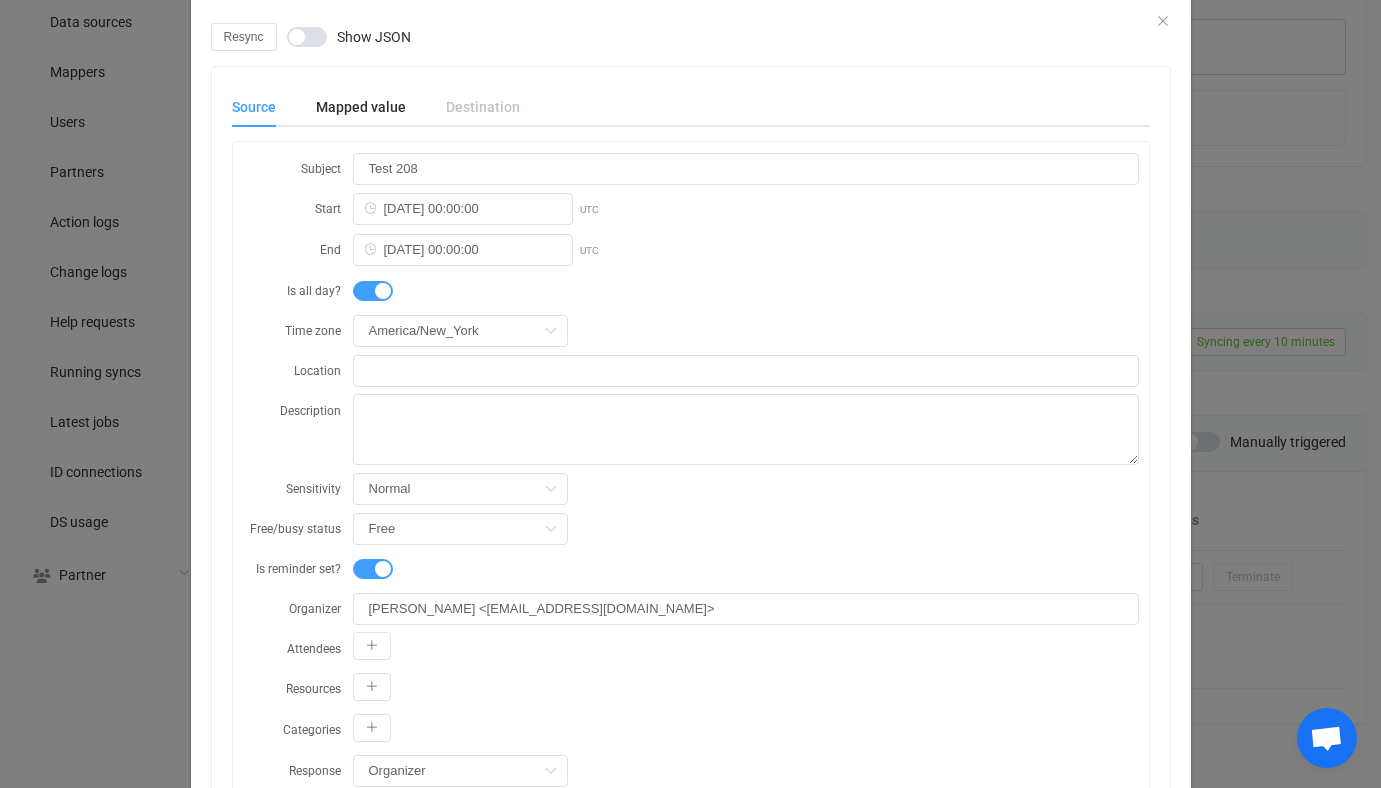 scroll, scrollTop: 0, scrollLeft: 0, axis: both 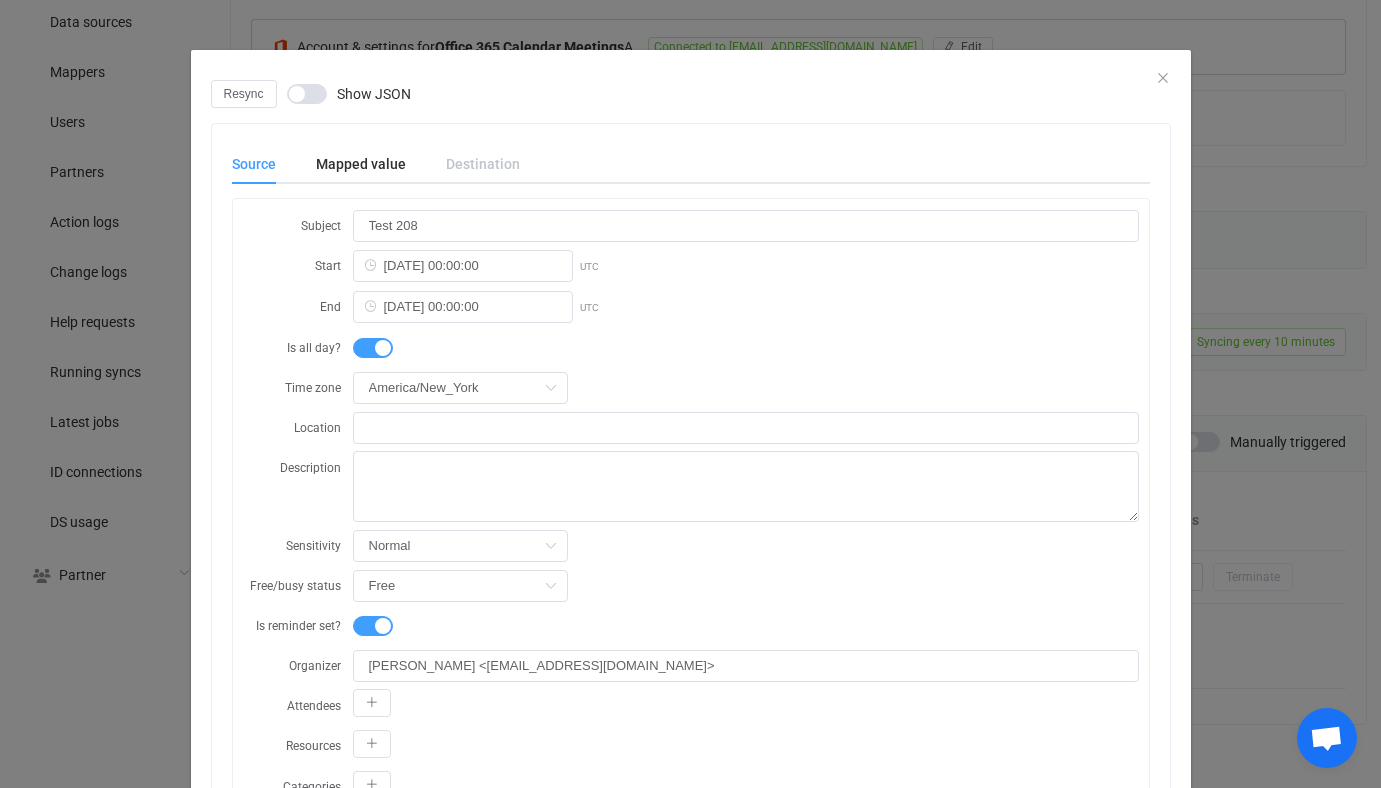 click at bounding box center [307, 94] 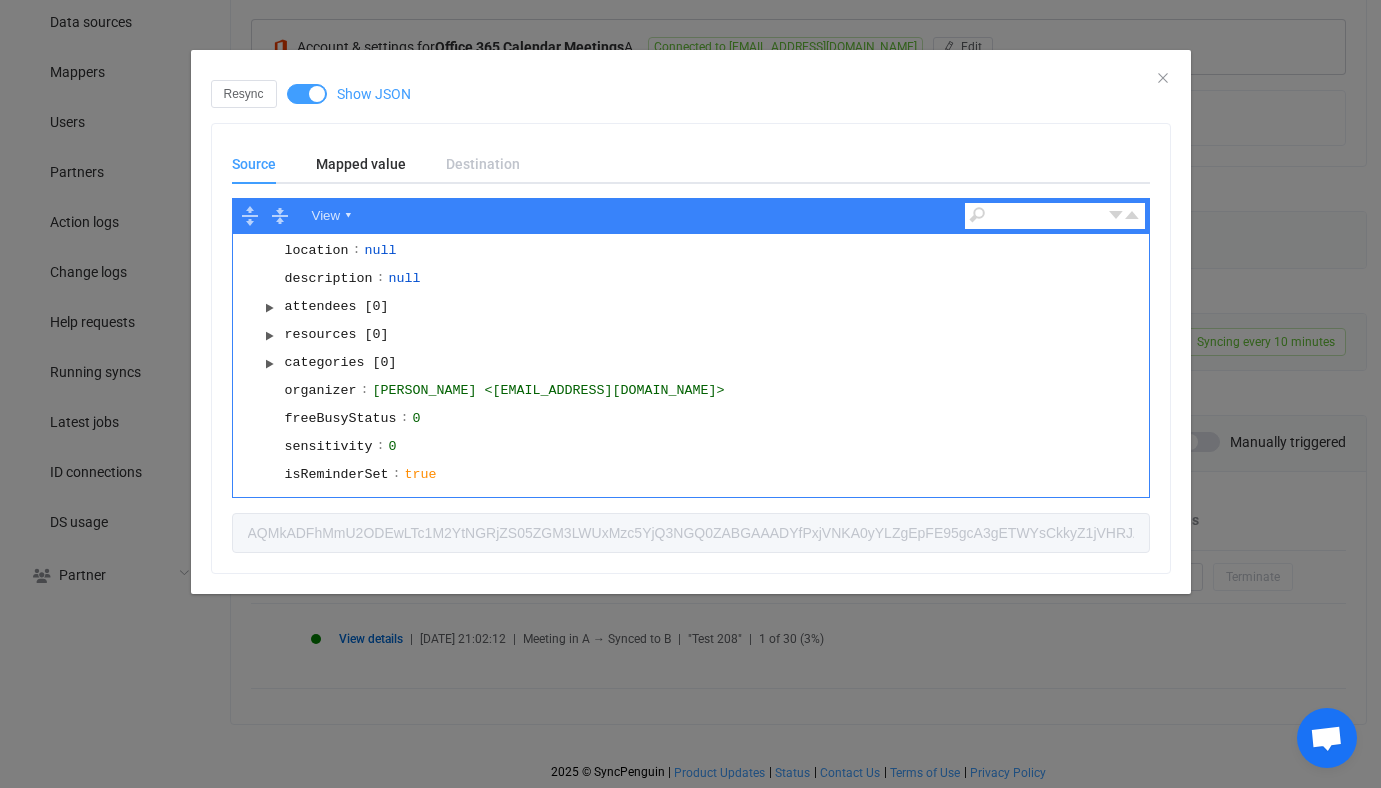 scroll, scrollTop: 136, scrollLeft: 0, axis: vertical 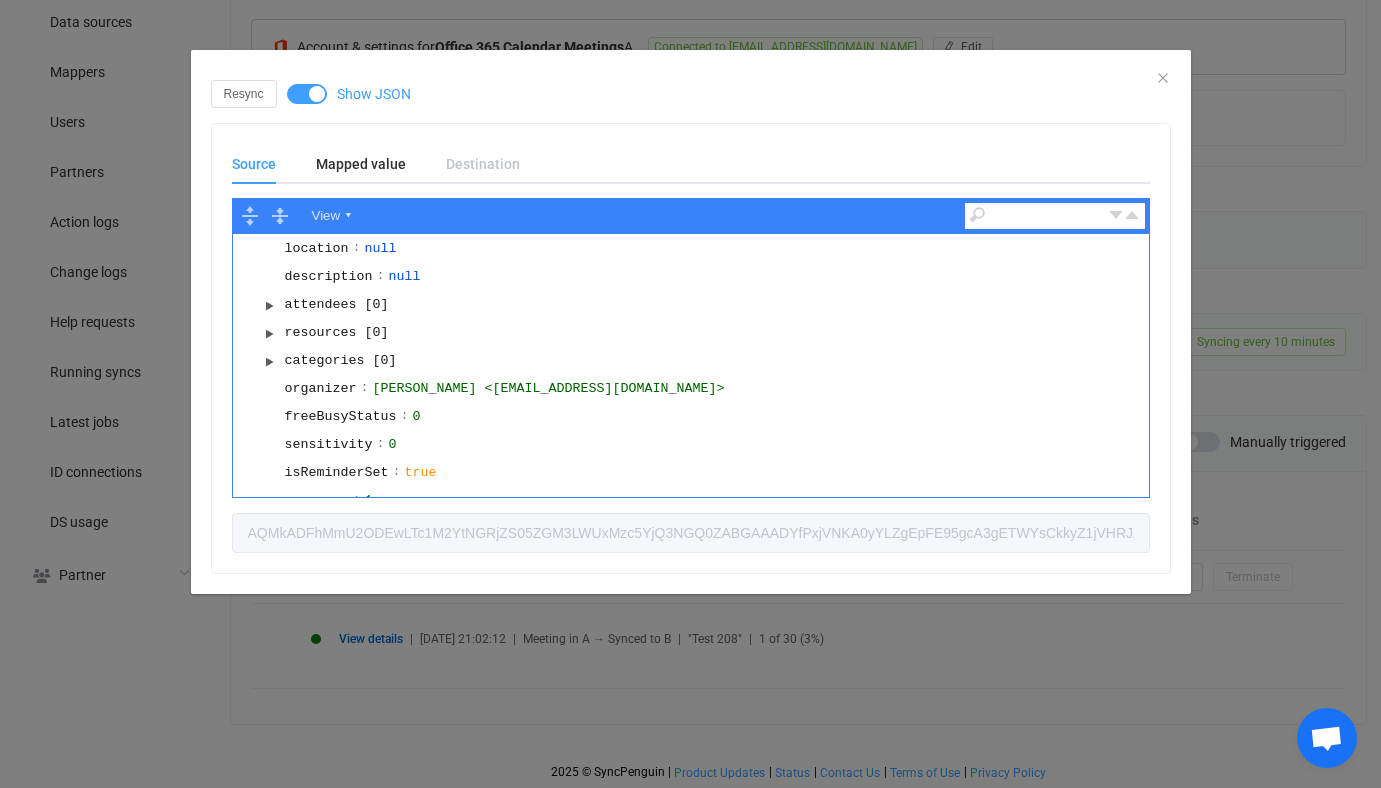 click on "location" at bounding box center [317, 250] 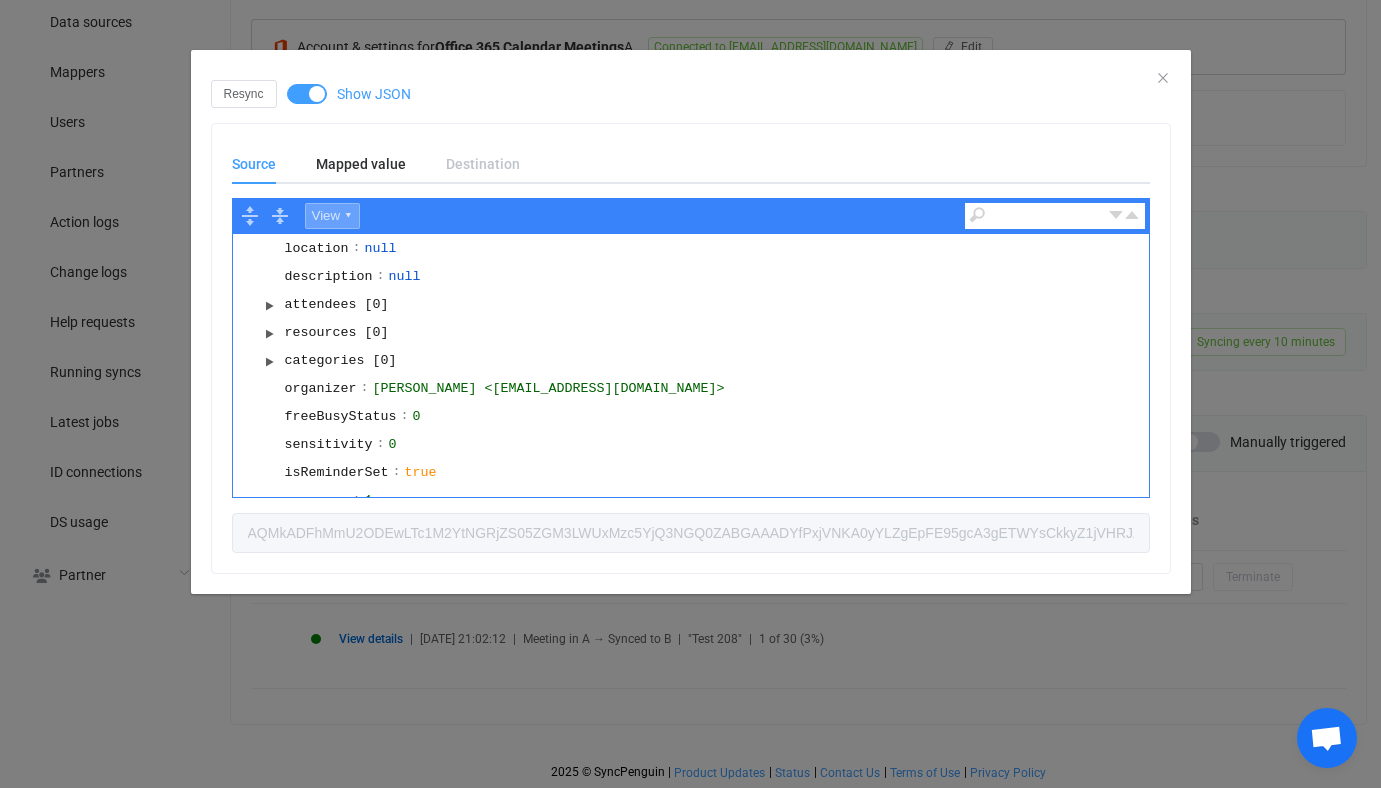 click on "View ▾" at bounding box center (332, 216) 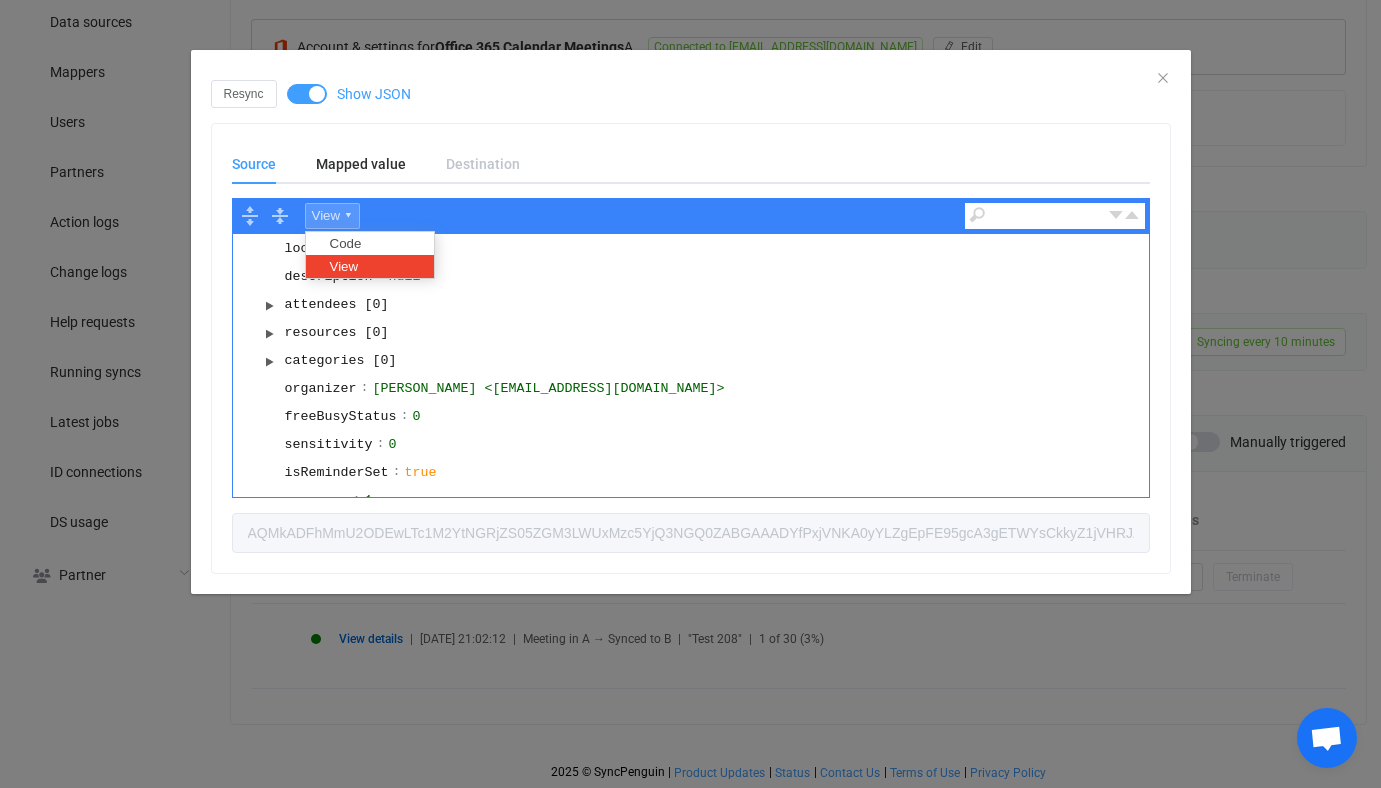 scroll, scrollTop: 11, scrollLeft: 0, axis: vertical 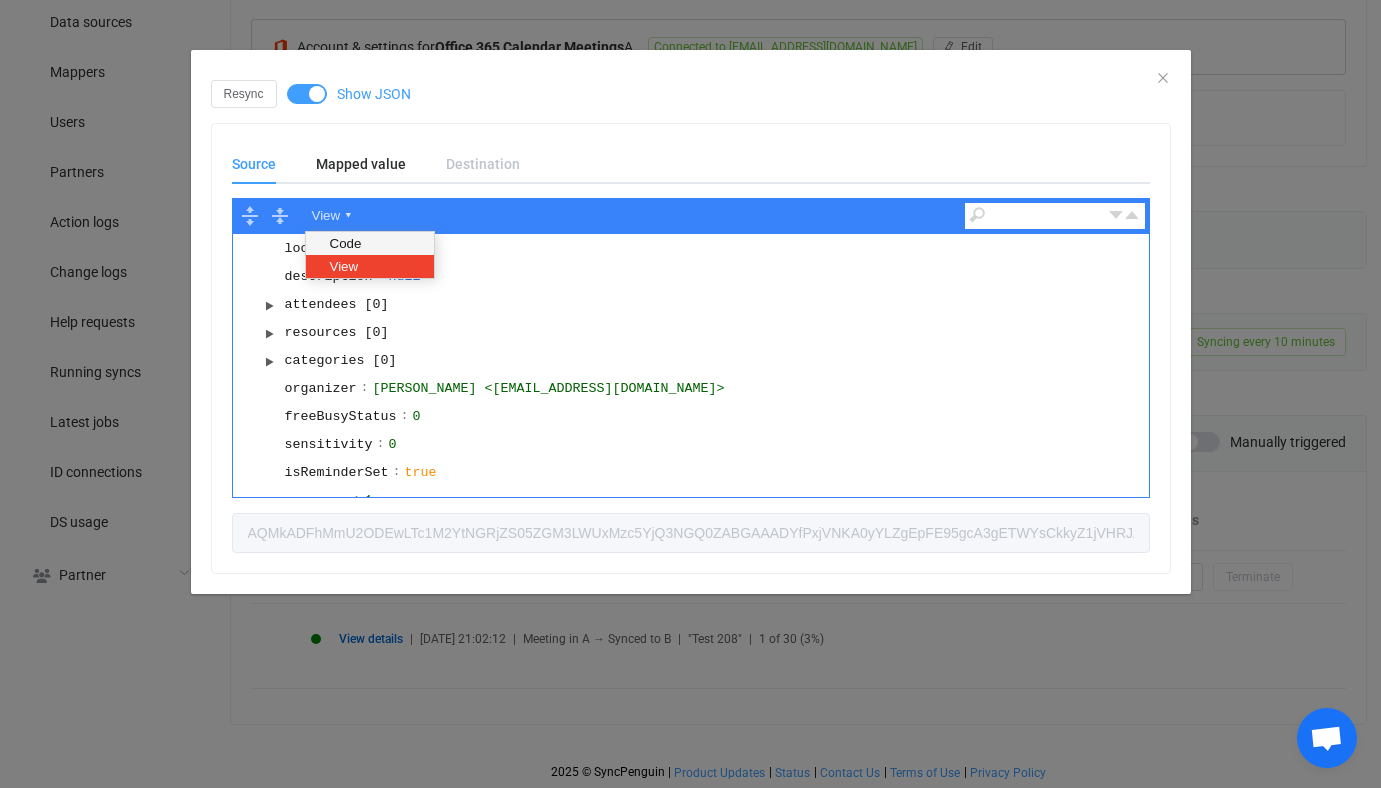 click on "Code" at bounding box center (368, 243) 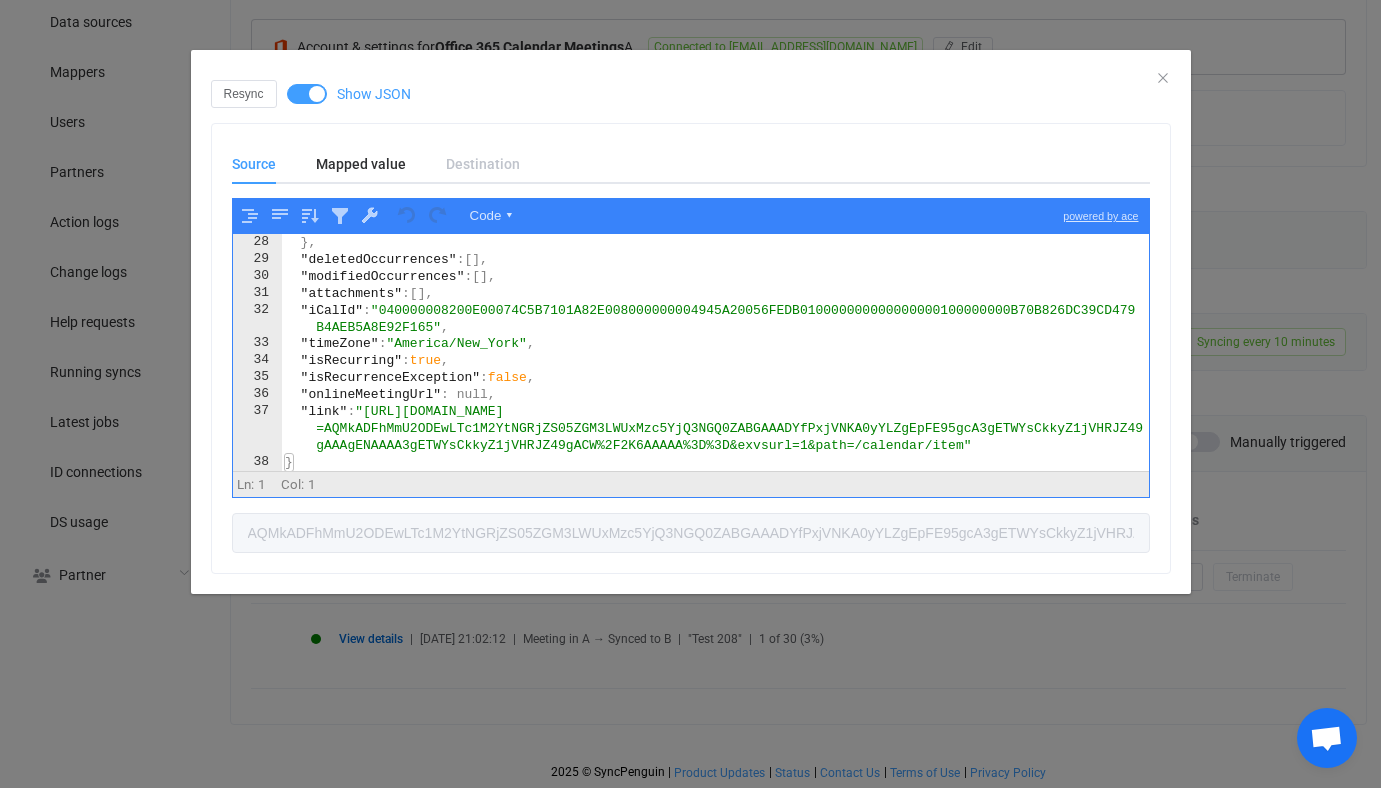 scroll, scrollTop: 365, scrollLeft: 0, axis: vertical 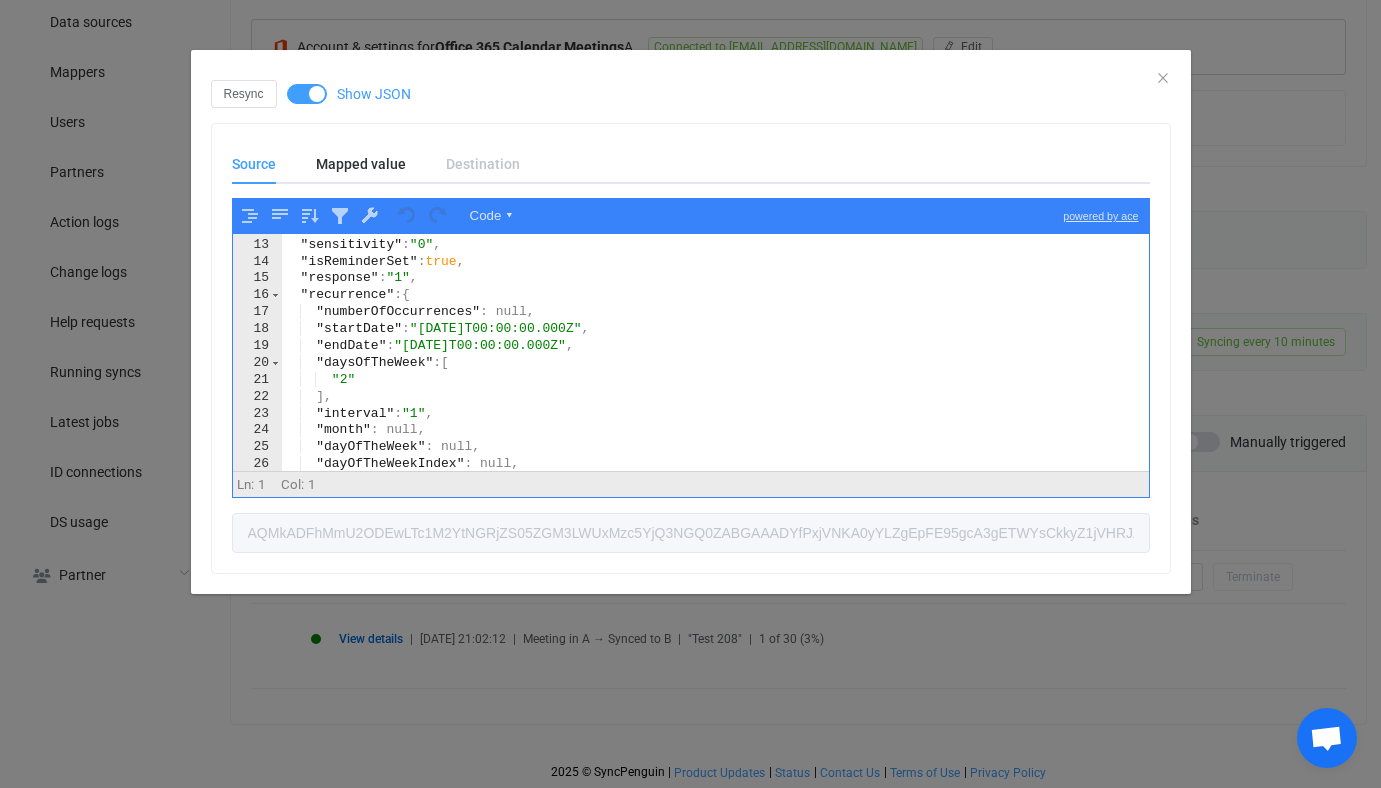 type on ""endDate": "2025-07-29T00:00:00.000Z"," 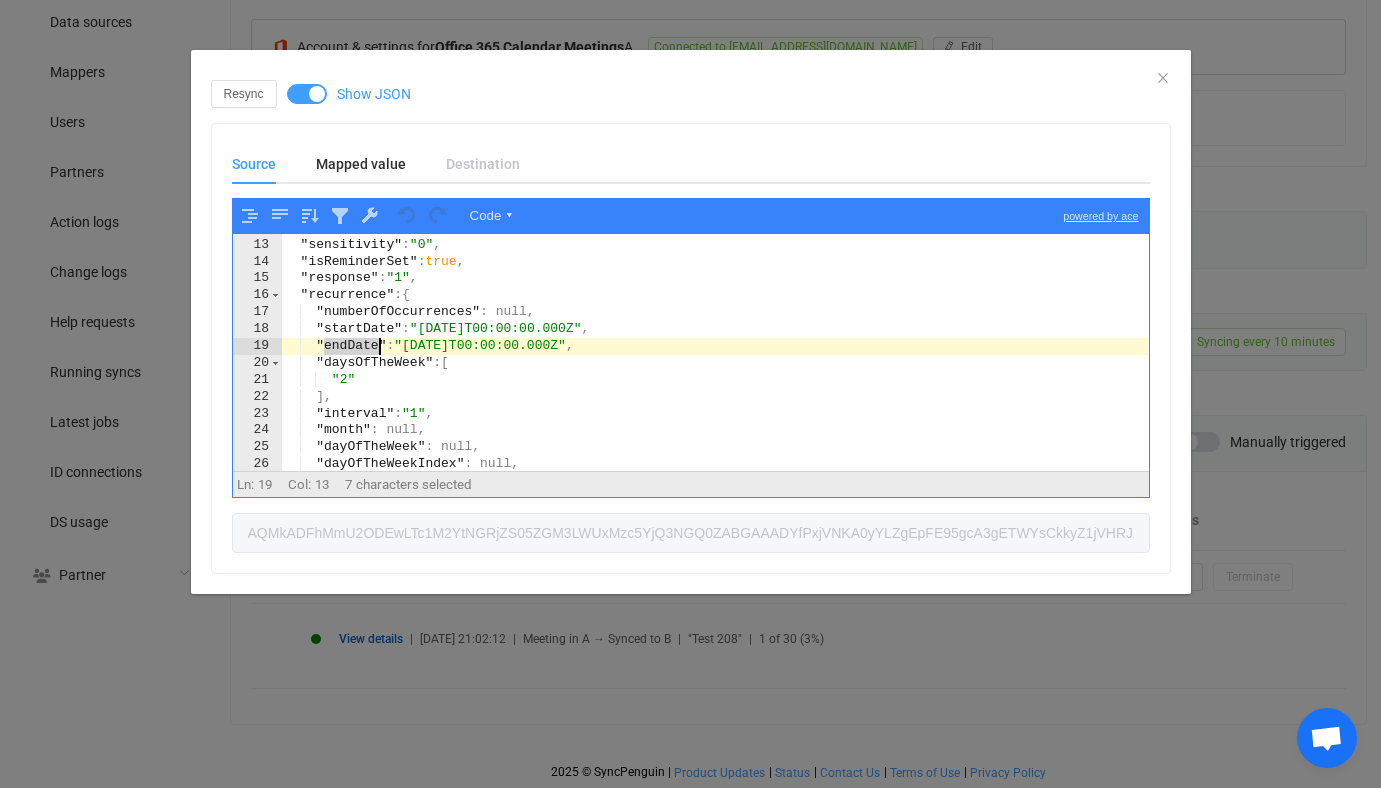 click on ""freeBusyStatus" :  "0" ,    "sensitivity" :  "0" ,    "isReminderSet" :  true ,    "response" :  "1" ,    "recurrence" :  {       "numberOfOccurrences" : null,       "startDate" :  "2025-07-22T00:00:00.000Z" ,       "endDate" :  "2025-07-29T00:00:00.000Z" ,       "daysOfTheWeek" :  [          "2"       ] ,       "interval" :  "1" ,       "month" : null,       "dayOfTheWeek" : null,       "dayOfTheWeekIndex" : null,       "type" :  "WeeklyPattern"" at bounding box center (714, 355) 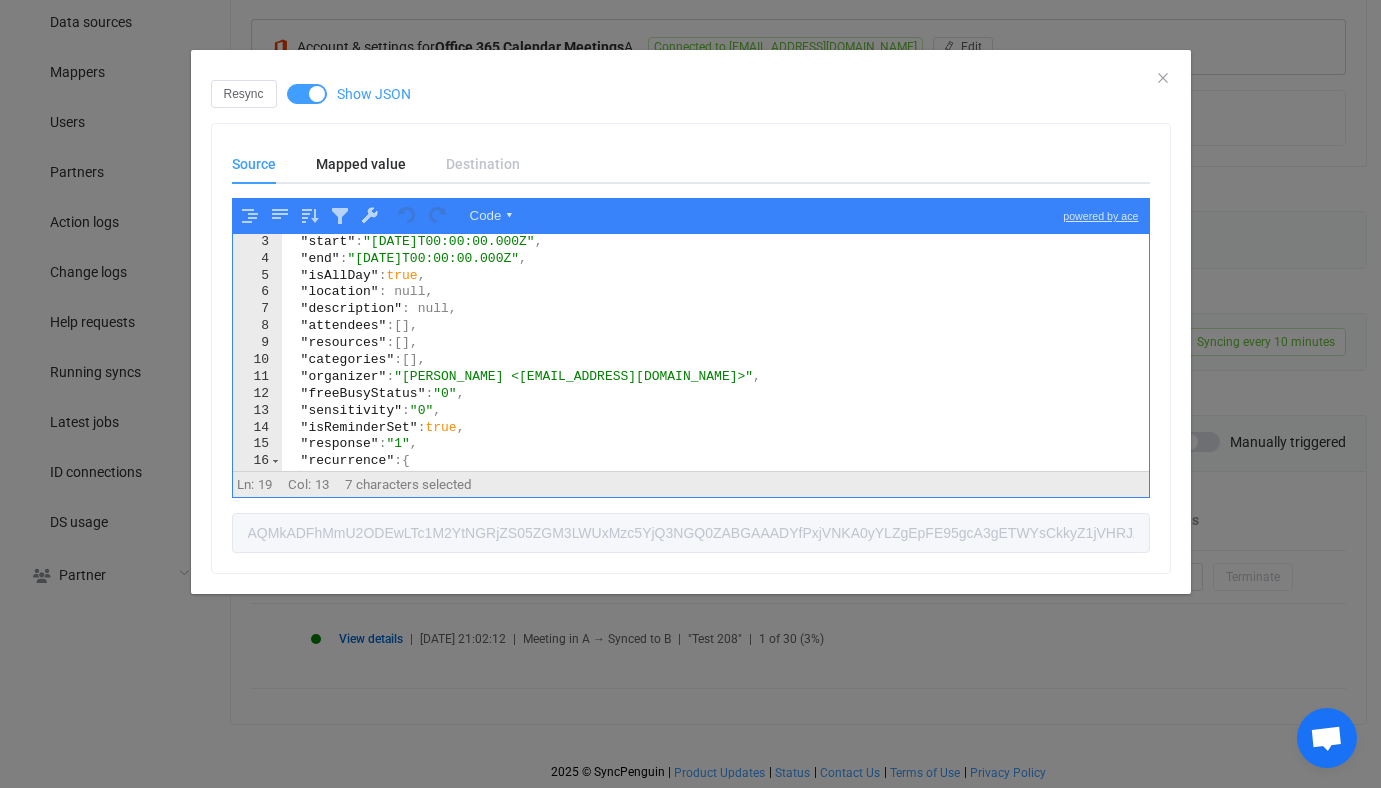 scroll, scrollTop: 0, scrollLeft: 0, axis: both 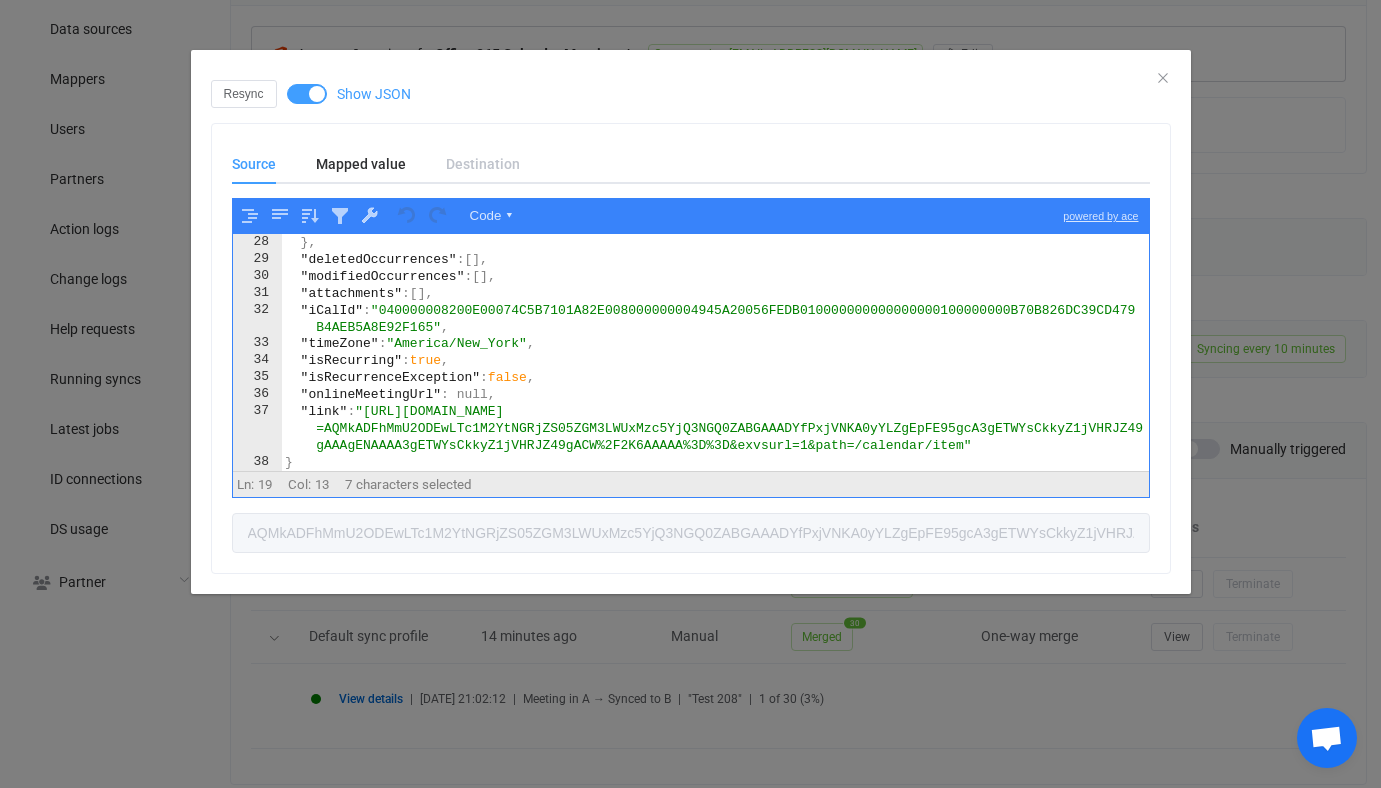 click on "Resync Show JSON Source Mapped value Destination Code ▾ powered by ace "endDate": "2025-07-29T00:00:00.000Z", 27 28 29 30 31 32 33 34 35 36 37 38       "type" :  "WeeklyPattern"    } ,    "deletedOccurrences" :  [ ] ,    "modifiedOccurrences" :  [ ] ,    "attachments" :  [ ] ,    "iCalId" :  "040000008200E00074C5B7101A82E008000000004945A20056FEDB010000000000000000100000000B70B826DC39CD479      B4AEB5A8E92F165" ,    "timeZone" :  "America/New_York" ,    "isRecurring" :  true ,    "isRecurrenceException" :  false ,    "onlineMeetingUrl" : null,    "link" :  "https://outlook.office365.com/owa/?itemid      =AQMkADFhMmU2ODEwLTc1M2YtNGRjZS05ZGM3LWUxMzc5YjQ3NGQ0ZABGAAADYfPxjVNKA0yYLZgEpFE95gcA3gETWYsCkkyZ1jVHRJZ49      gAAAgENAAAA3gETWYsCkkyZ1jVHRJZ49gACW%2F2K6AAAAA%3D%3D&exvsurl=1&path=/calendar/item" }     Scroll for more ▿ Ln: 19 Col: 13 7 characters selected   View ▾ object {16} subject : Test 208 start : 2025-07-22T00:00:00.000Z end : 2025-07-23T00:00:00.000Z isAllDay : true timeZone : : : :" at bounding box center (690, 394) 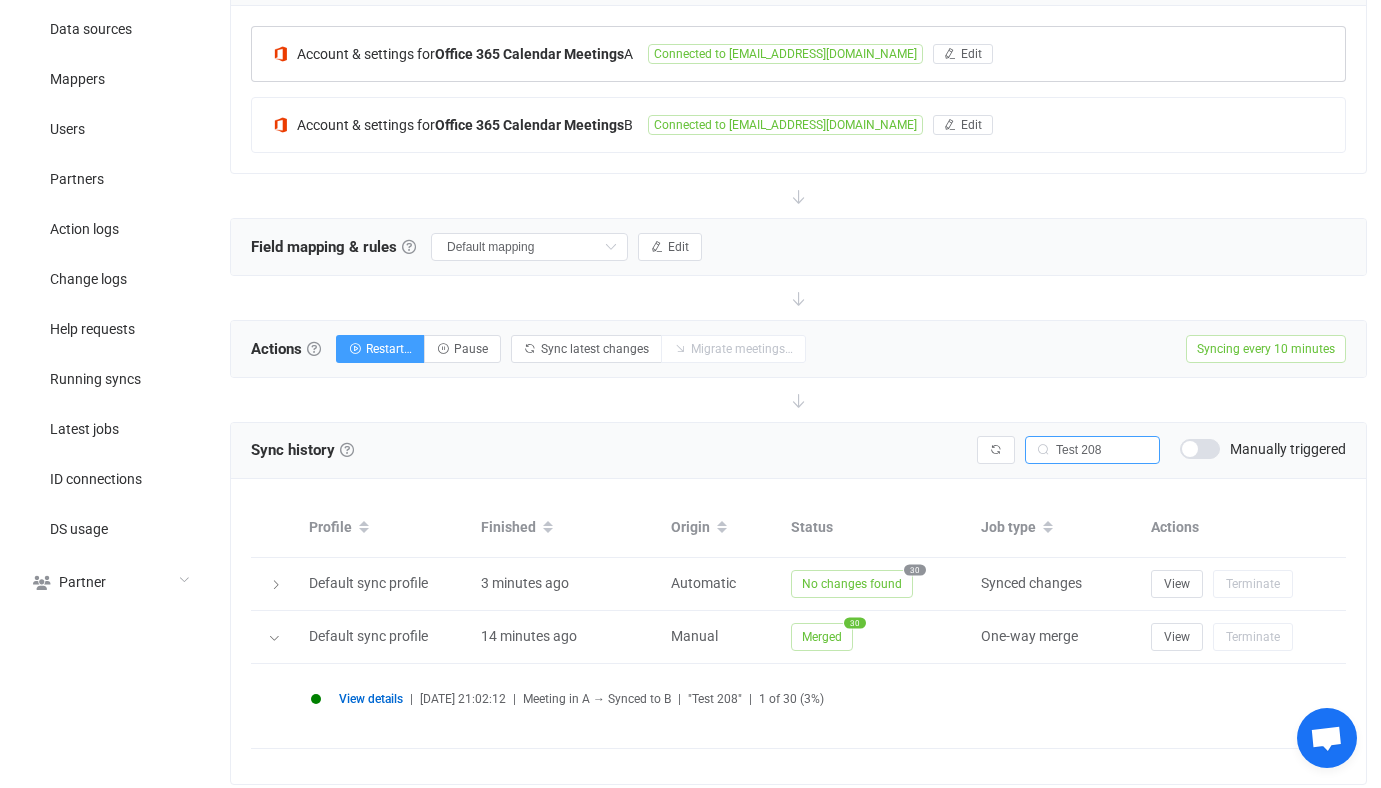 click on "View details | 2025-07-26 21:02:12 | Meeting in A → Synced to B | "Test 208" | 1 of 30 (3%)" at bounding box center (803, 711) 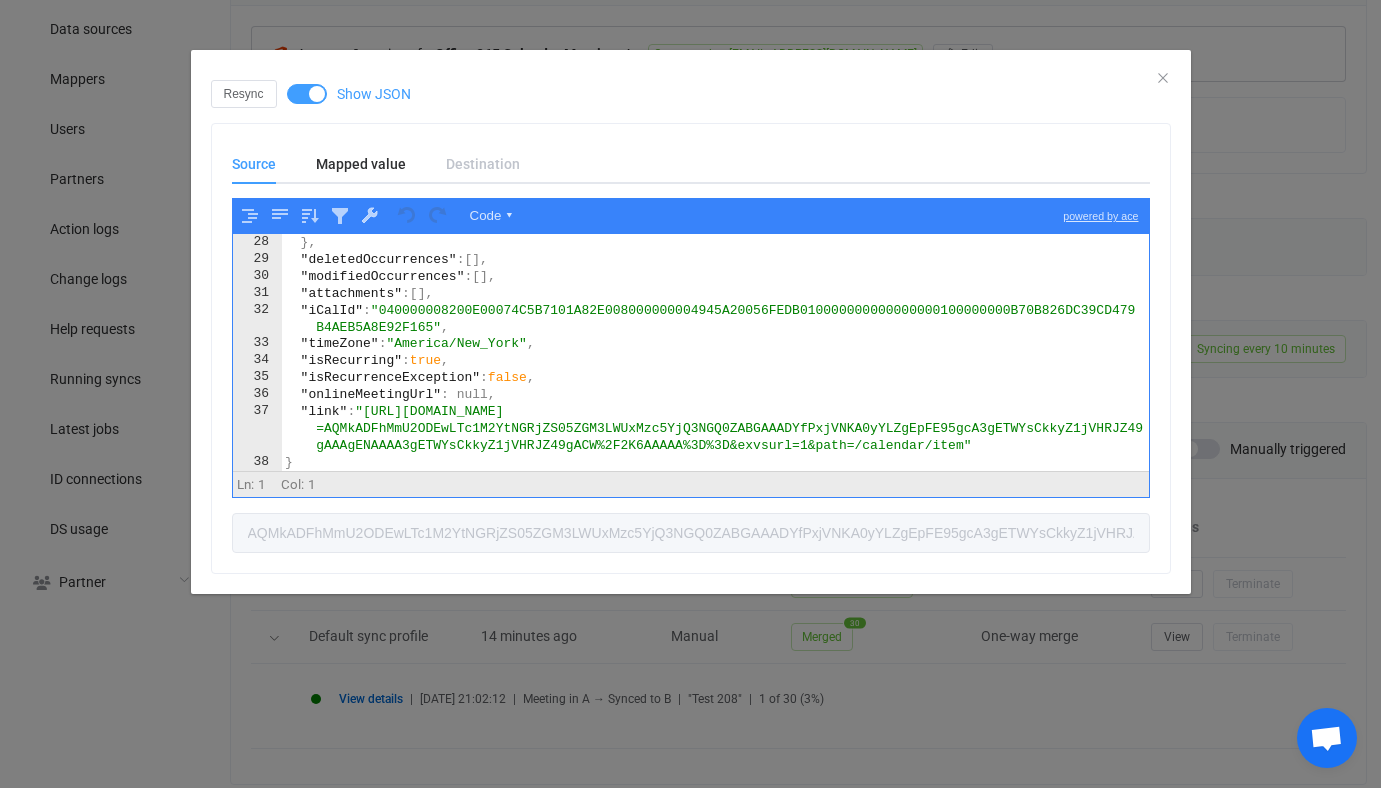 scroll, scrollTop: 455, scrollLeft: 0, axis: vertical 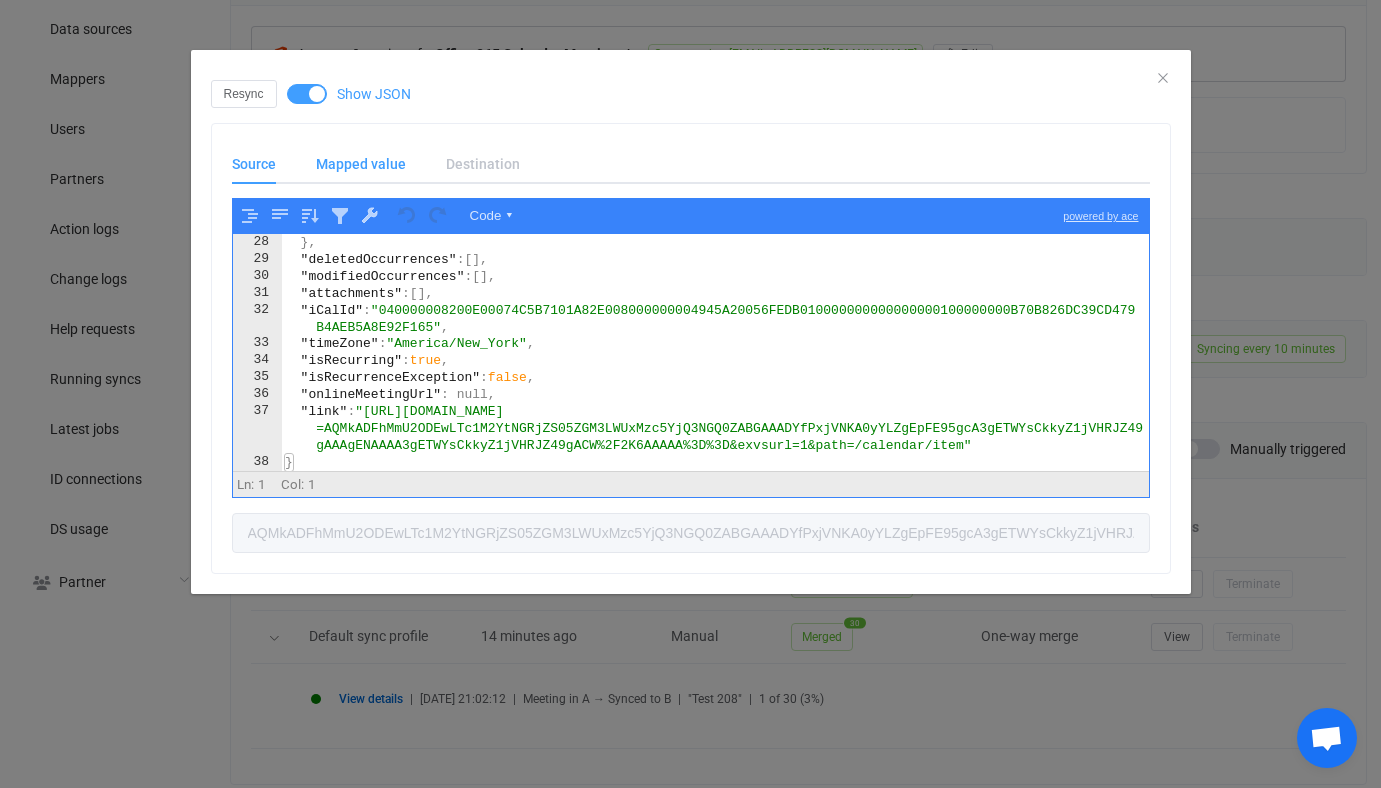 click on "Mapped value" at bounding box center [361, 164] 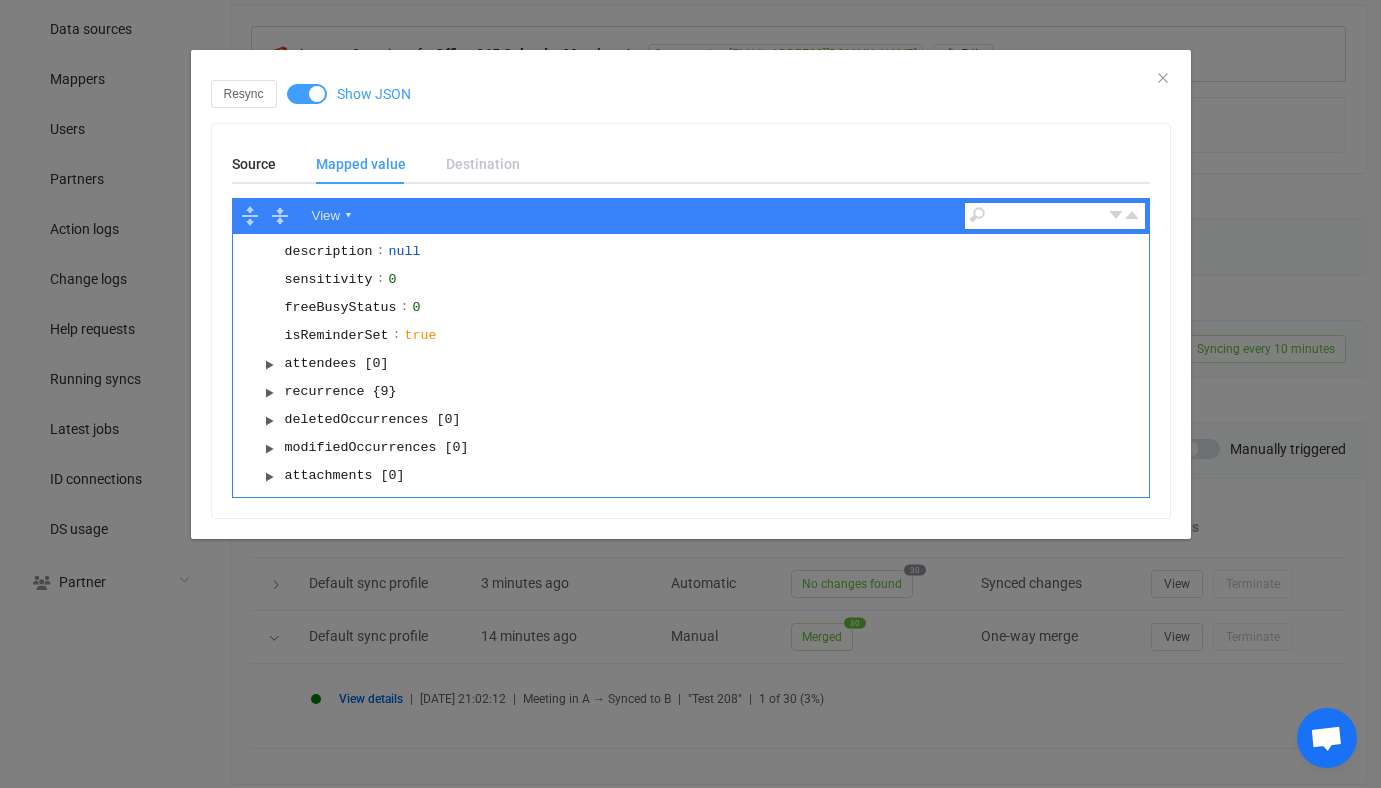scroll, scrollTop: 0, scrollLeft: 0, axis: both 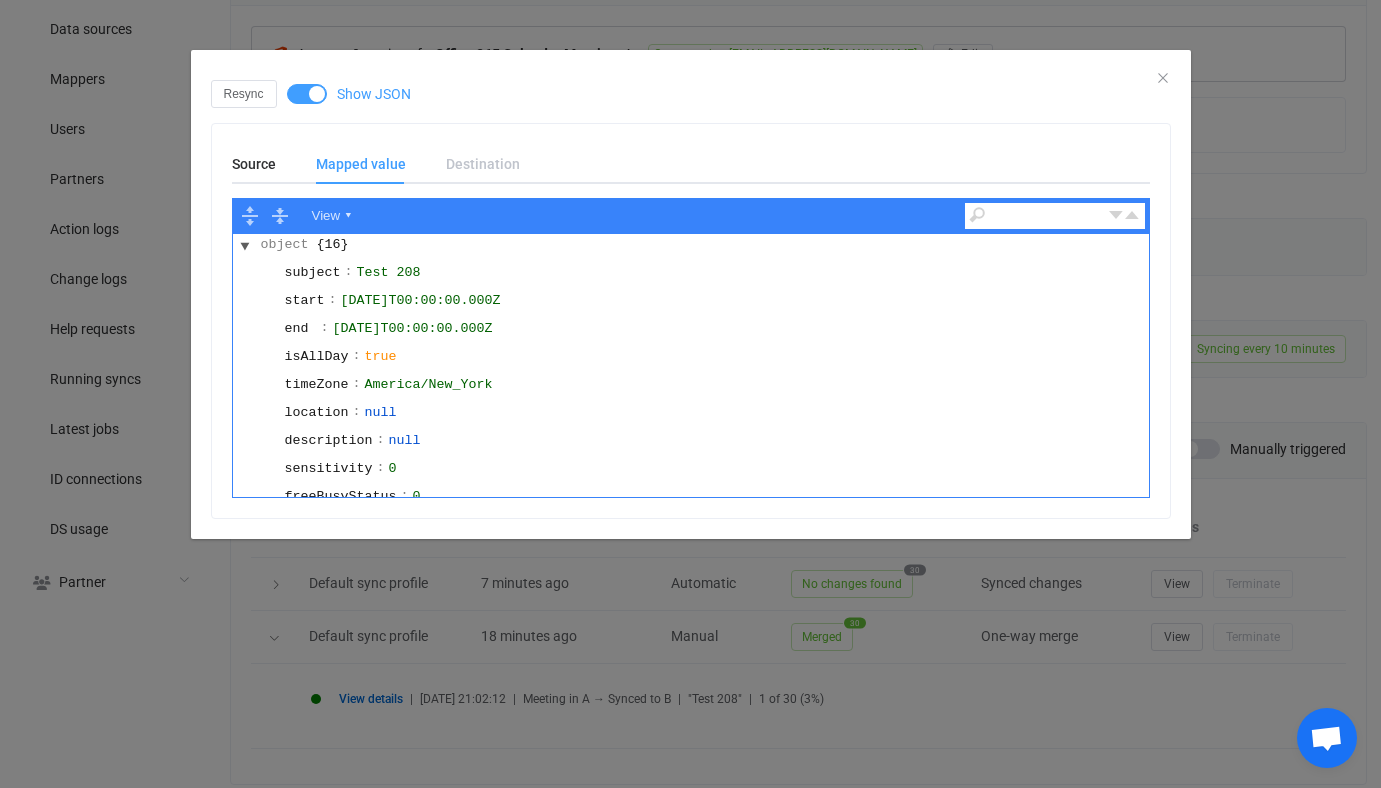 click on "Resync Show JSON Source Mapped value Destination Code ▾ powered by ace "endDate": "2025-07-29T00:00:00.000Z", 27 28 29 30 31 32 33 34 35 36 37 38       "type" :  "WeeklyPattern"    } ,    "deletedOccurrences" :  [ ] ,    "modifiedOccurrences" :  [ ] ,    "attachments" :  [ ] ,    "iCalId" :  "040000008200E00074C5B7101A82E008000000004945A20056FEDB010000000000000000100000000B70B826DC39CD479      B4AEB5A8E92F165" ,    "timeZone" :  "America/New_York" ,    "isRecurring" :  true ,    "isRecurrenceException" :  false ,    "onlineMeetingUrl" : null,    "link" :  "https://outlook.office365.com/owa/?itemid      =AQMkADFhMmU2ODEwLTc1M2YtNGRjZS05ZGM3LWUxMzc5YjQ3NGQ0ZABGAAADYfPxjVNKA0yYLZgEpFE95gcA3gETWYsCkkyZ1jVHRJZ49      gAAAgENAAAA3gETWYsCkkyZ1jVHRJZ49gACW%2F2K6AAAAA%3D%3D&exvsurl=1&path=/calendar/item" }     Scroll for more ▿ Ln: 1 Col: 1 0 characters selected   View ▾ object {16} subject : Test 208 start : 2025-07-22T00:00:00.000Z end : 2025-07-23T00:00:00.000Z isAllDay : true timeZone : : null" at bounding box center (690, 394) 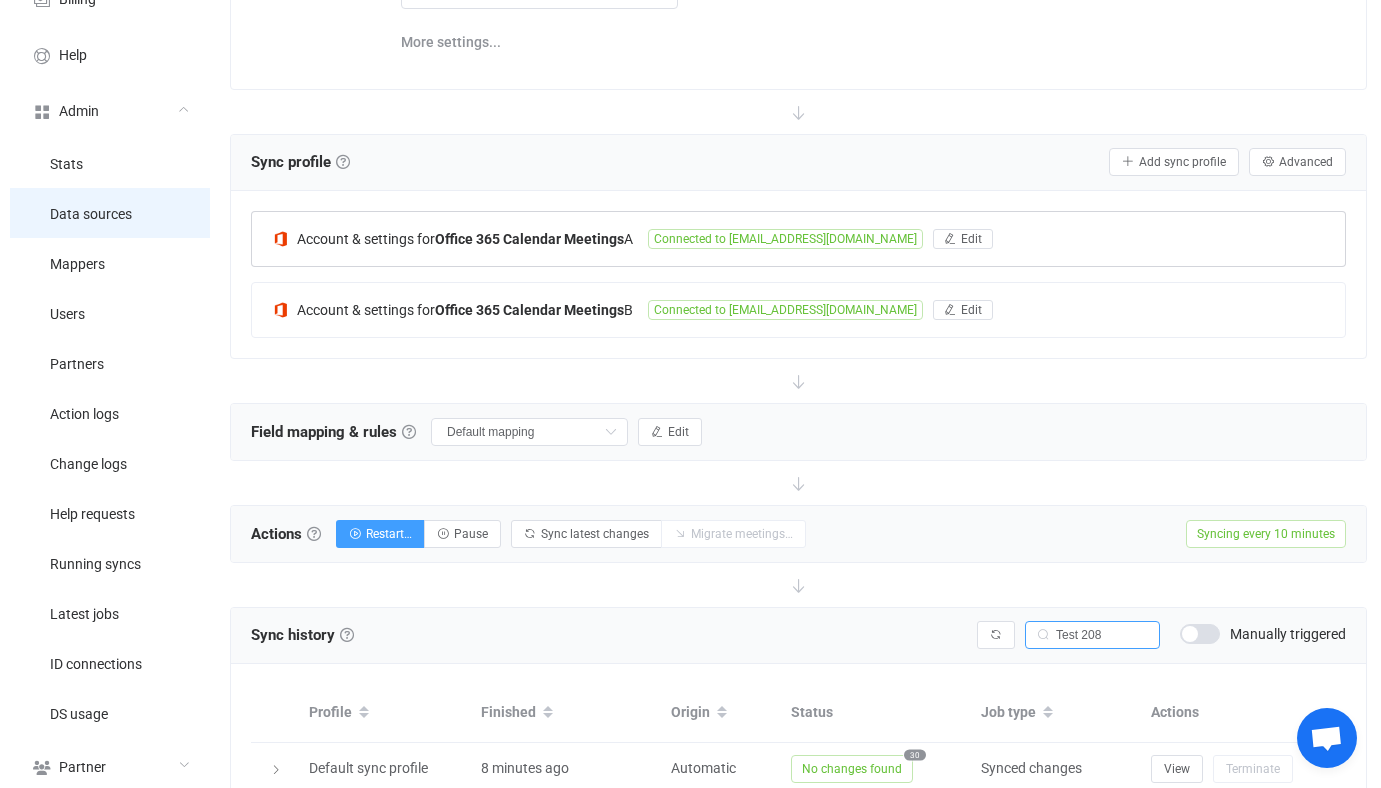 scroll, scrollTop: 268, scrollLeft: 0, axis: vertical 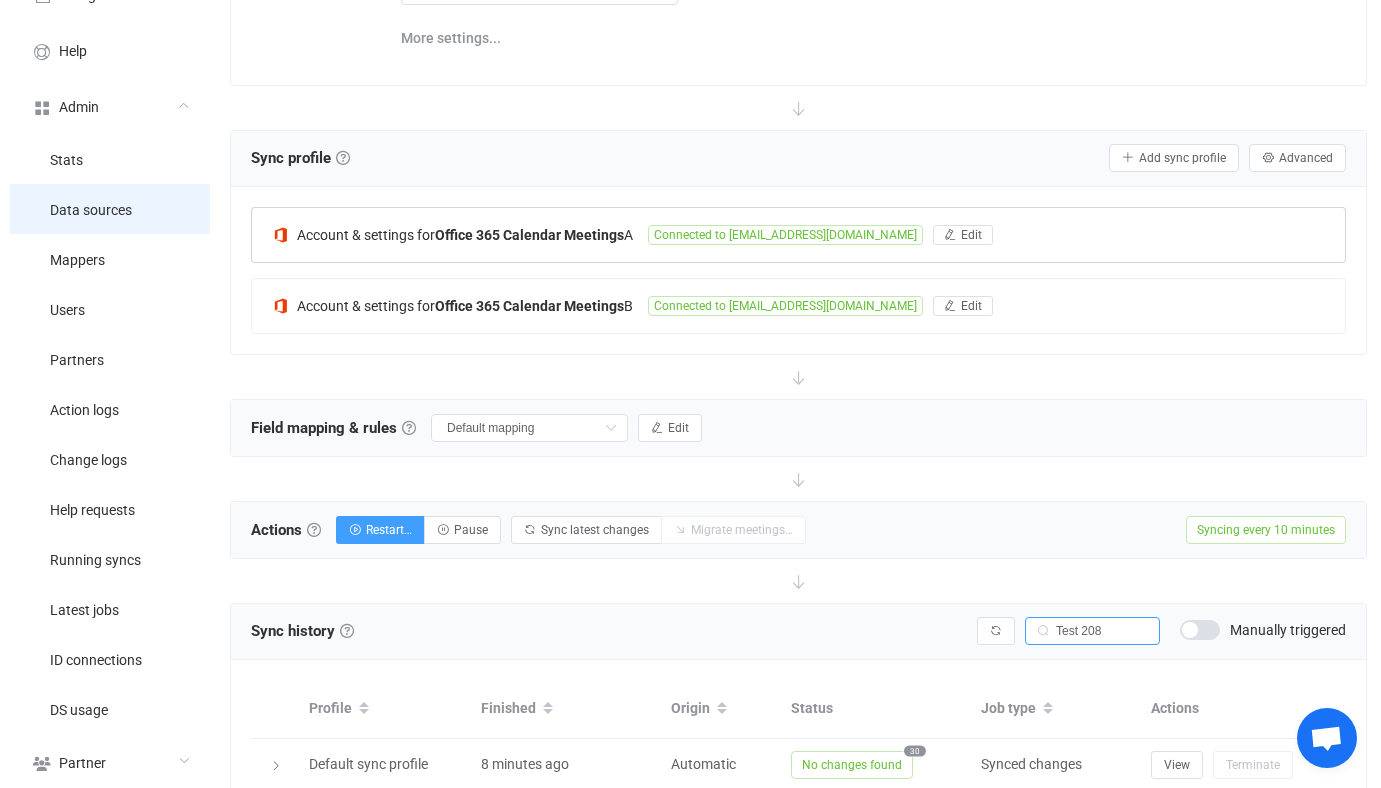 click on "Data sources" at bounding box center [91, 211] 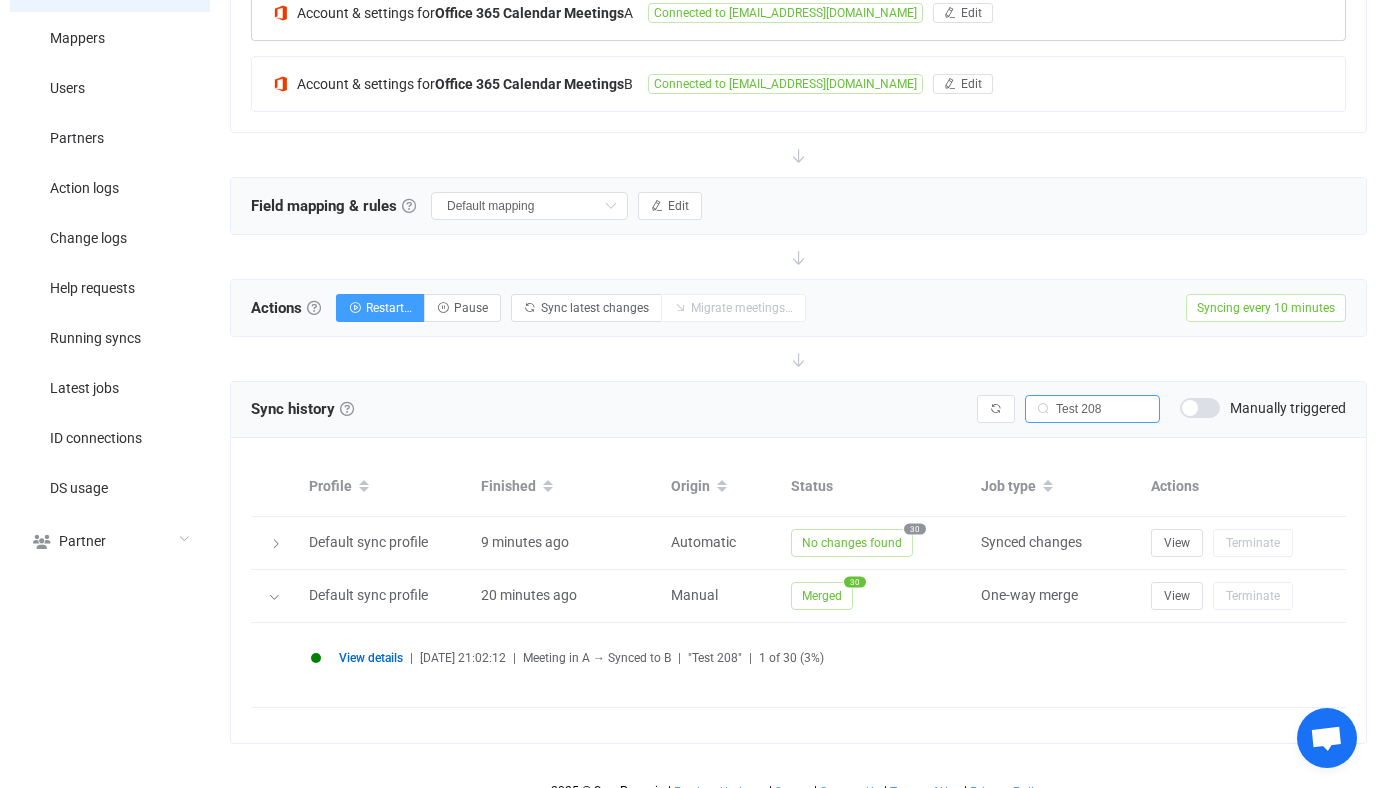 scroll, scrollTop: 509, scrollLeft: 0, axis: vertical 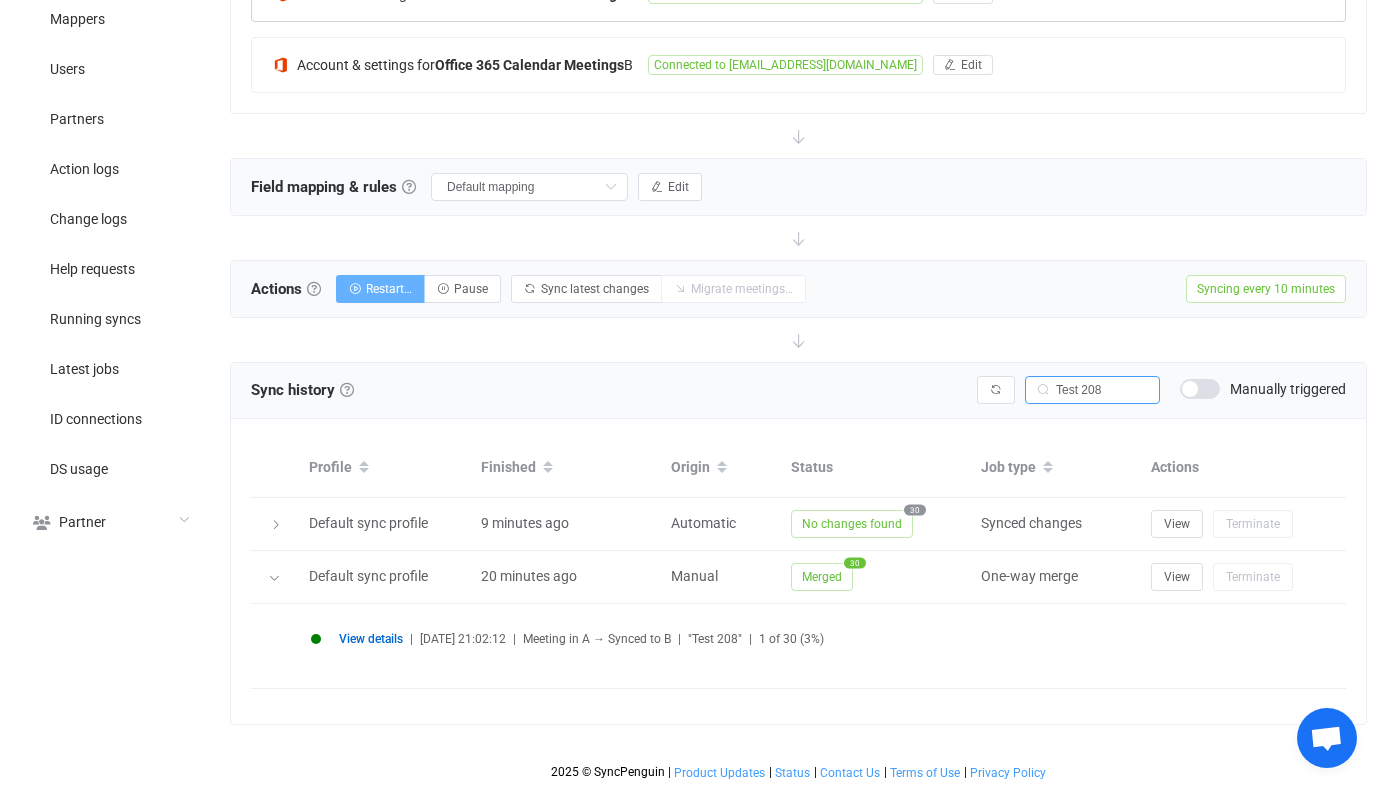 click on "Restart…" at bounding box center (389, 289) 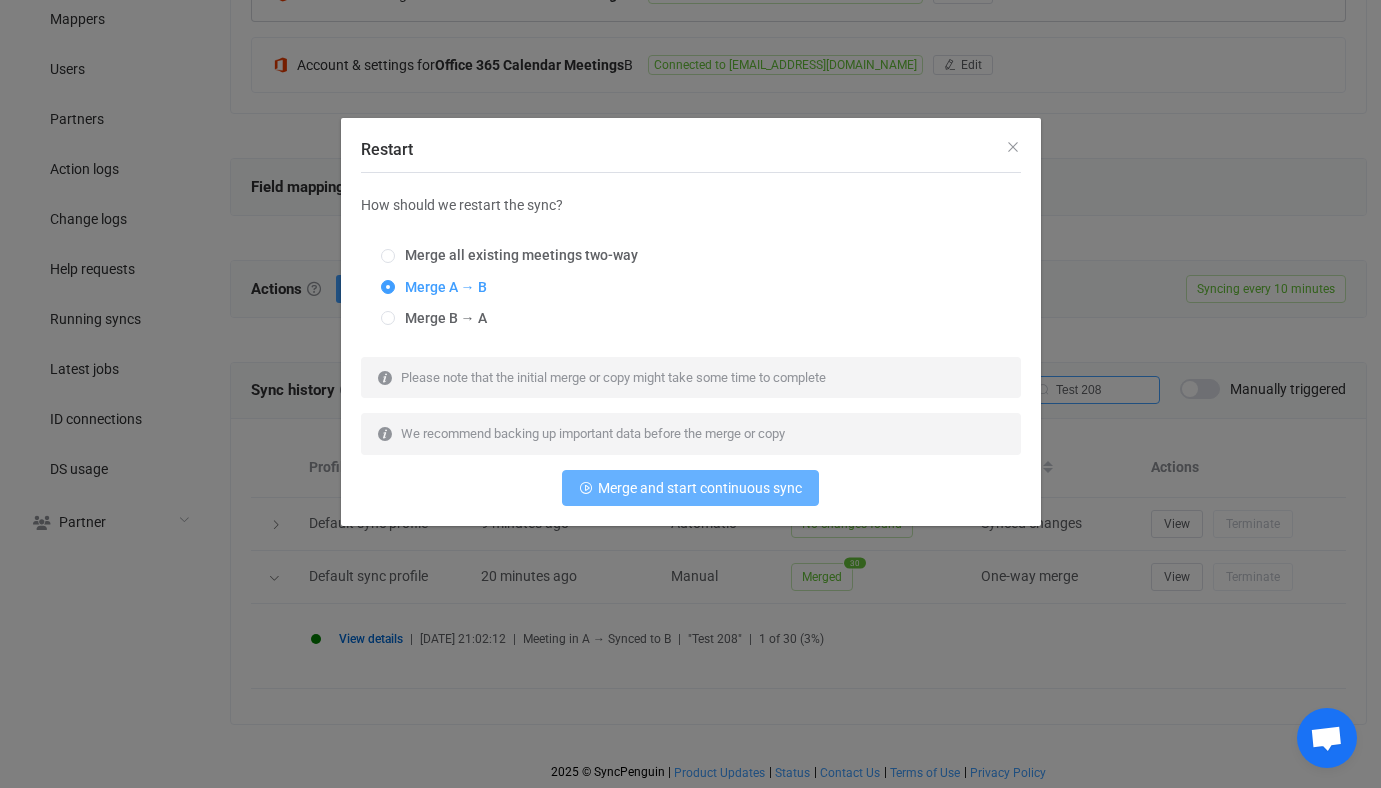 click on "Merge and start continuous sync" at bounding box center [690, 488] 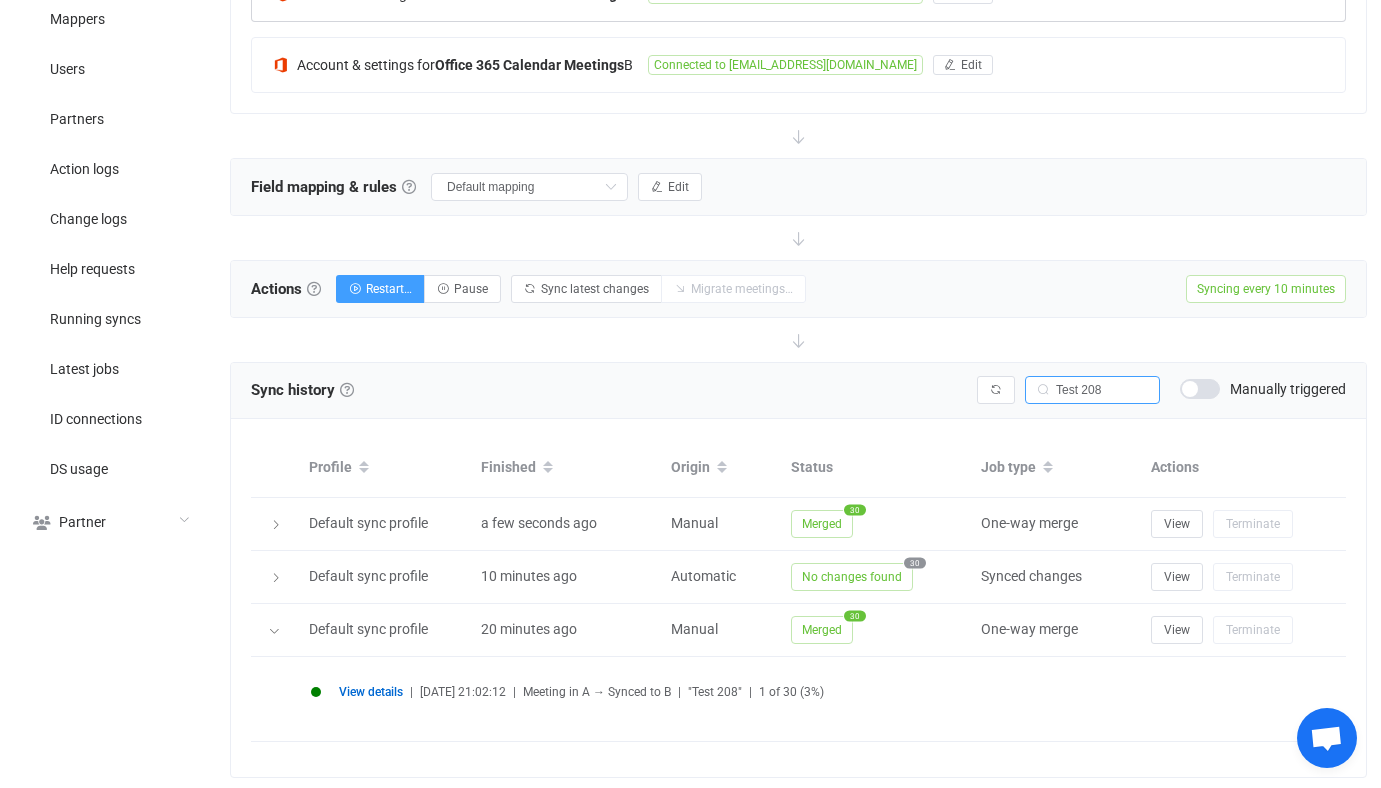 click on "Status" at bounding box center [876, 468] 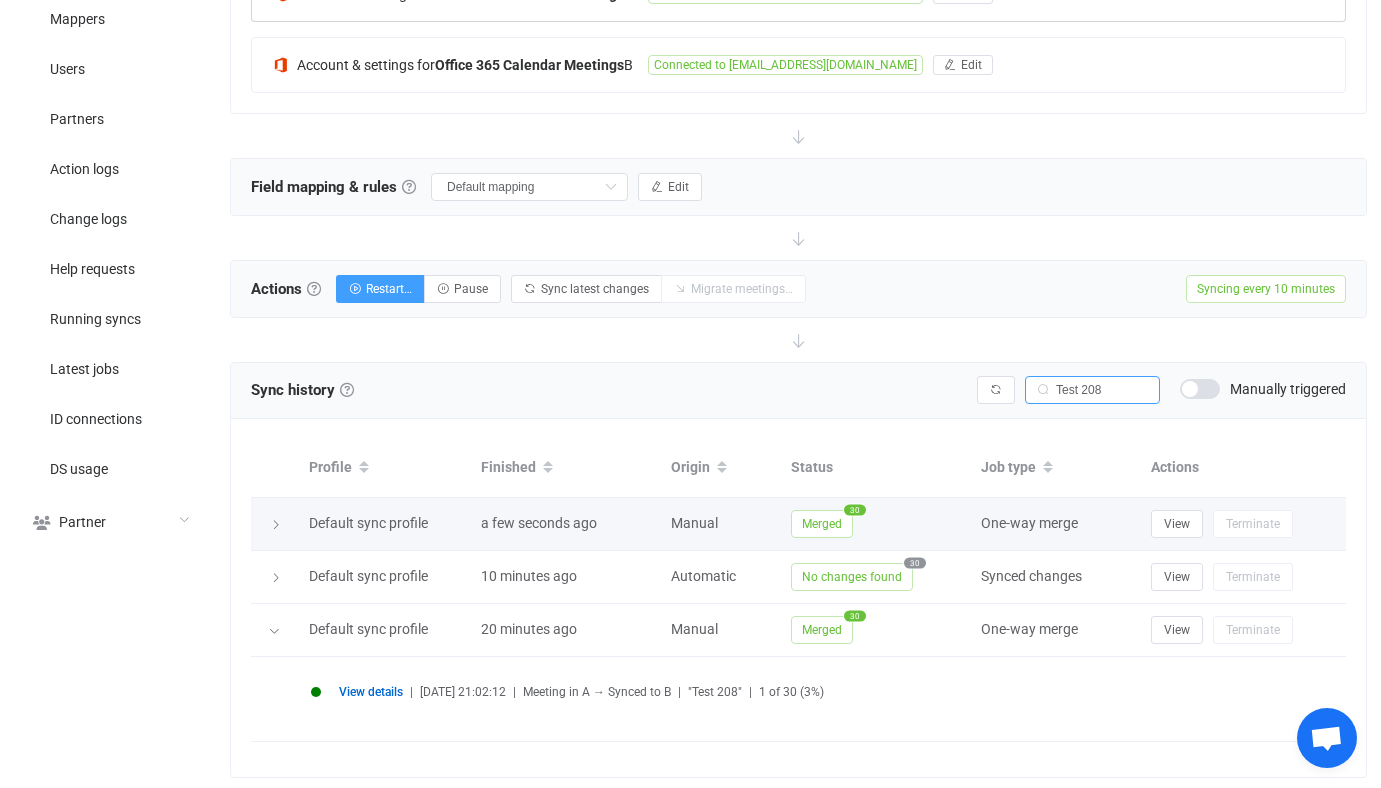click on "Merged" at bounding box center (822, 524) 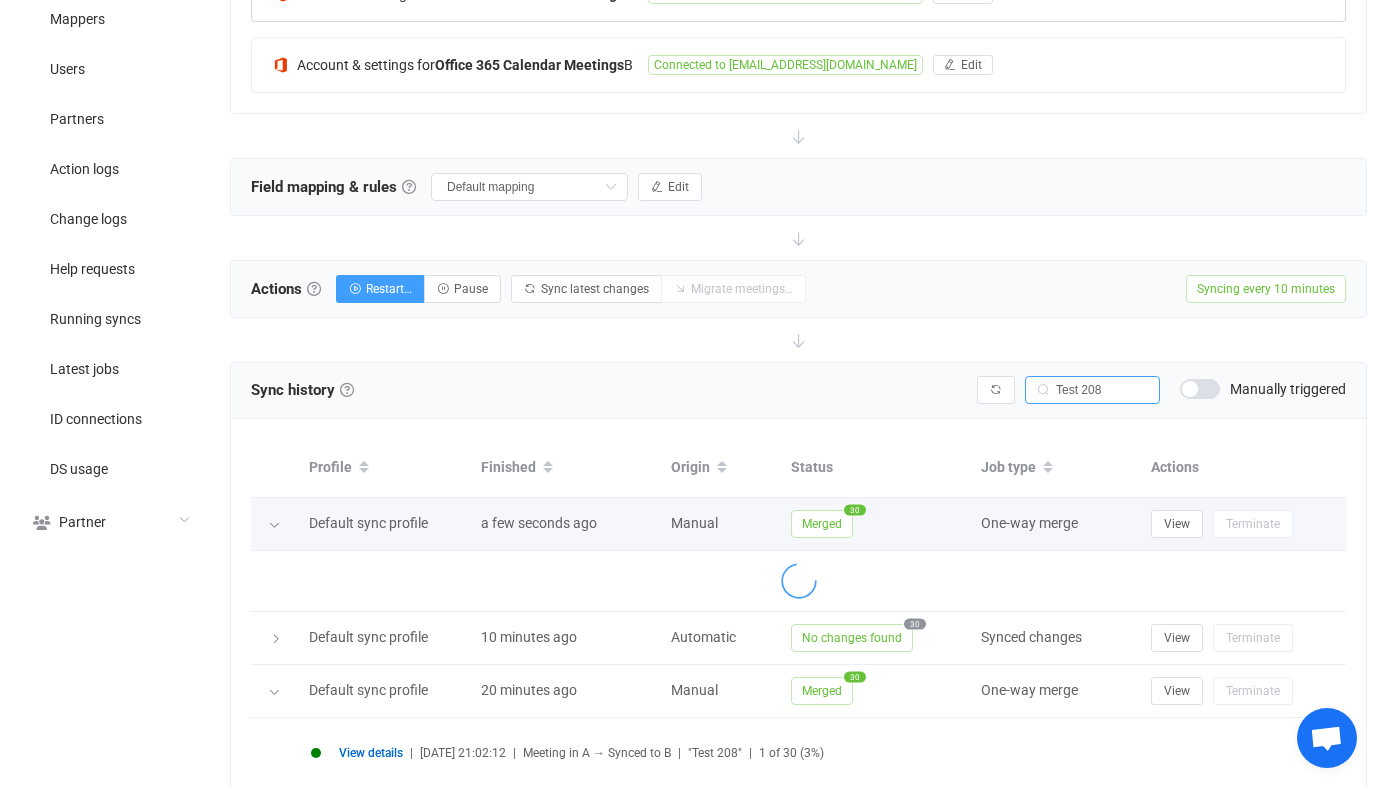 scroll, scrollTop: 648, scrollLeft: 0, axis: vertical 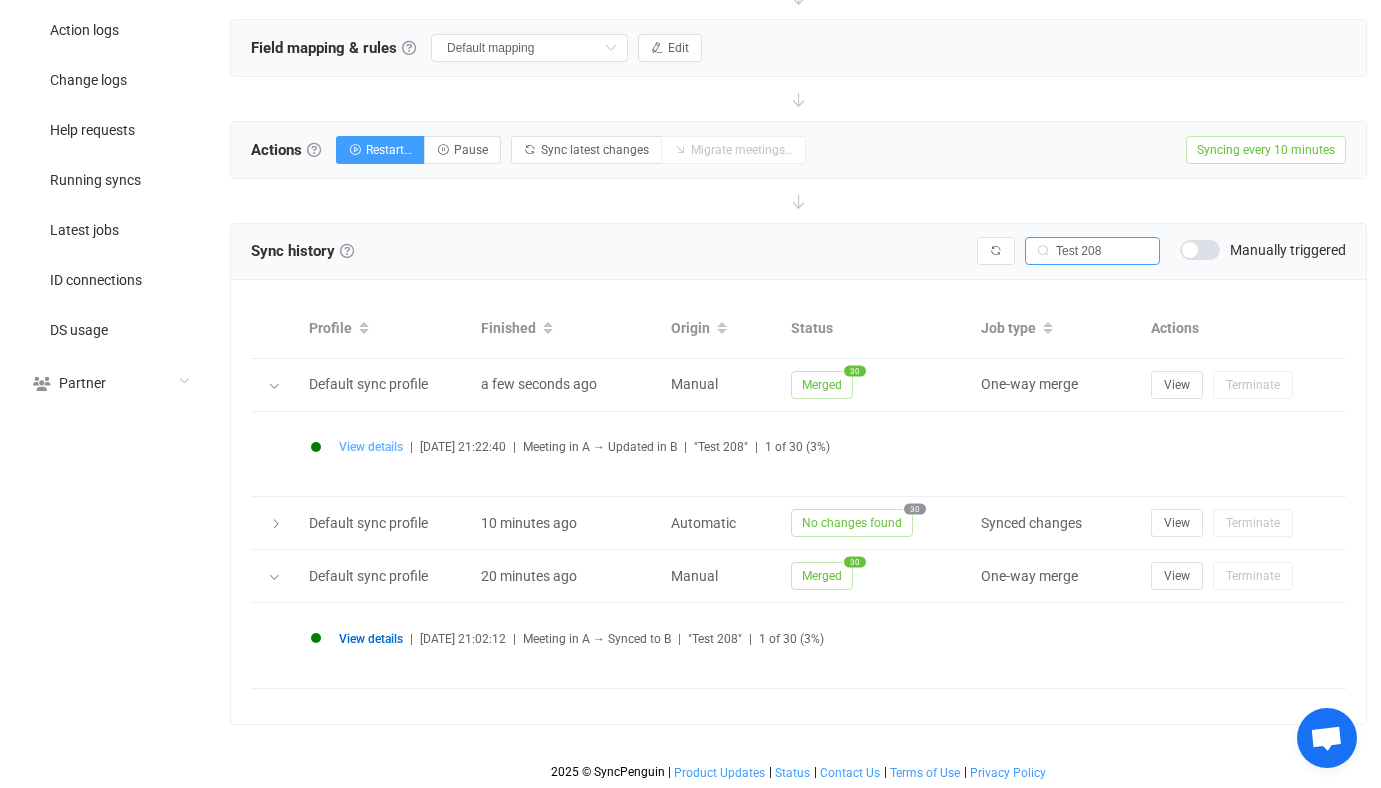 click on "View details" at bounding box center [371, 447] 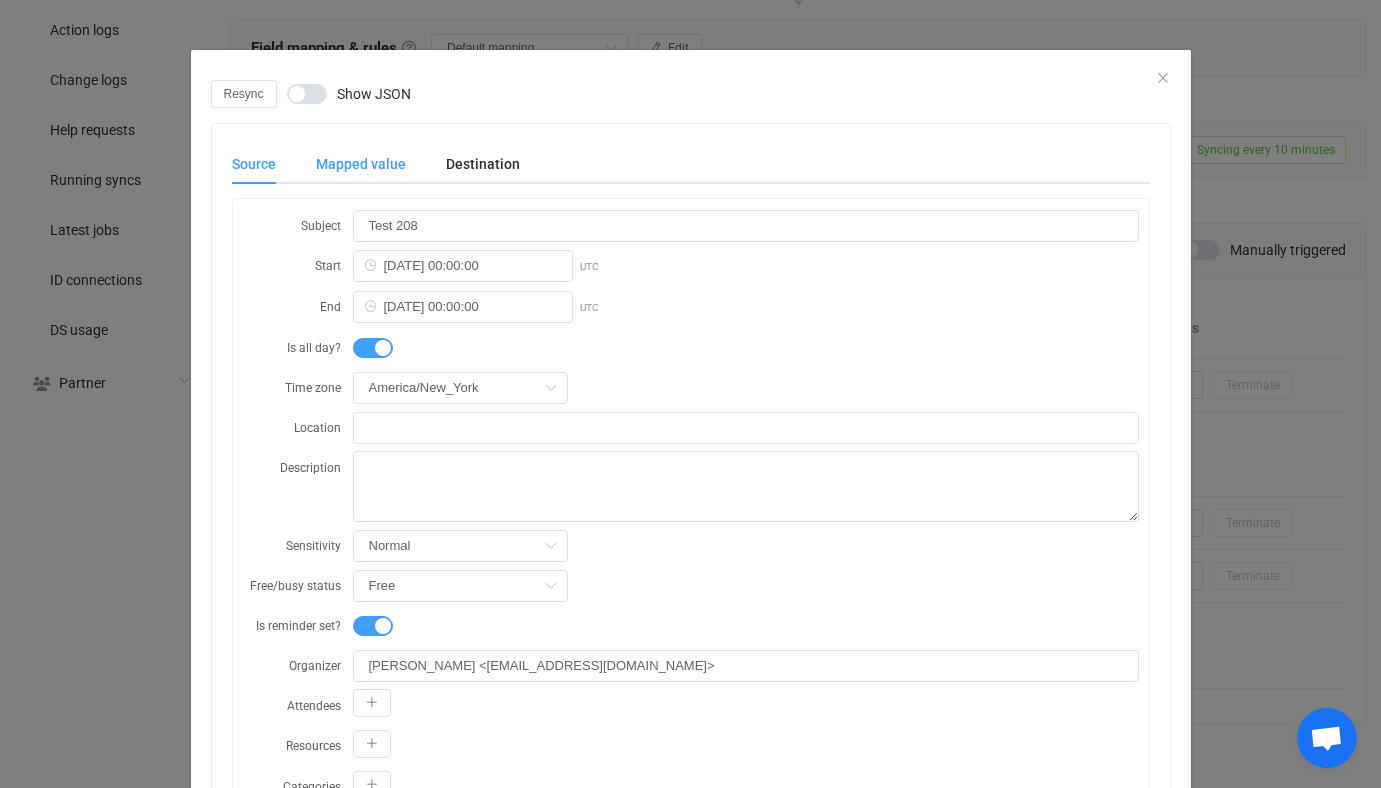 click on "Mapped value" at bounding box center [361, 164] 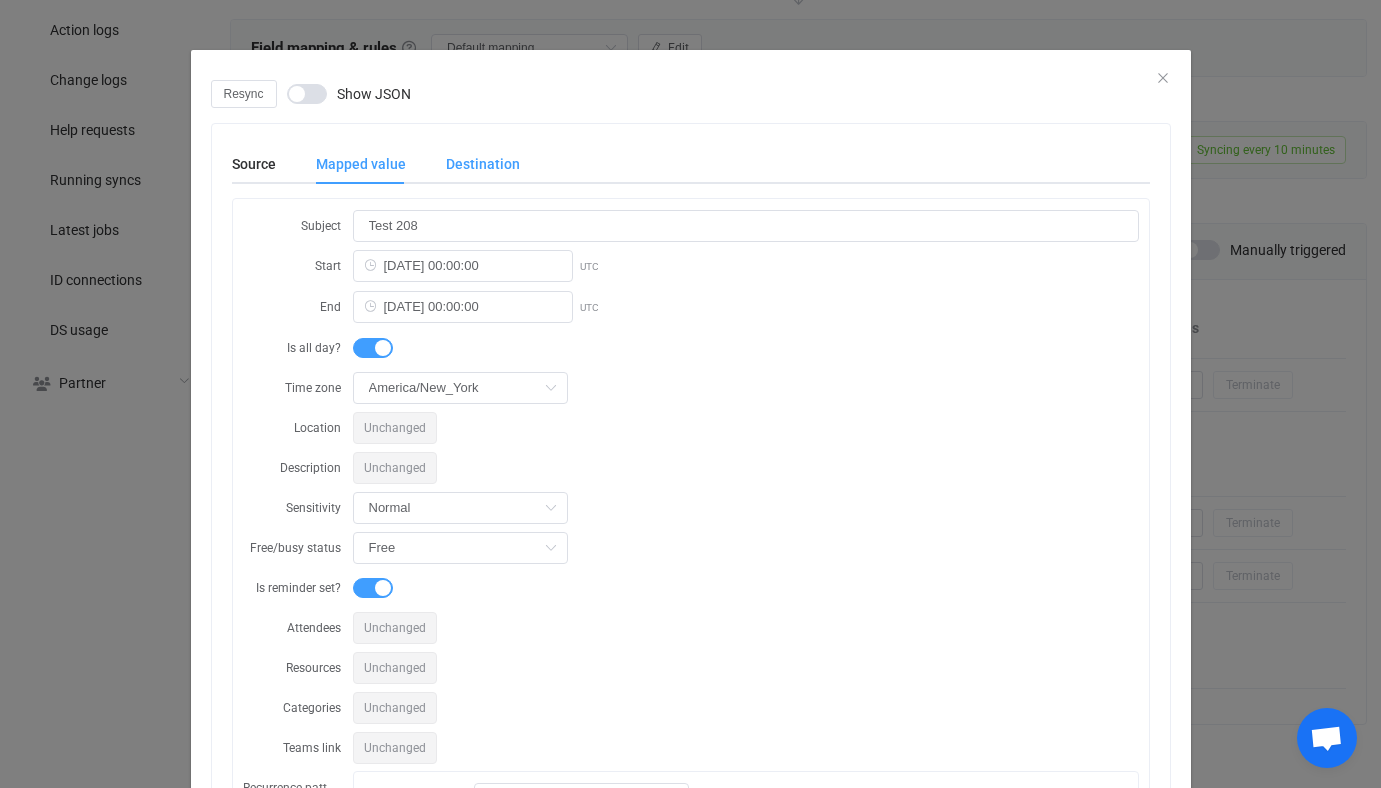 click on "Destination" at bounding box center (473, 164) 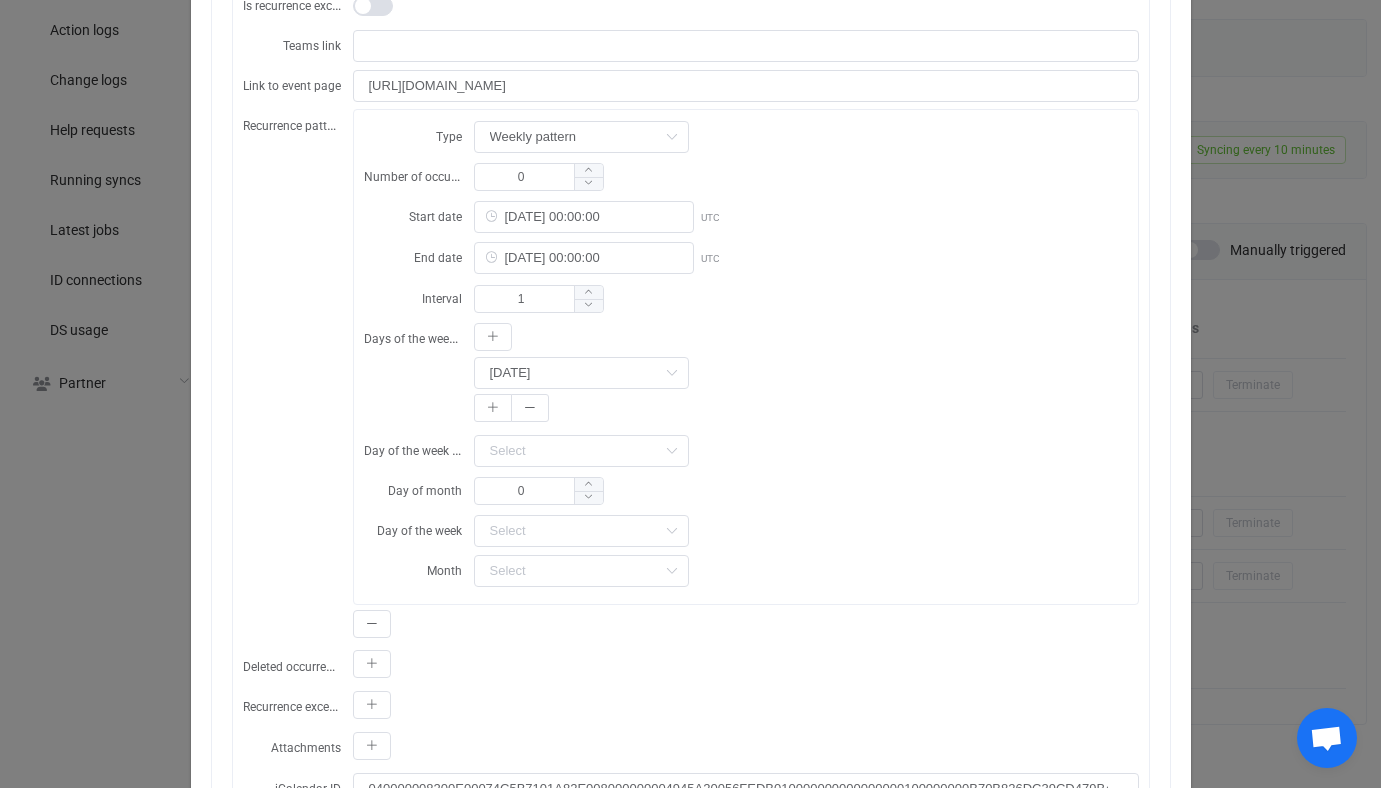 scroll, scrollTop: 1067, scrollLeft: 0, axis: vertical 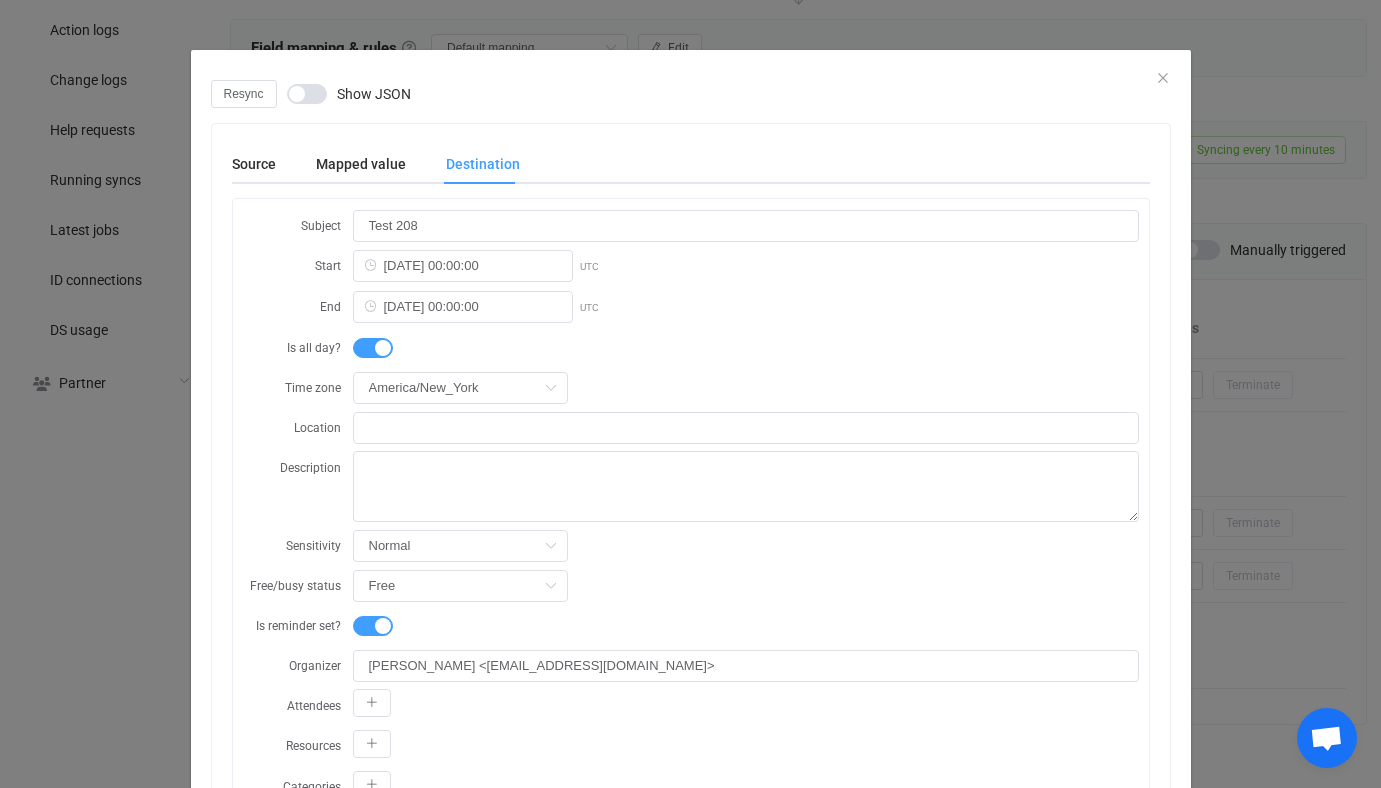 click at bounding box center (691, 65) 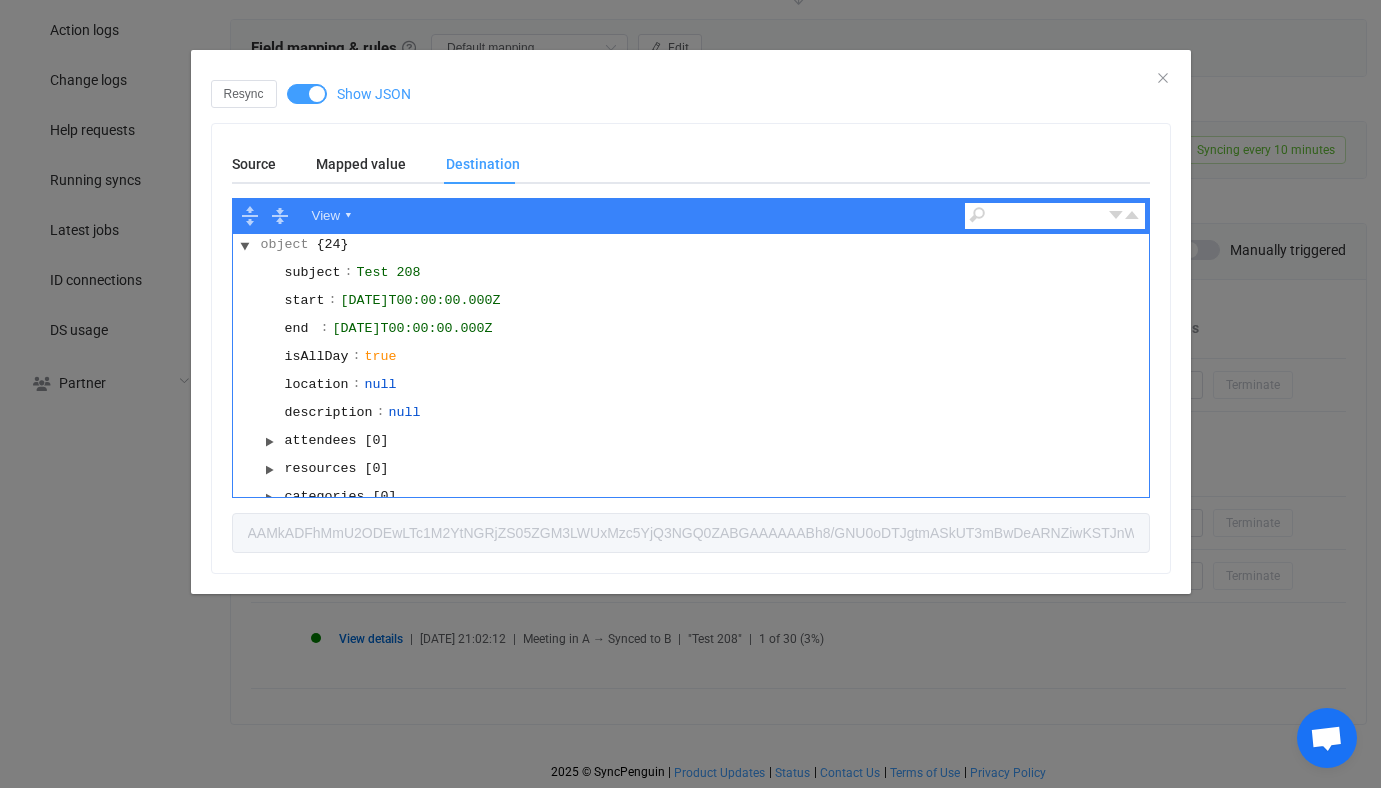 click at bounding box center [307, 94] 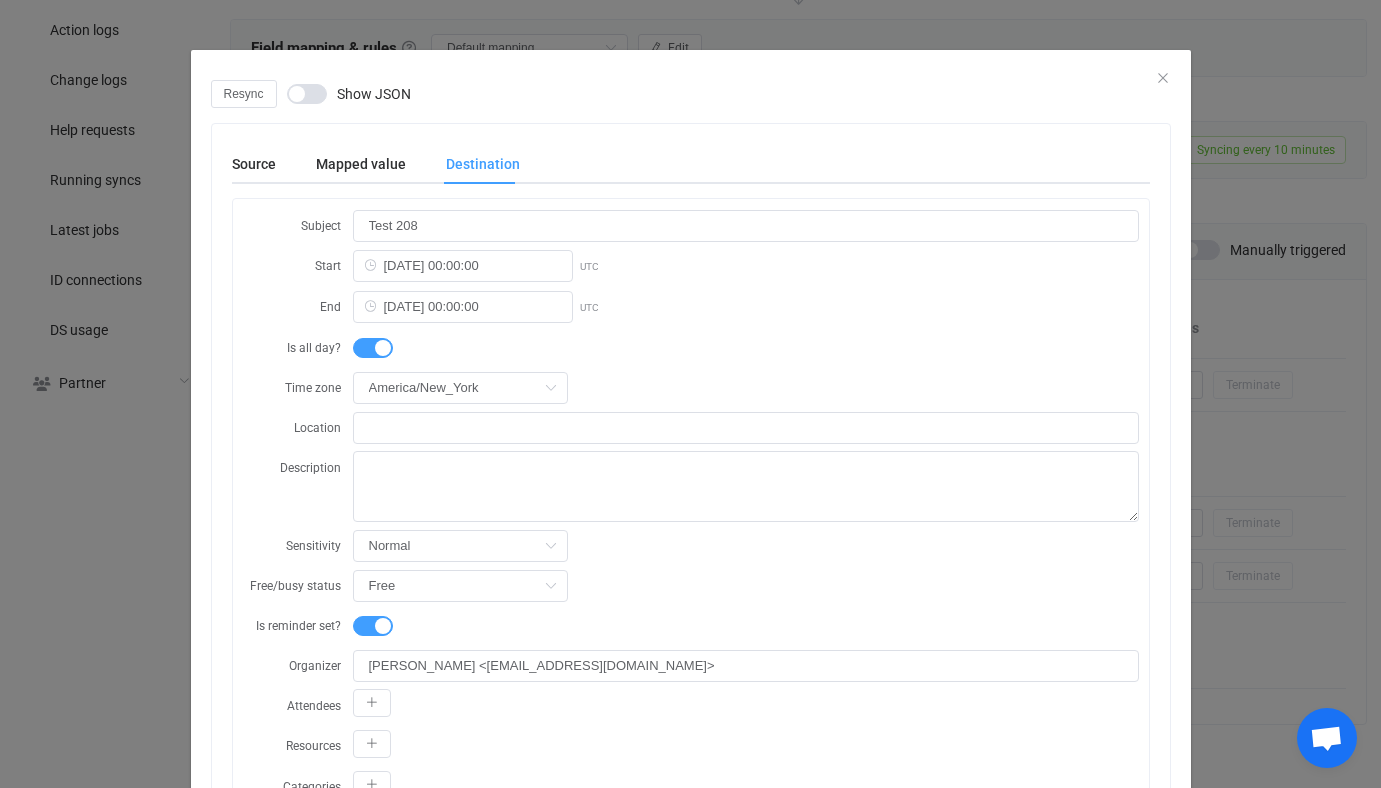 click on "Resync Show JSON Source Mapped value Destination Subject Test 208 Start 2025-07-22 00:00:00 UTC End 2025-07-23 00:00:00 UTC Is all day? Time zone America/New_York Africa/Abidjan Africa/Algiers Africa/Bissau Africa/Cairo Africa/Casablanca Africa/El_Aaiun Africa/Johannesburg Africa/Juba Africa/Khartoum Africa/Lagos Africa/Maputo Africa/Monrovia Africa/Nairobi Africa/Ndjamena Africa/Sao_Tome Africa/Tripoli Africa/Tunis Africa/Windhoek Atlantic/Cape_Verde Indian/Mauritius Antarctica/Casey Antarctica/Davis Antarctica/Mawson Antarctica/Rothera Antarctica/Troll Antarctica/Vostok Asia/Almaty Asia/Amman Asia/Aqtau Asia/Aqtobe Asia/Ashgabat Asia/Atyrau Asia/Baghdad Asia/Baku Asia/Bangkok Asia/Beirut Asia/Bishkek Asia/Colombo Asia/Damascus Asia/Dhaka Asia/Dili Asia/Dubai Asia/Dushanbe Asia/Famagusta Asia/Gaza Asia/Hebron Asia/Ho_Chi_Minh Asia/Hong_Kong Asia/Hovd Asia/Jakarta Asia/Jayapura Asia/Jerusalem Asia/Kabul Asia/Karachi Asia/Kathmandu Asia/Kolkata Asia/Kuching Asia/Macau Asia/Makassar Asia/Manila Asia/Nicosia GMT" at bounding box center [690, 394] 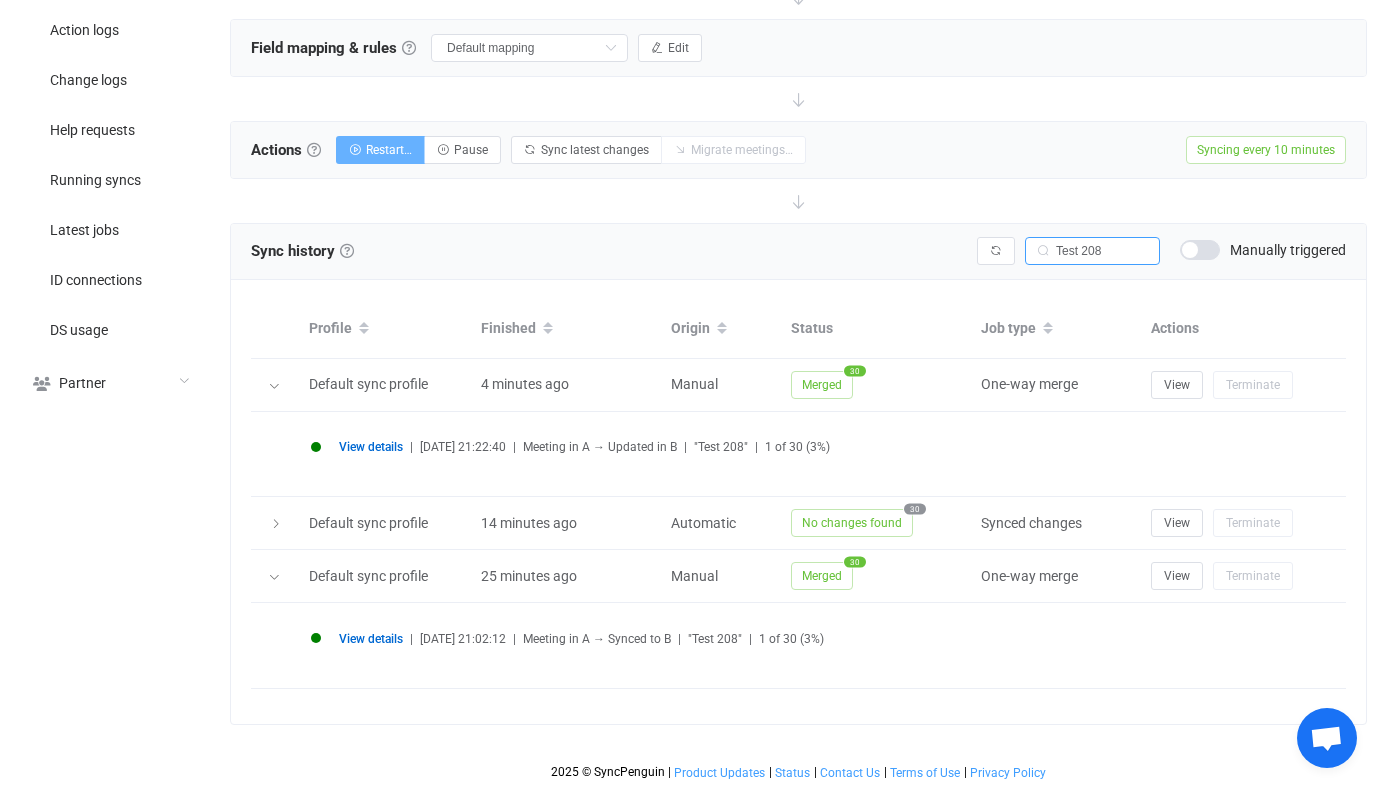 click on "Restart…" at bounding box center (389, 150) 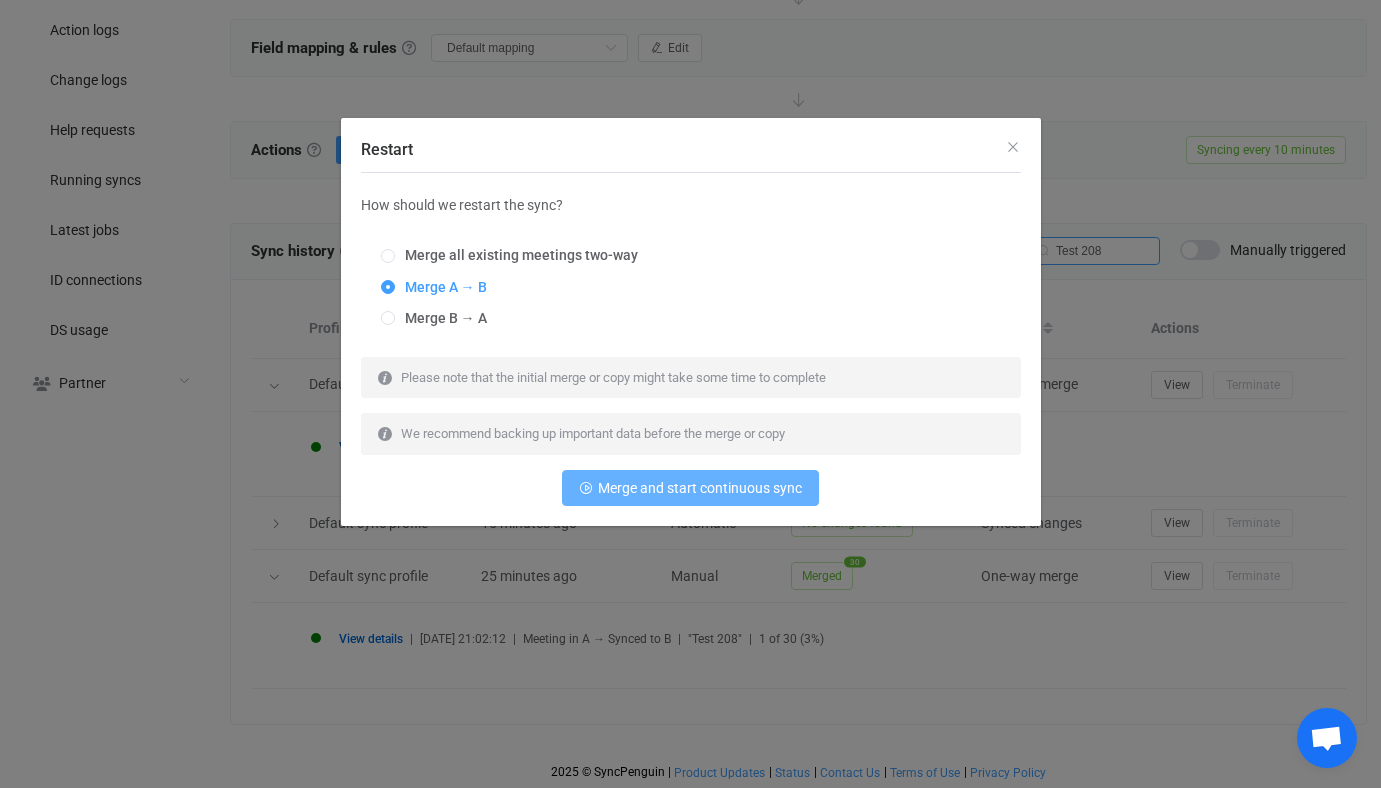 click on "Merge and start continuous sync" at bounding box center [700, 488] 